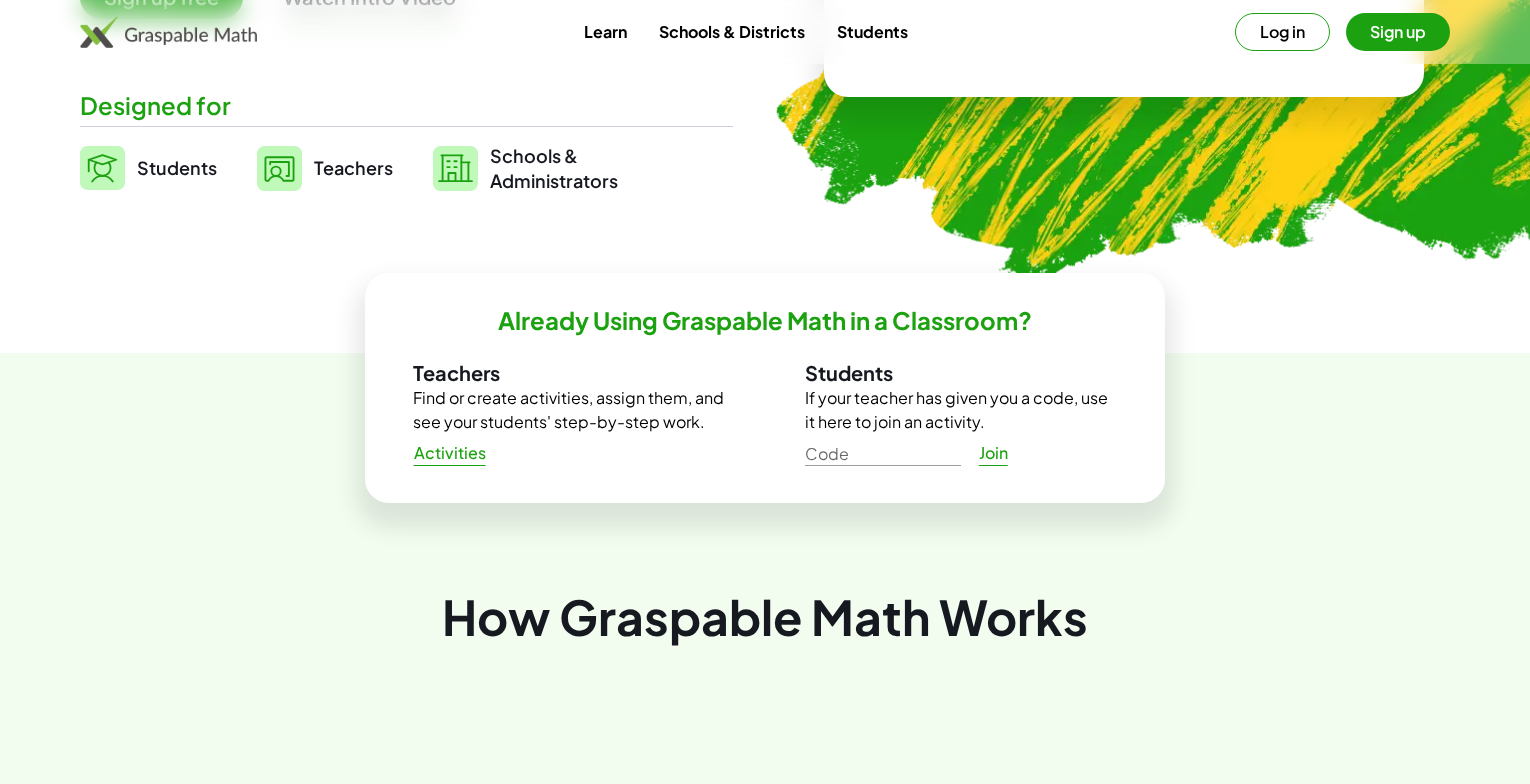 scroll, scrollTop: 400, scrollLeft: 0, axis: vertical 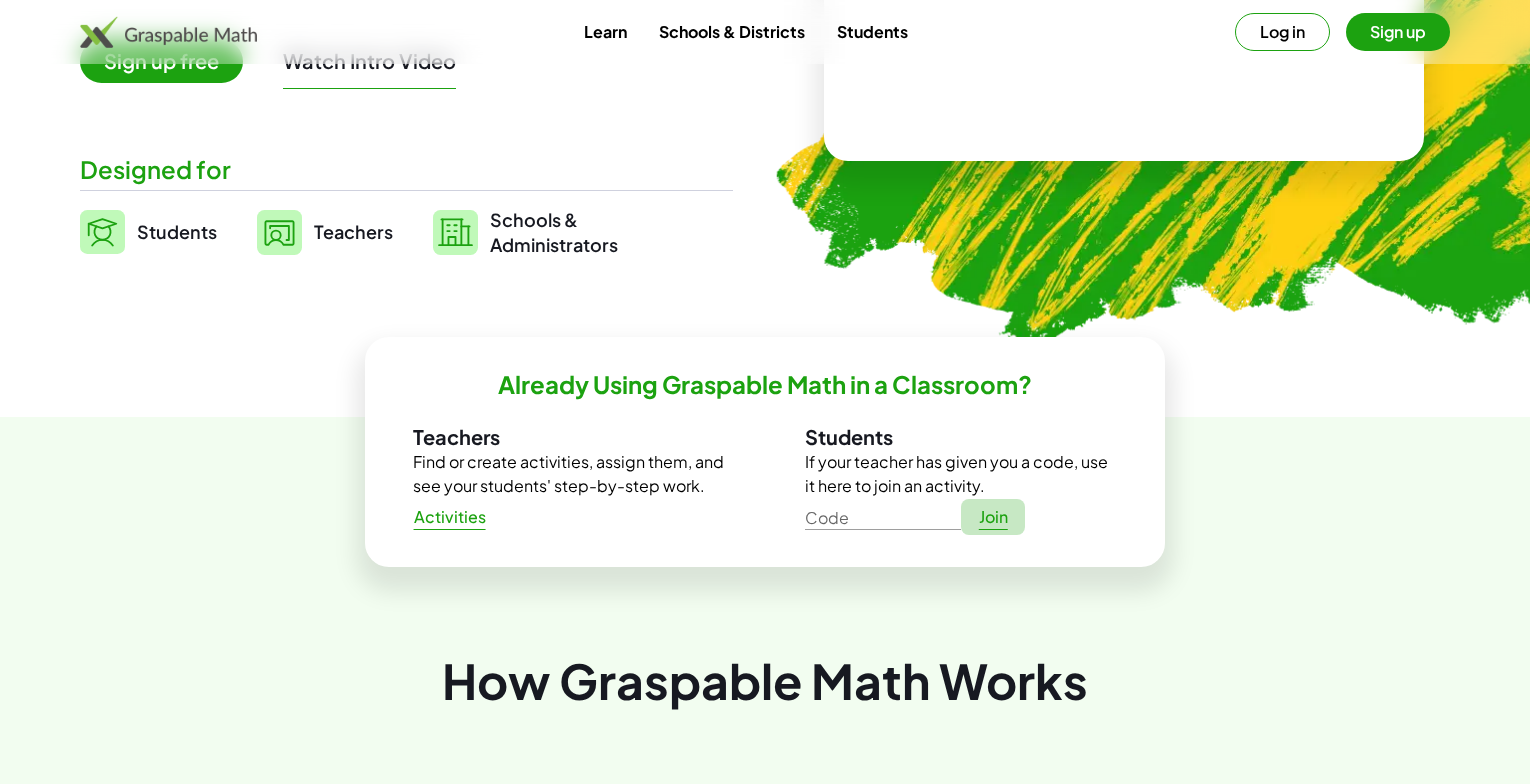 click on "Join" 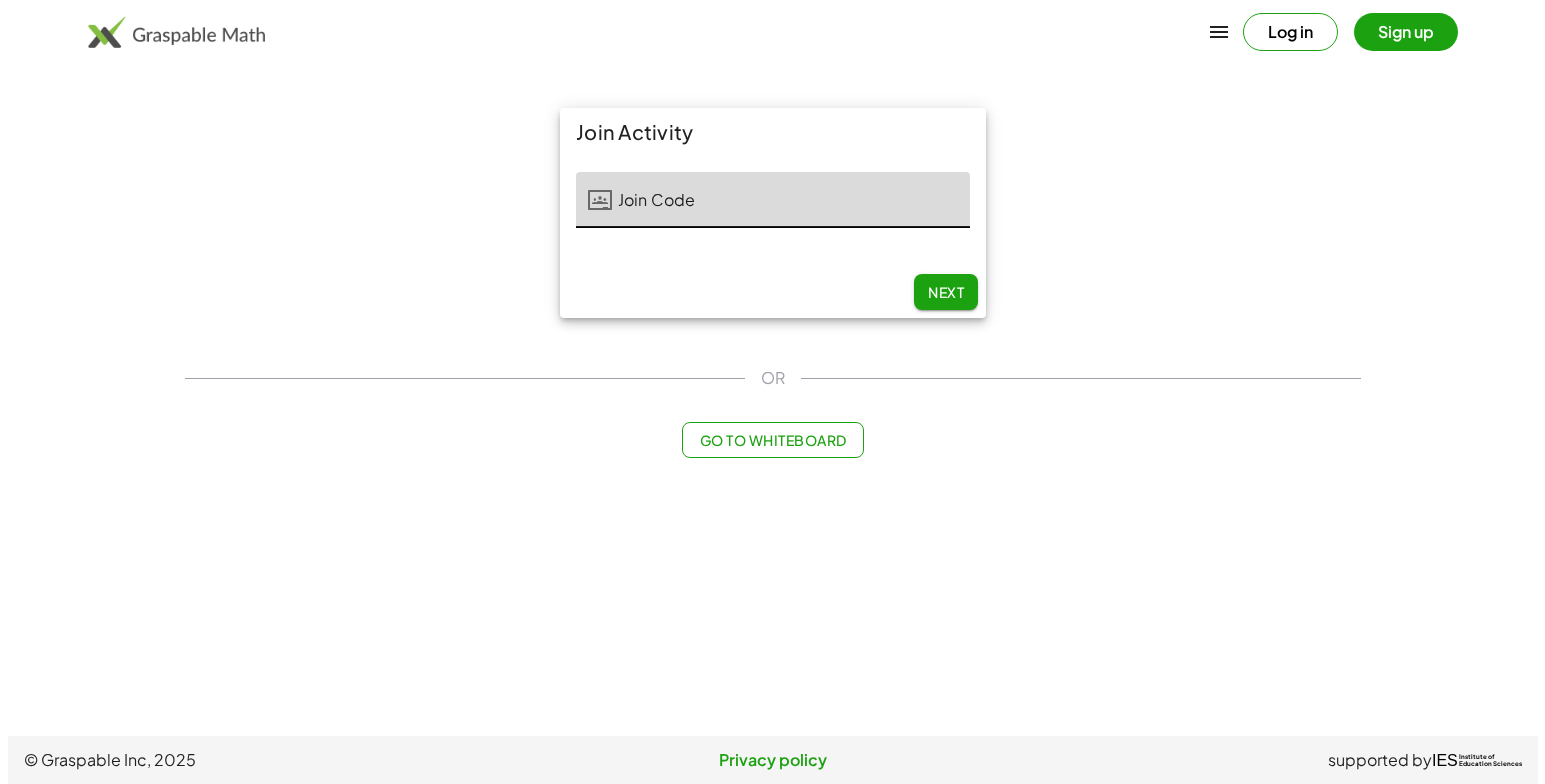 scroll, scrollTop: 0, scrollLeft: 0, axis: both 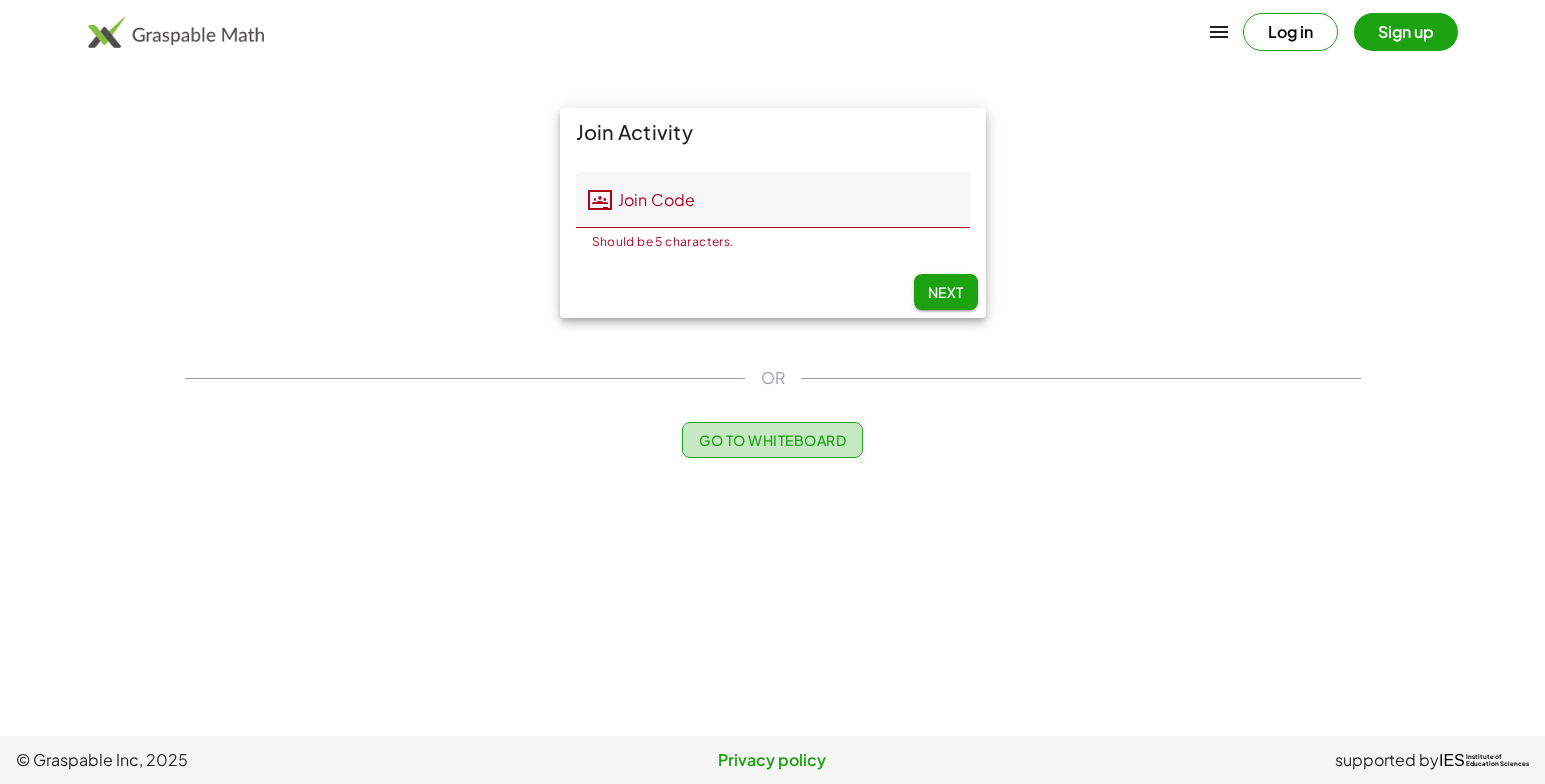 click on "Go to Whiteboard" at bounding box center (772, 440) 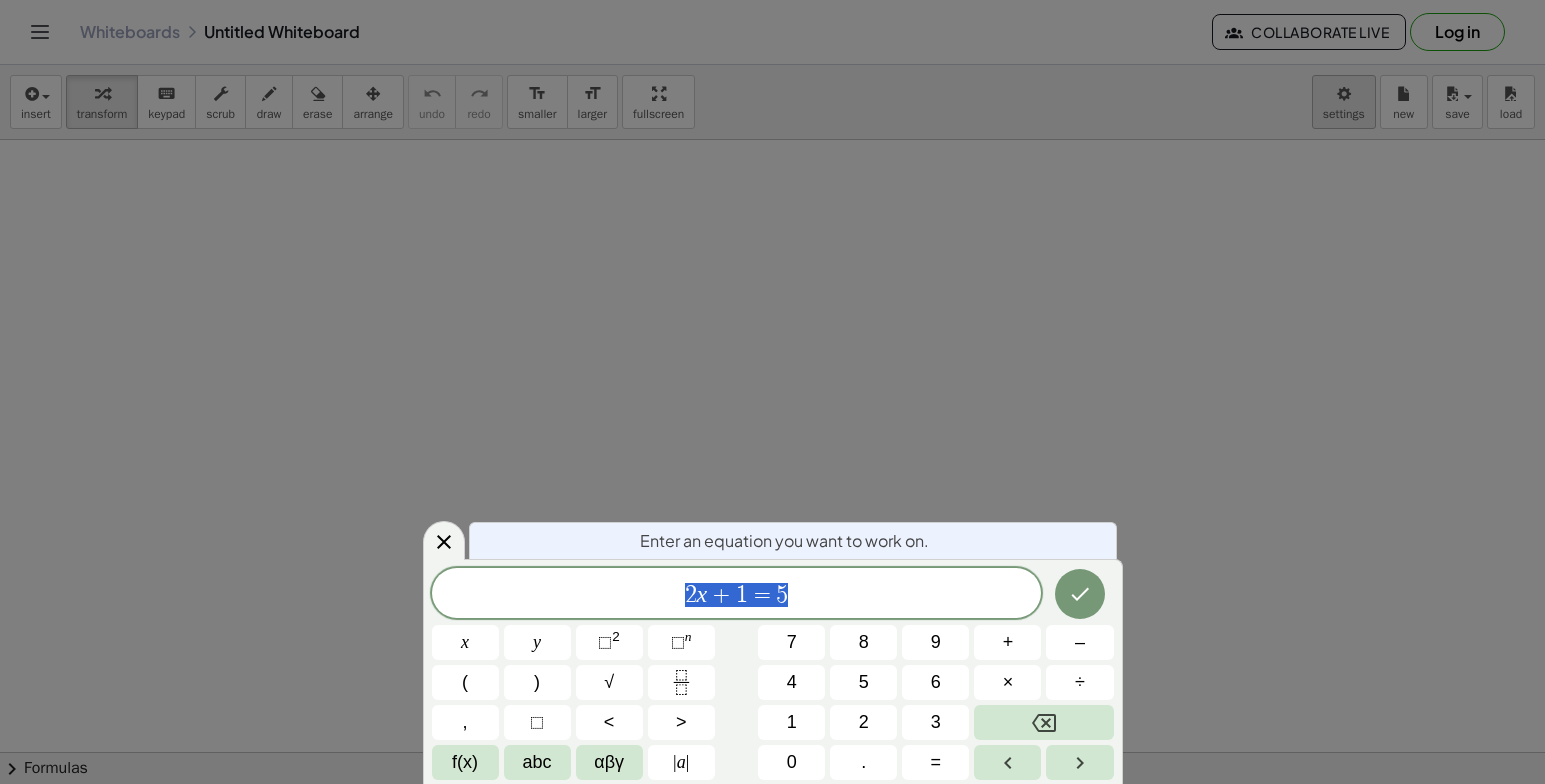 click on "Graspable Math Activities Get Started Activity Bank Assigned Work Classes Whiteboards Reference v1.28.2 | Privacy policy © 2025 | Graspable, Inc. Whiteboards Untitled Whiteboard Collaborate Live  Log in    insert select one: Math Expression Function Text Youtube Video Graphing Geometry Geometry 3D transform keyboard keypad scrub draw erase arrange undo undo redo redo format_size smaller format_size larger fullscreen load   save new settings × chevron_right  Formulas
Drag one side of a formula onto a highlighted expression on the canvas to apply it.
Quadratic Formula
+ · a · x 2 + · b · x + c = 0
⇔
x = · ( − b ± 2 √ ( + b 2 − · 4 · a · c ) ) · 2 · a
+ x 2 + · p · x + q = 0
⇔
x = − ·" at bounding box center [772, 392] 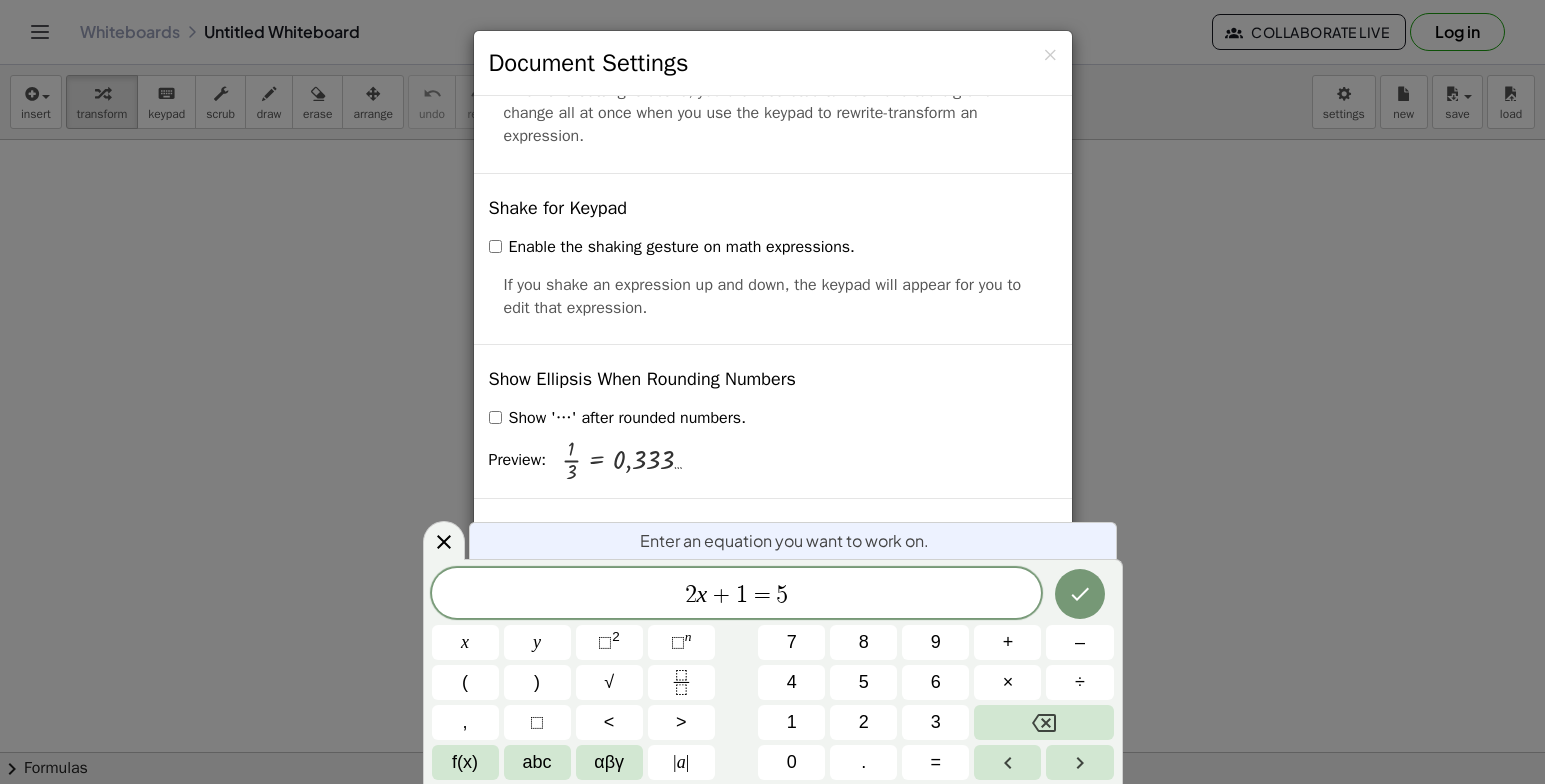 scroll, scrollTop: 4793, scrollLeft: 0, axis: vertical 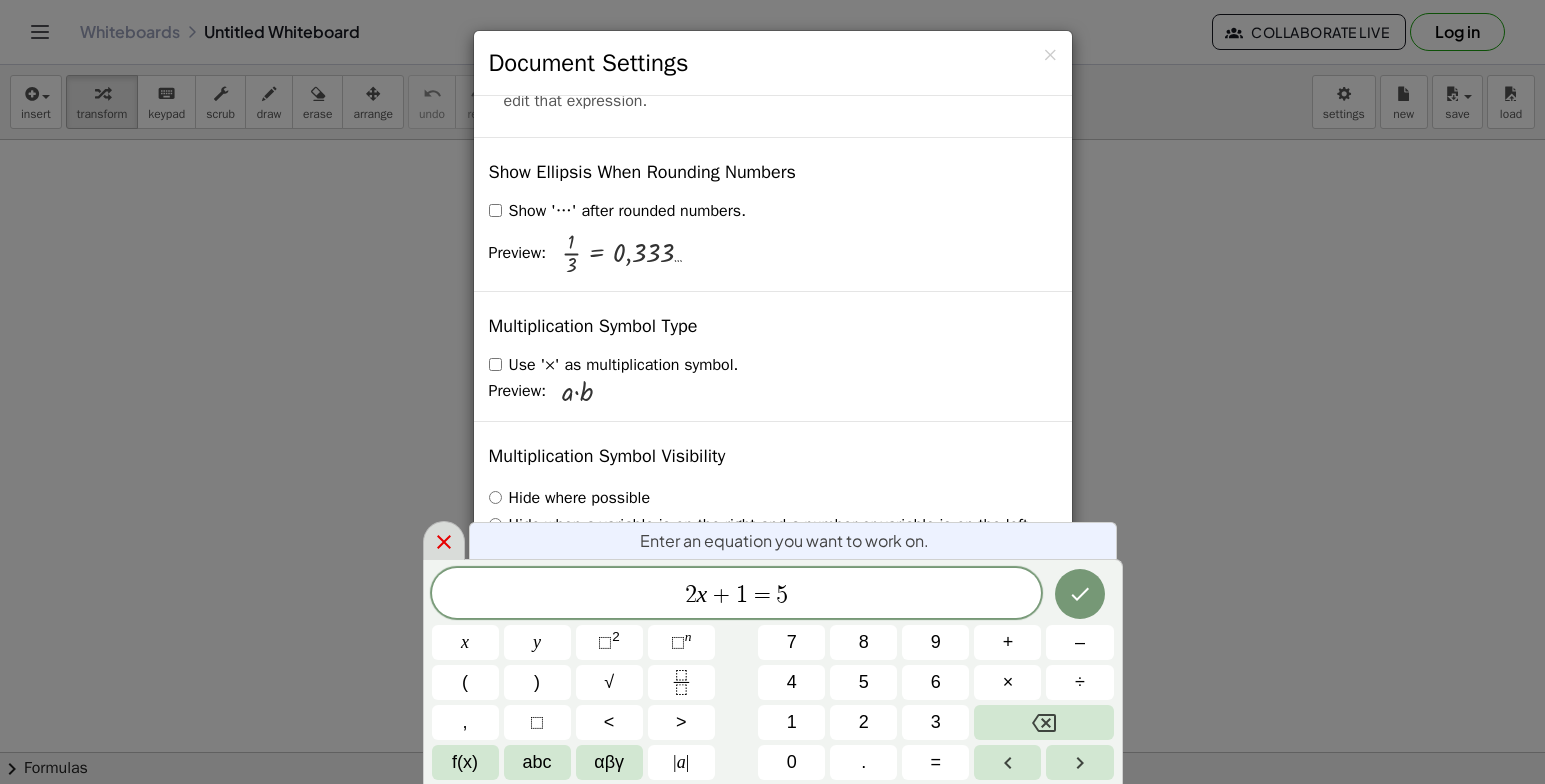 click 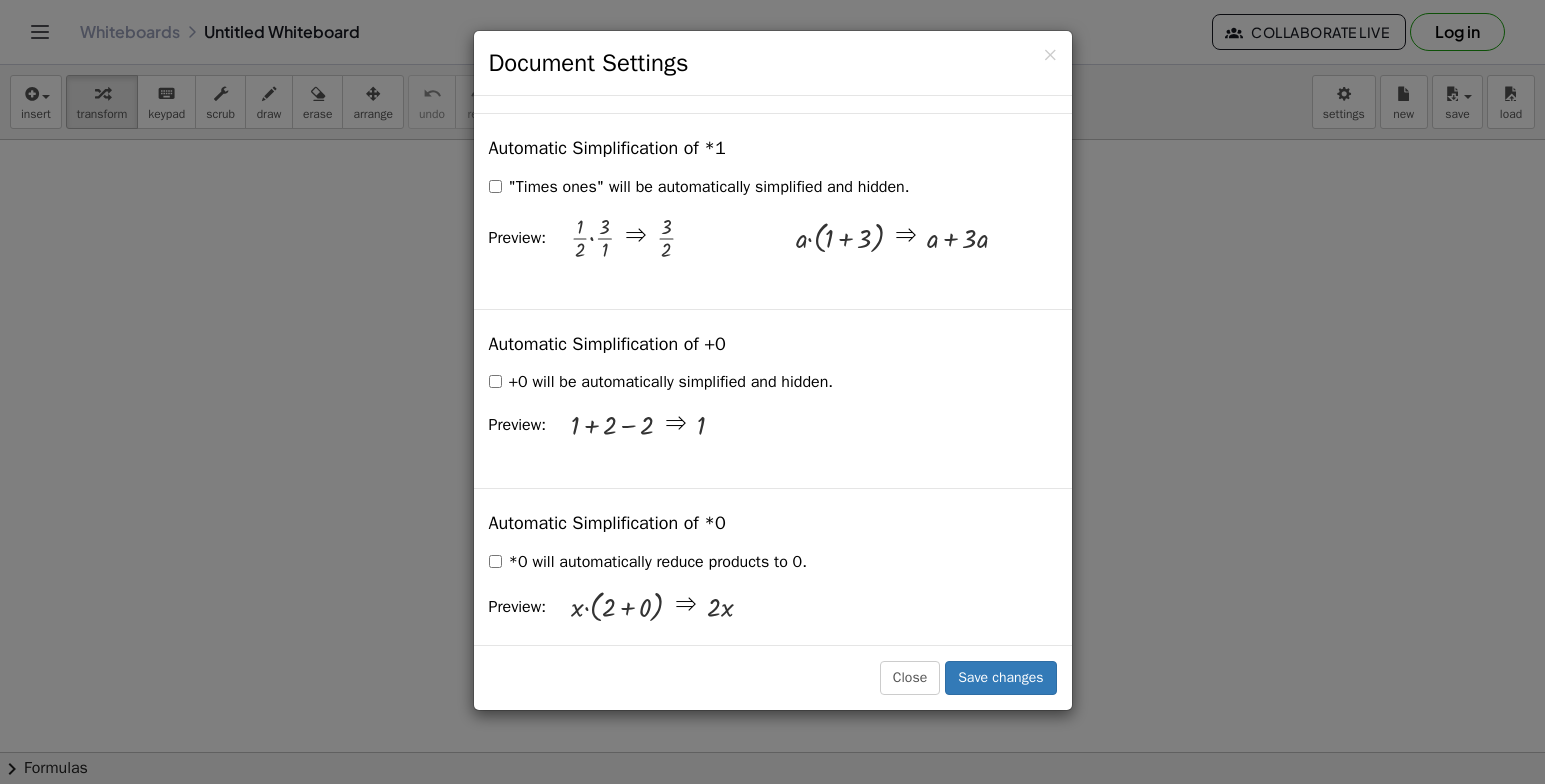 scroll, scrollTop: 2493, scrollLeft: 0, axis: vertical 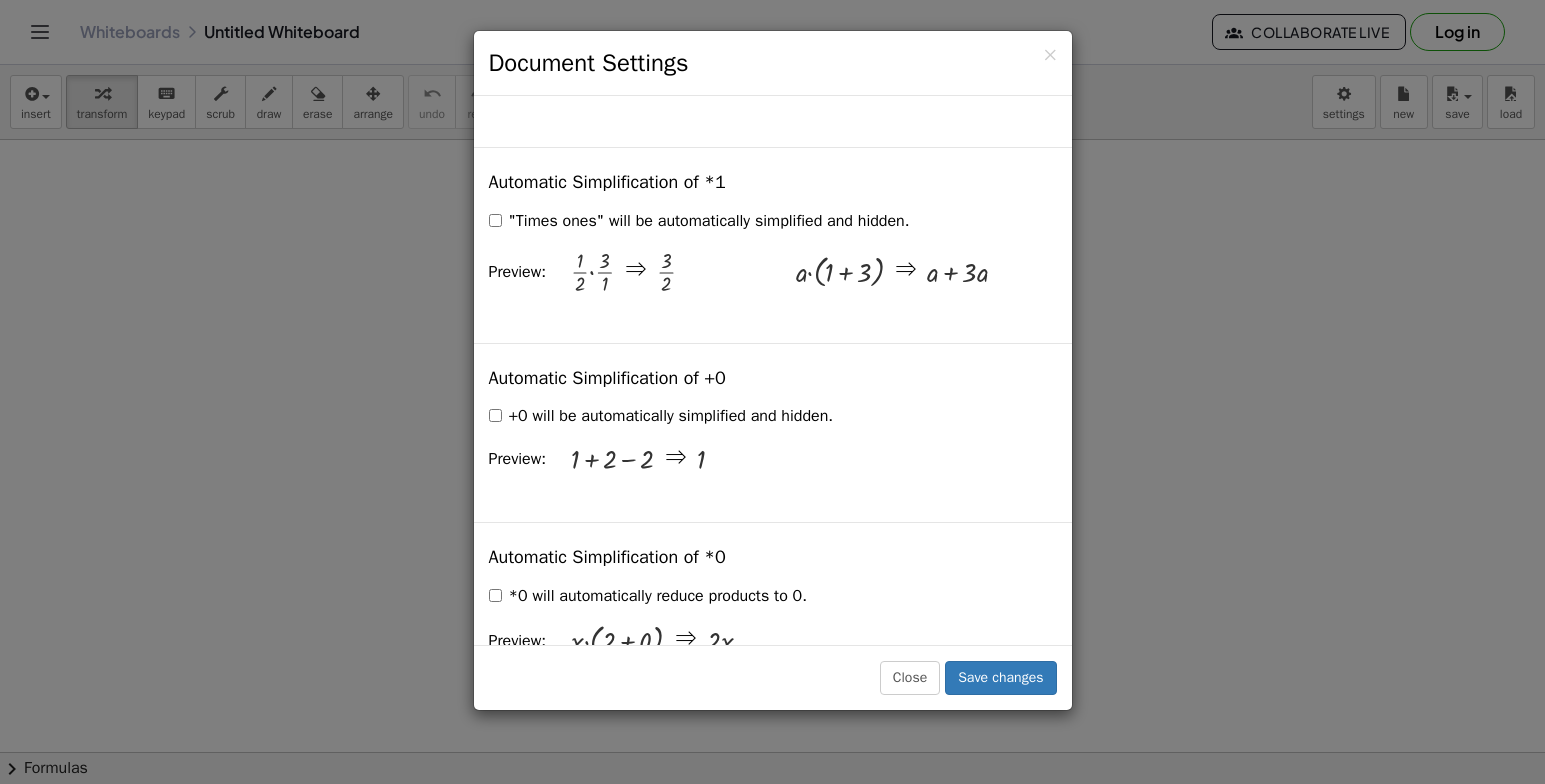 click on "× Document Settings These settings are saved with the document you are currently working on.
Rewriting Equations via Dragging
Disable Dragging
Dragging
Dragging and Simplify
Drag a term across the equals sign to apply the inverse operation to both sides. Will show the inverse terms on both sides of the equation.
Unit for Trigonometric Functions
Radians
Degrees
Already calculated steps will be updated according to this setting.
Preview:
sin ( , 90 ) = 1
Show Edit/Balance Buttons
Show Edit/Balance Buttons
Show or hide the edit or balance button beneath each derivation.
Substitute with parenthesis
+ a 2" at bounding box center (772, 392) 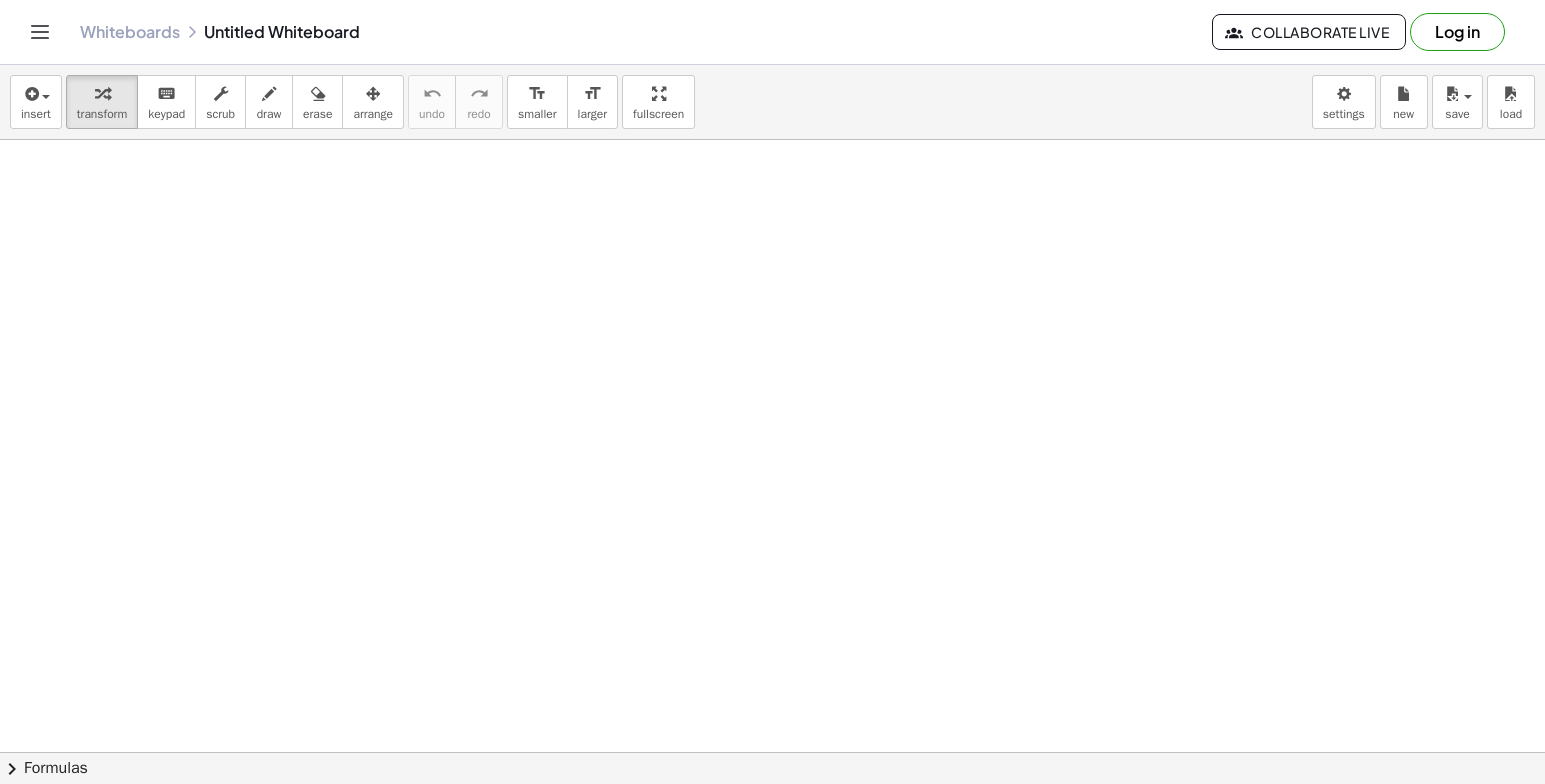 click at bounding box center [772, 817] 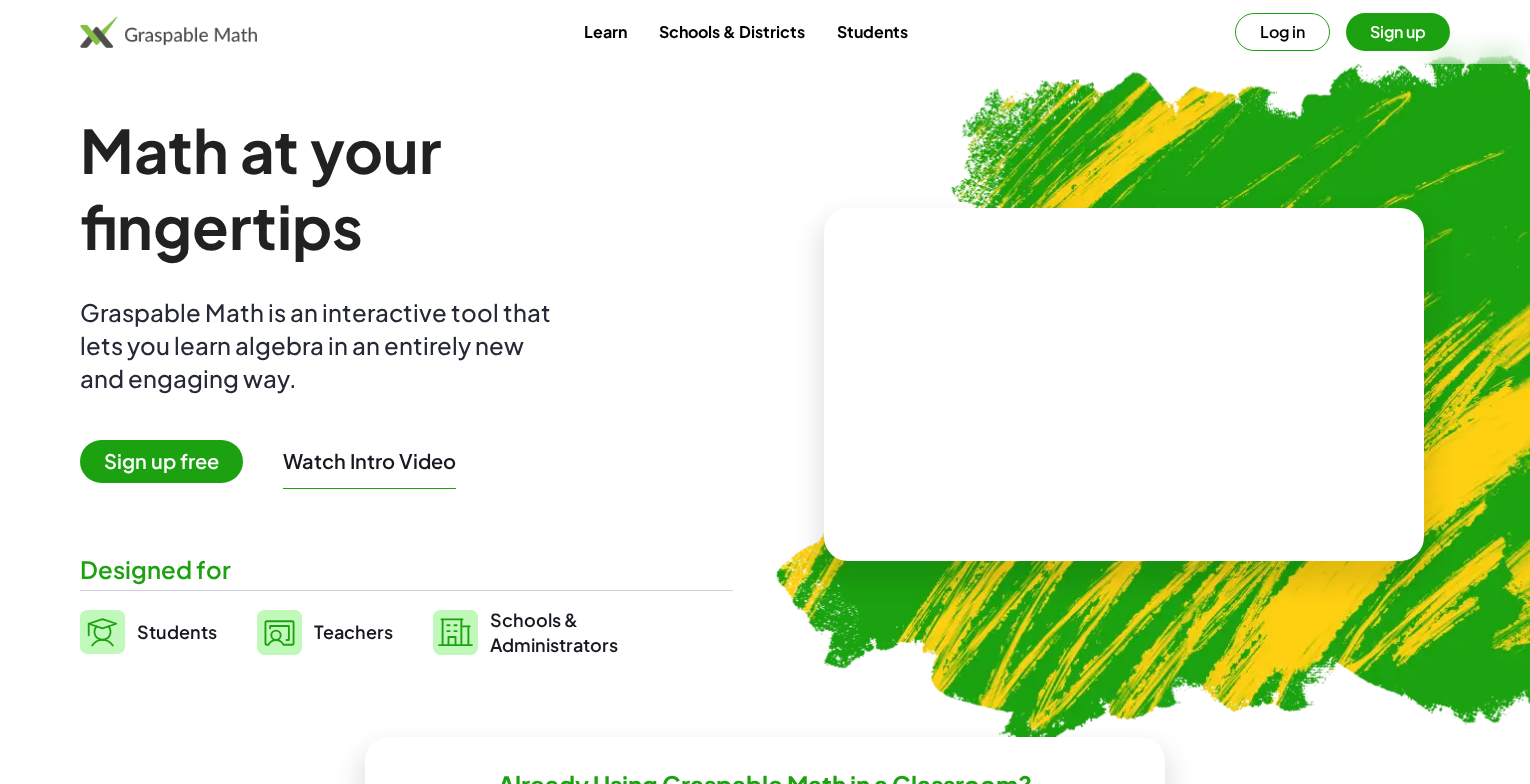 scroll, scrollTop: 0, scrollLeft: 0, axis: both 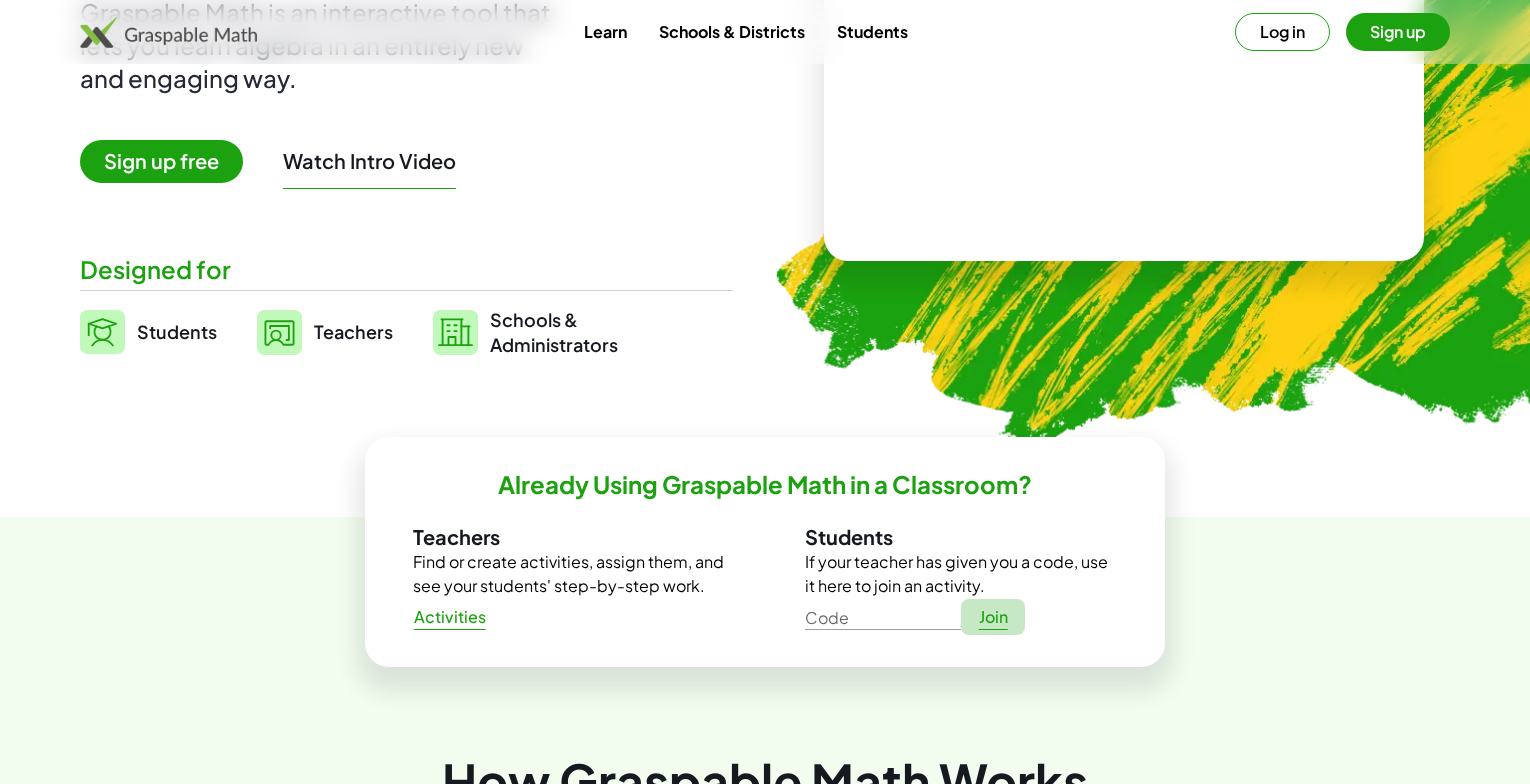 click on "Join" 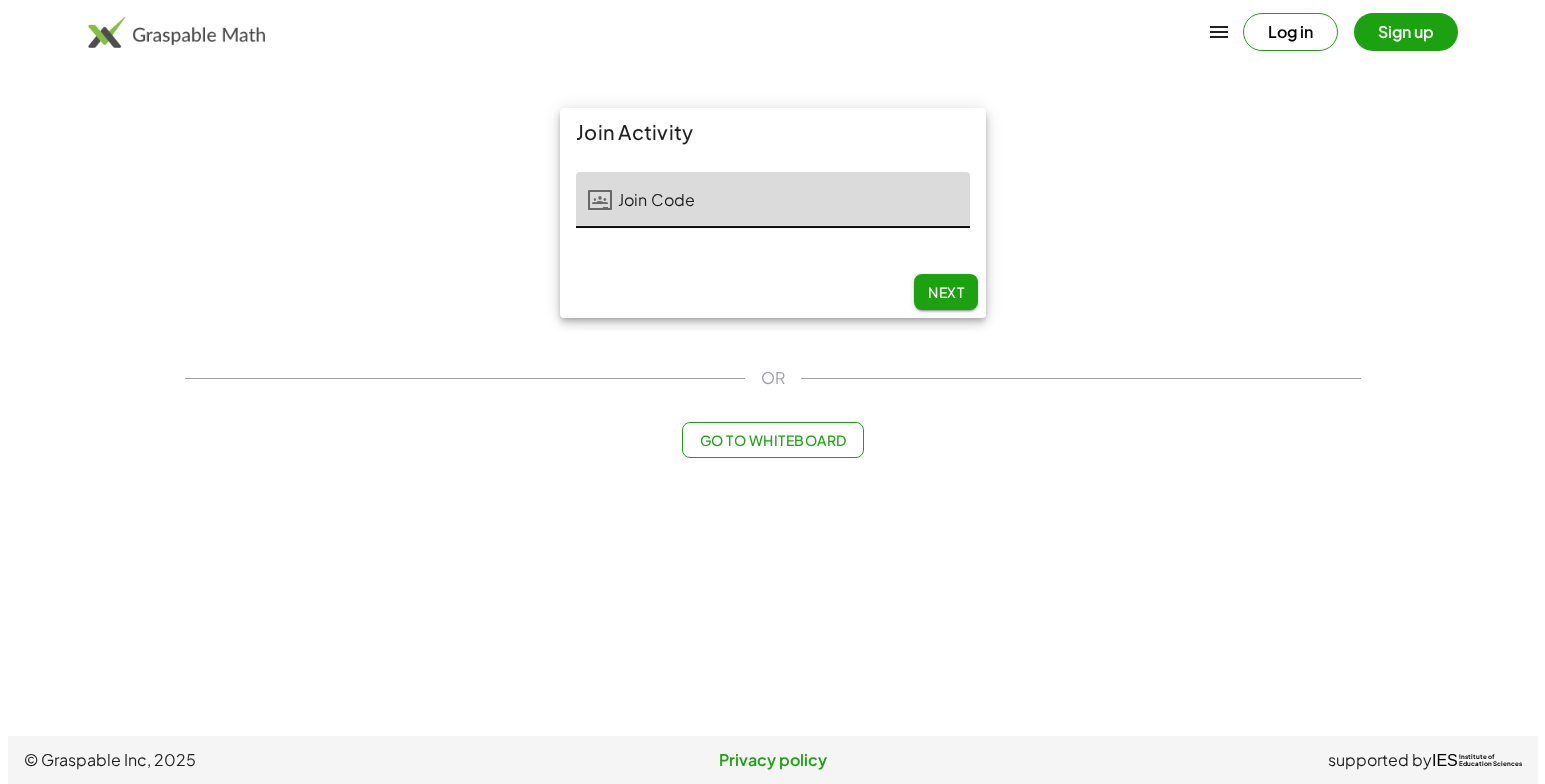 scroll, scrollTop: 0, scrollLeft: 0, axis: both 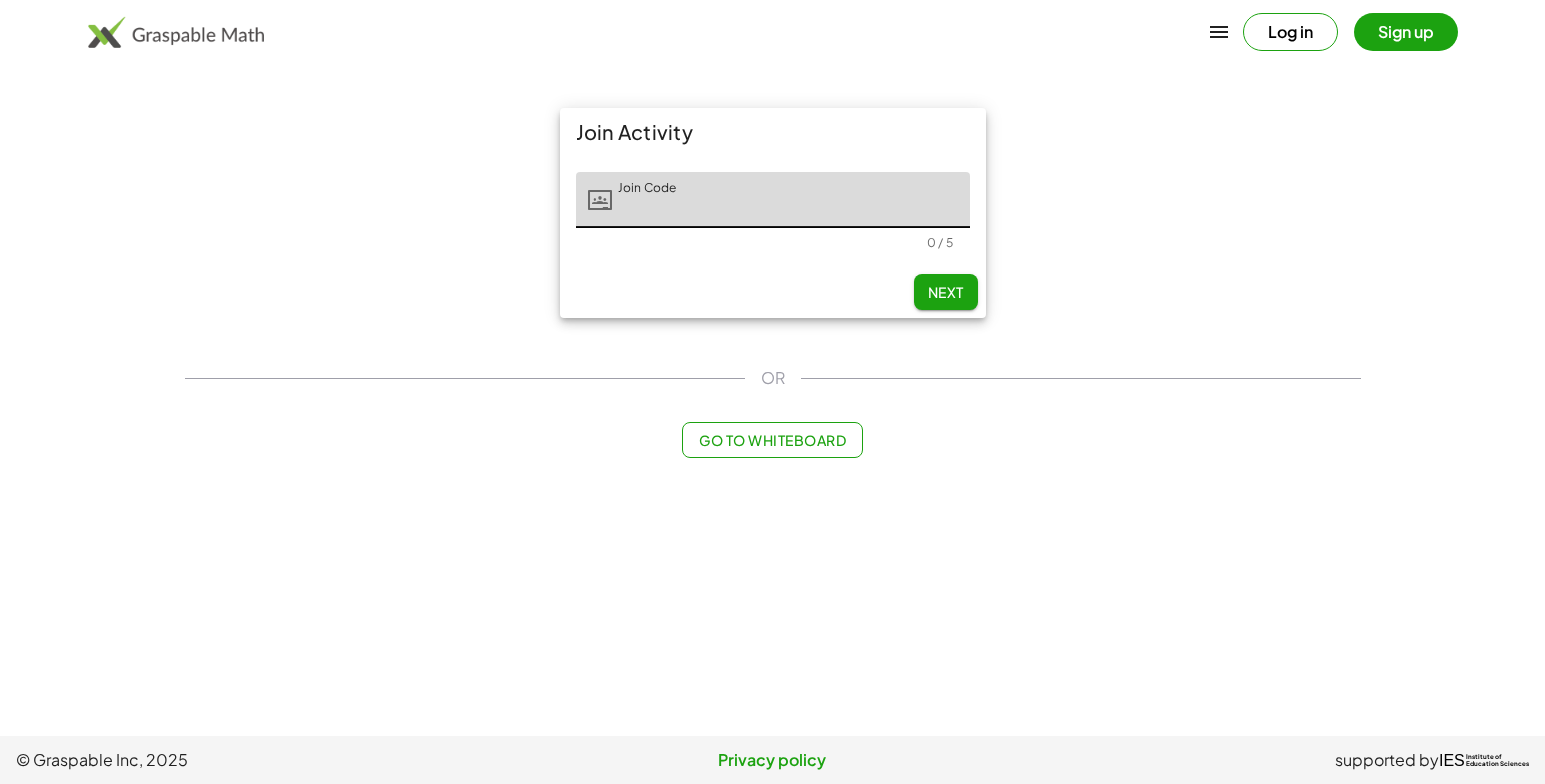 click on "Go to Whiteboard" 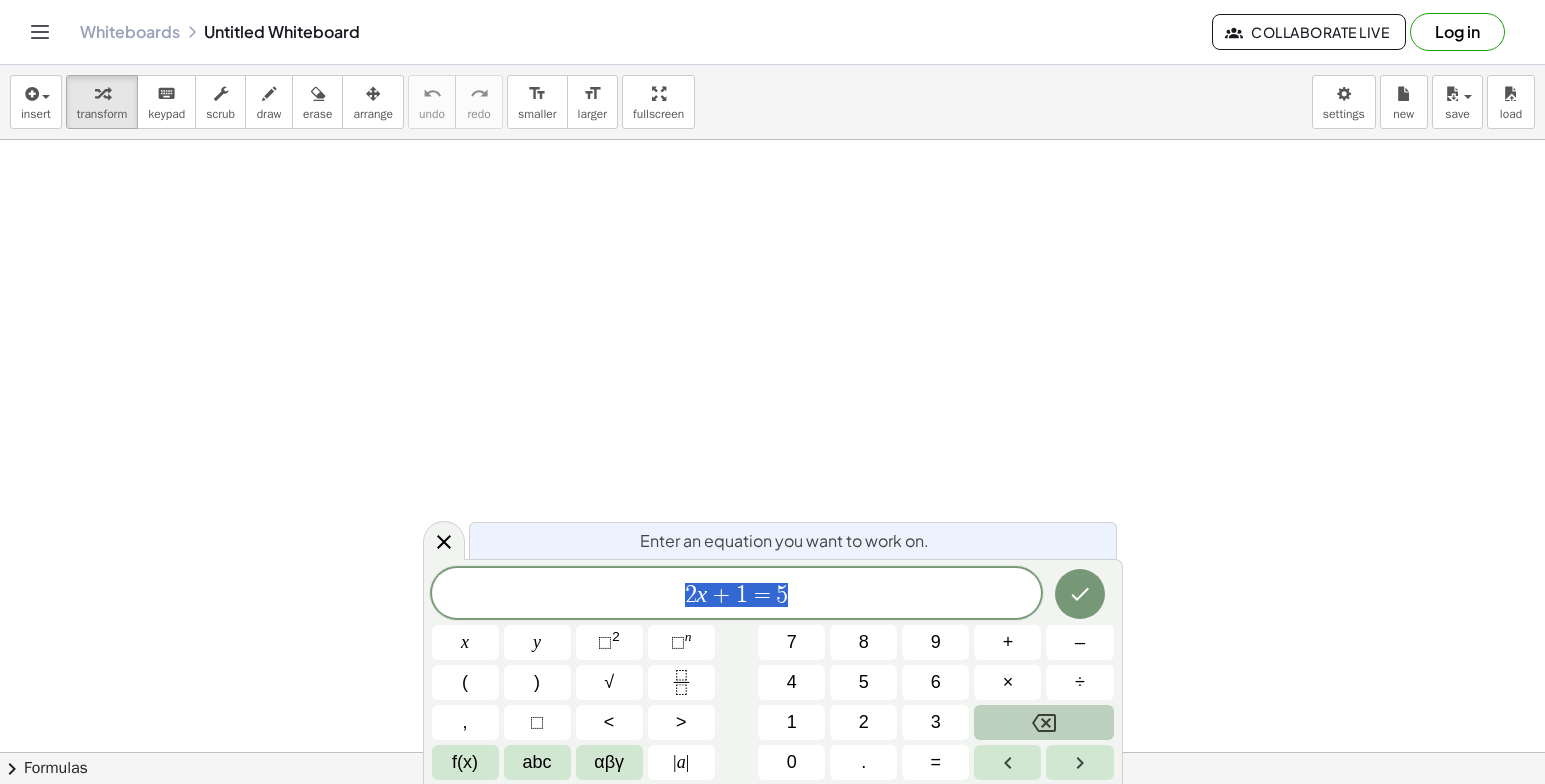 click at bounding box center [1043, 722] 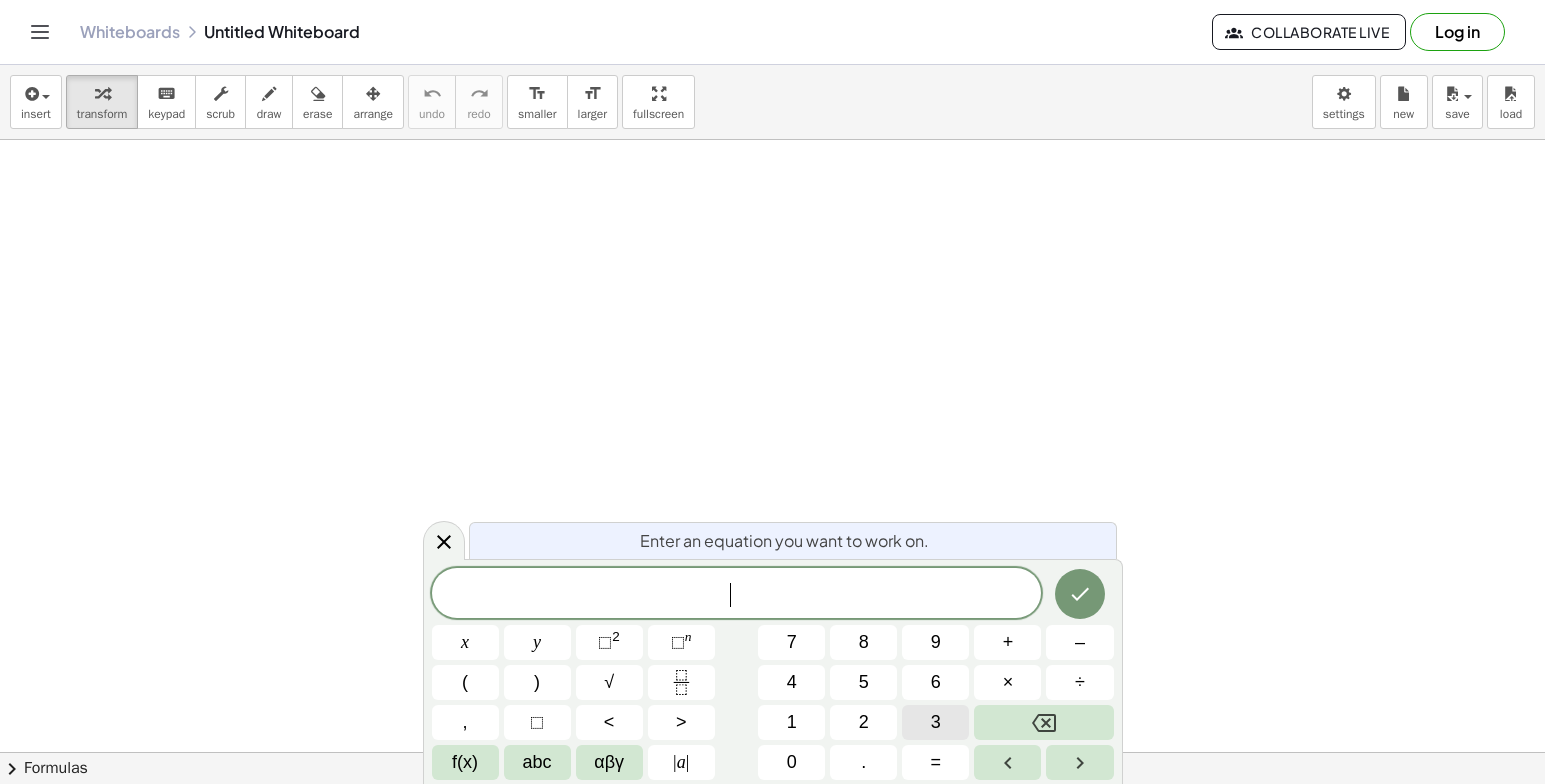click on "3" at bounding box center [936, 722] 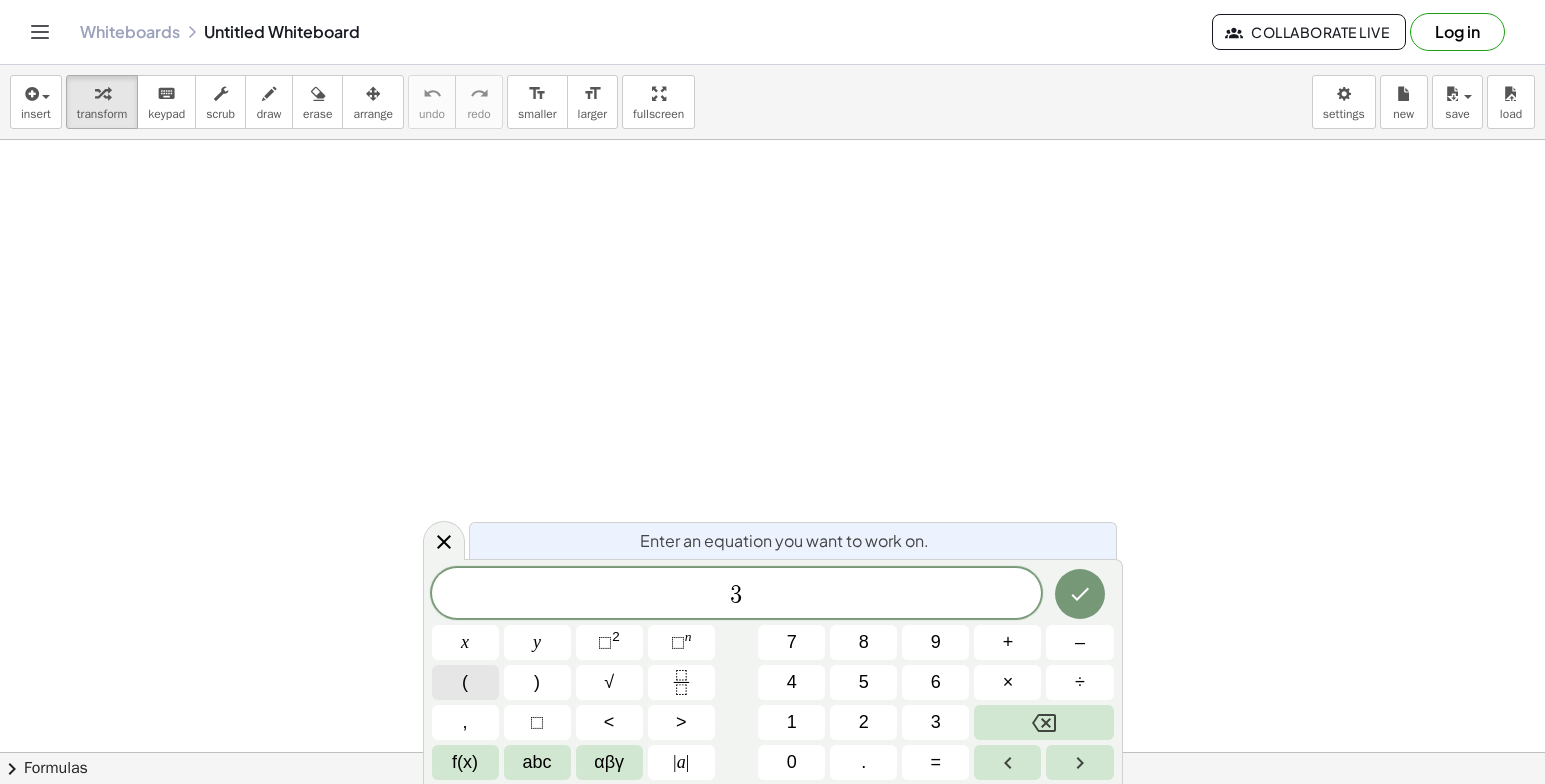 click on "(" at bounding box center [465, 682] 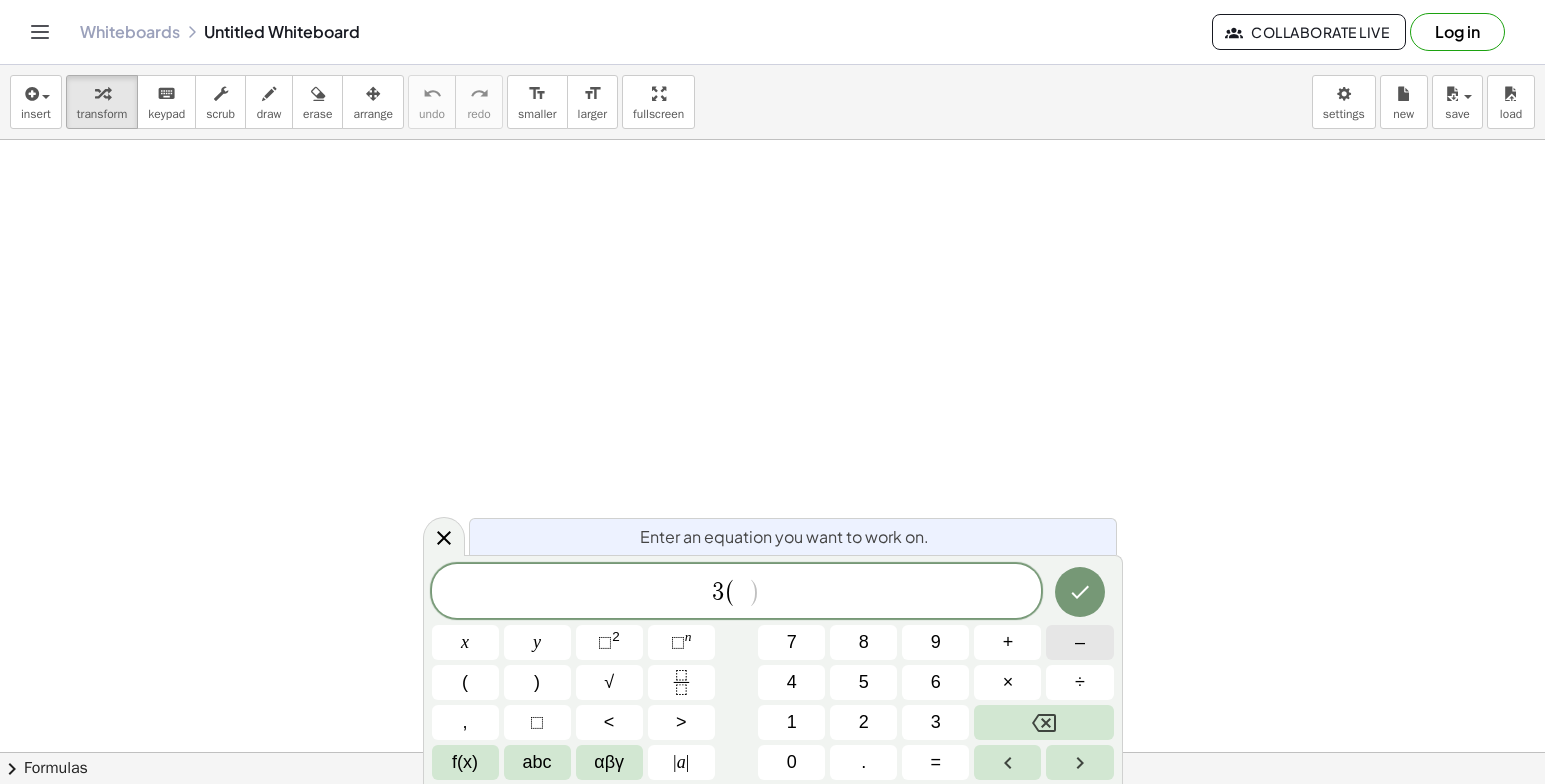 click on "–" at bounding box center (1079, 642) 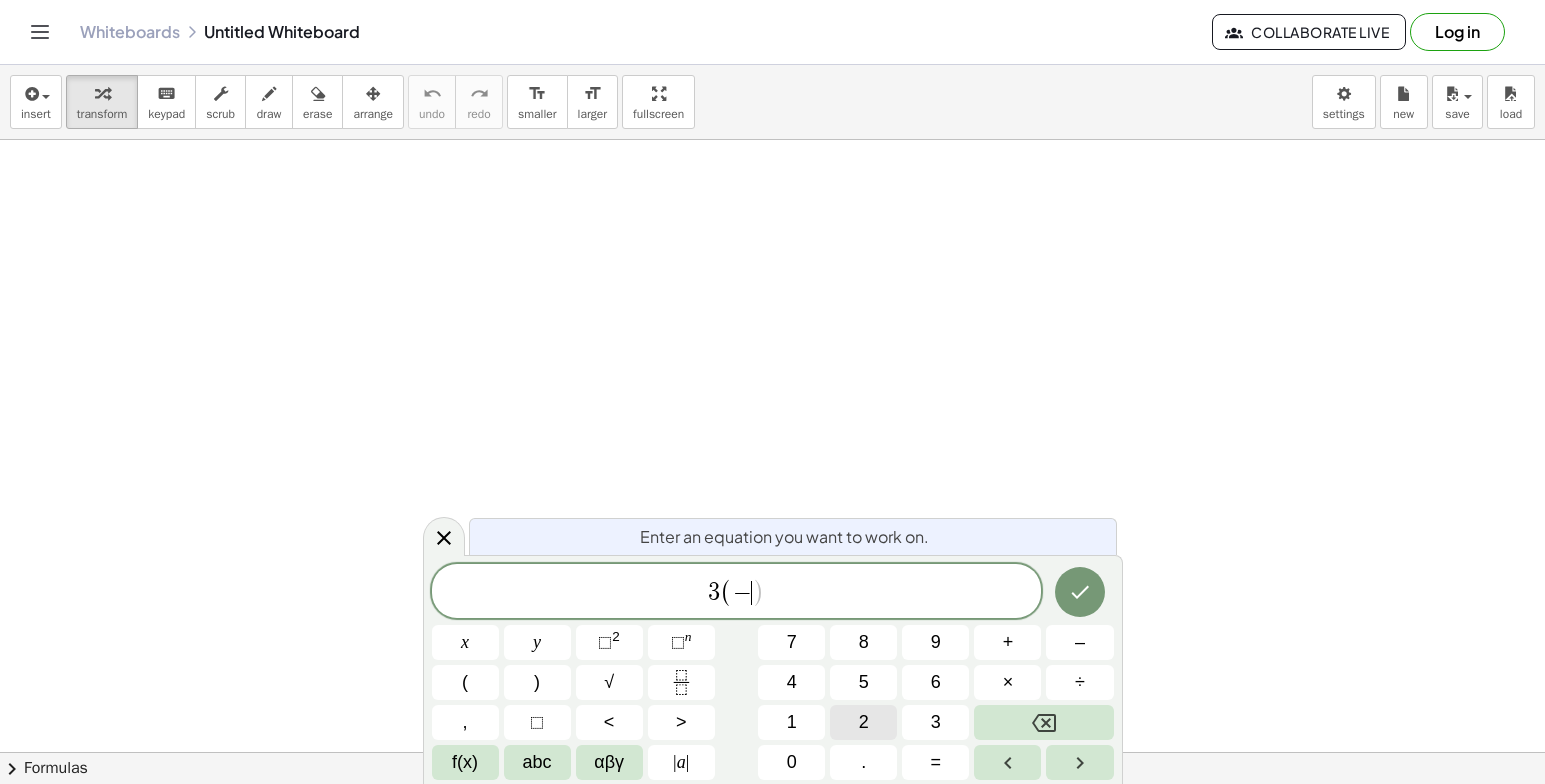 click on "2" at bounding box center (863, 722) 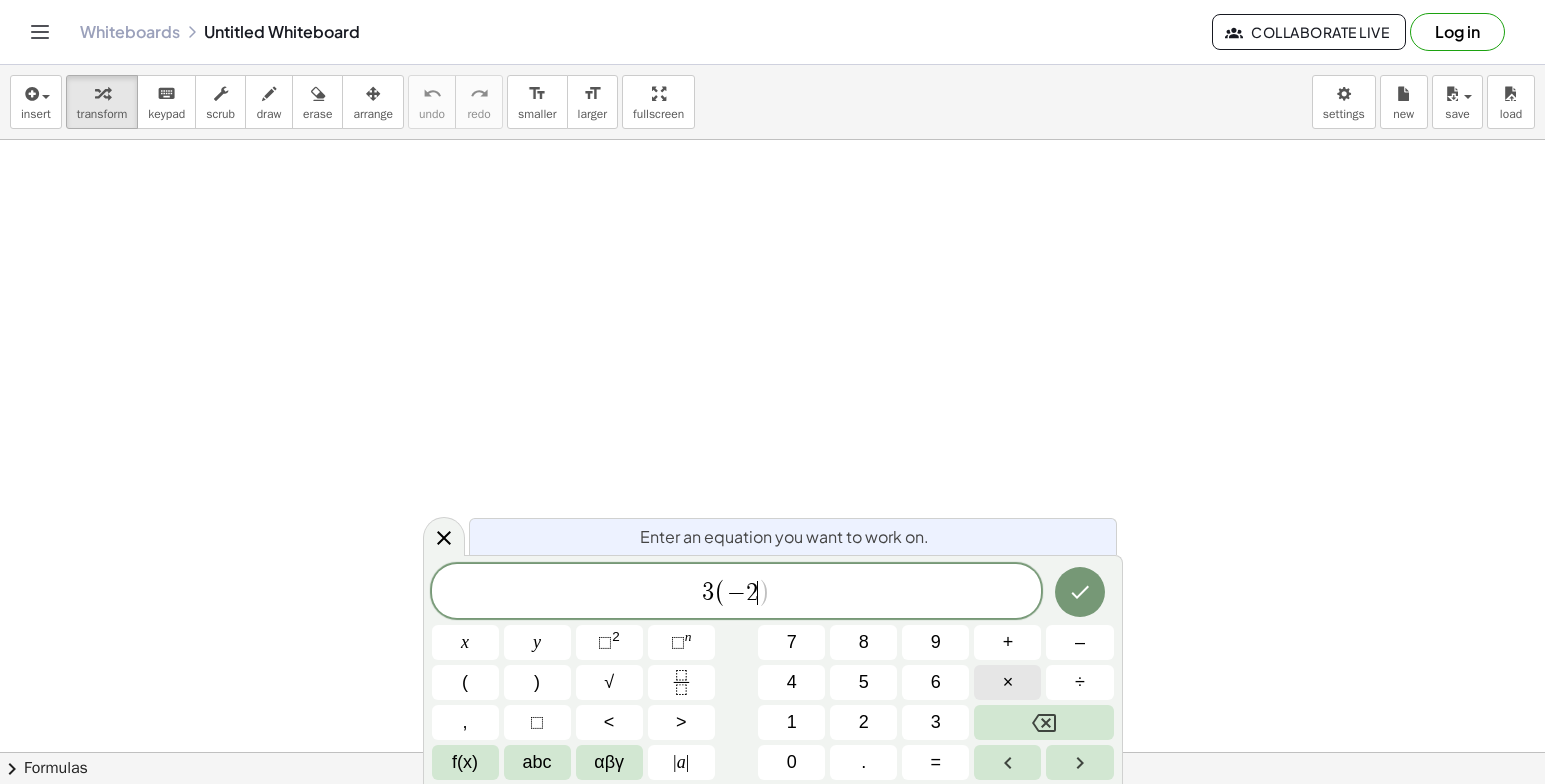 click on "×" at bounding box center (1008, 682) 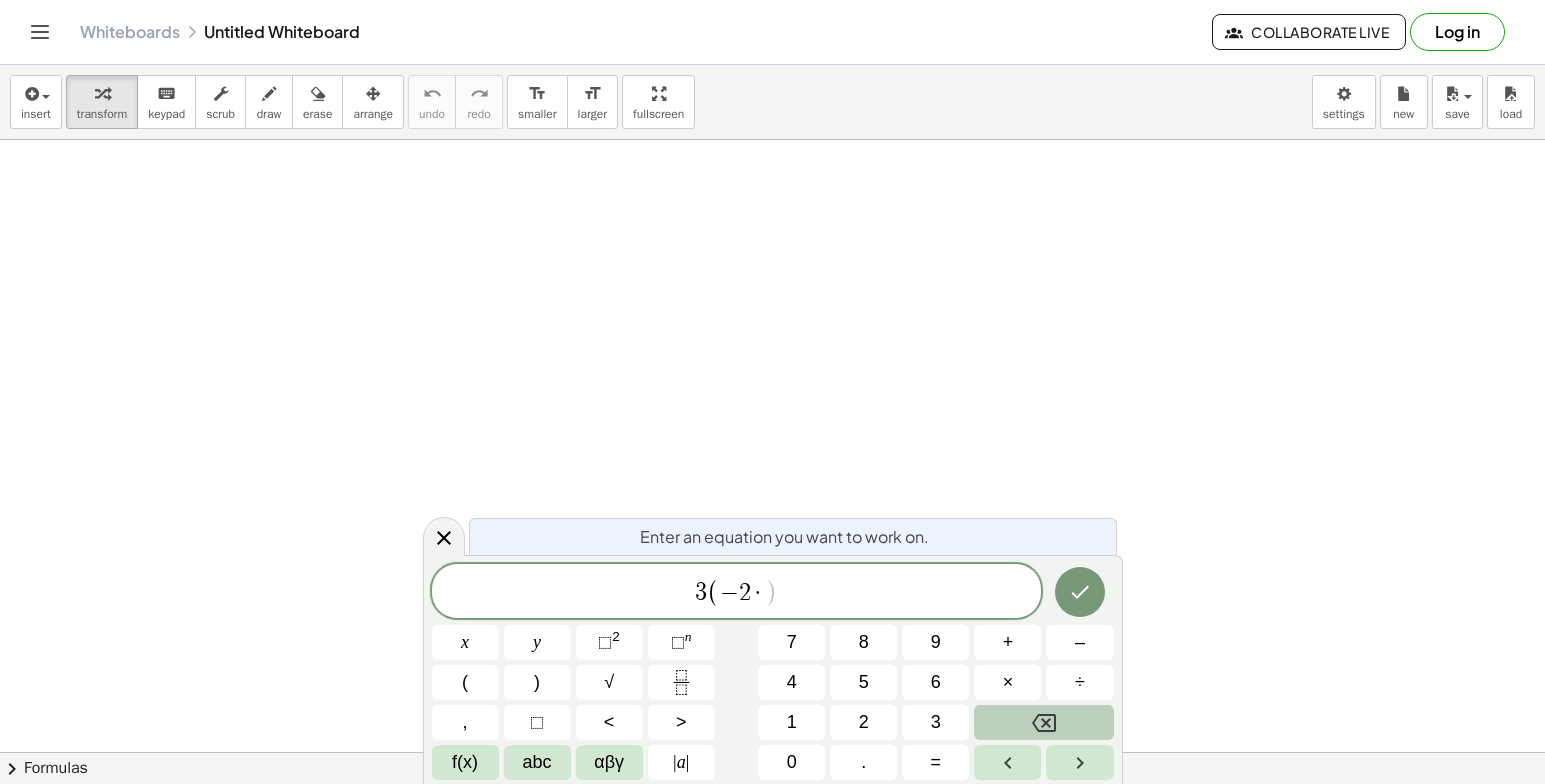 click 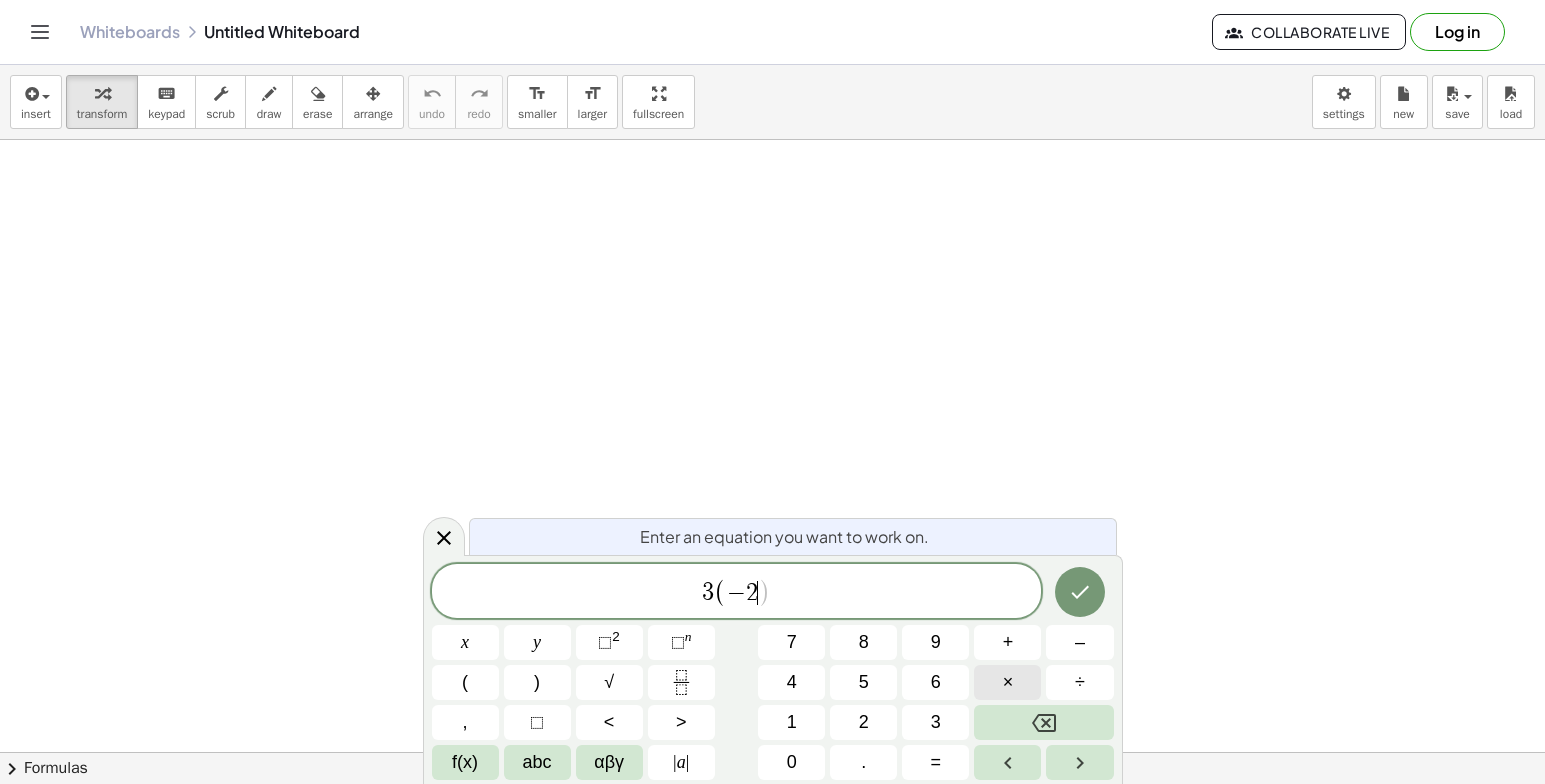 click on "×" at bounding box center (1007, 682) 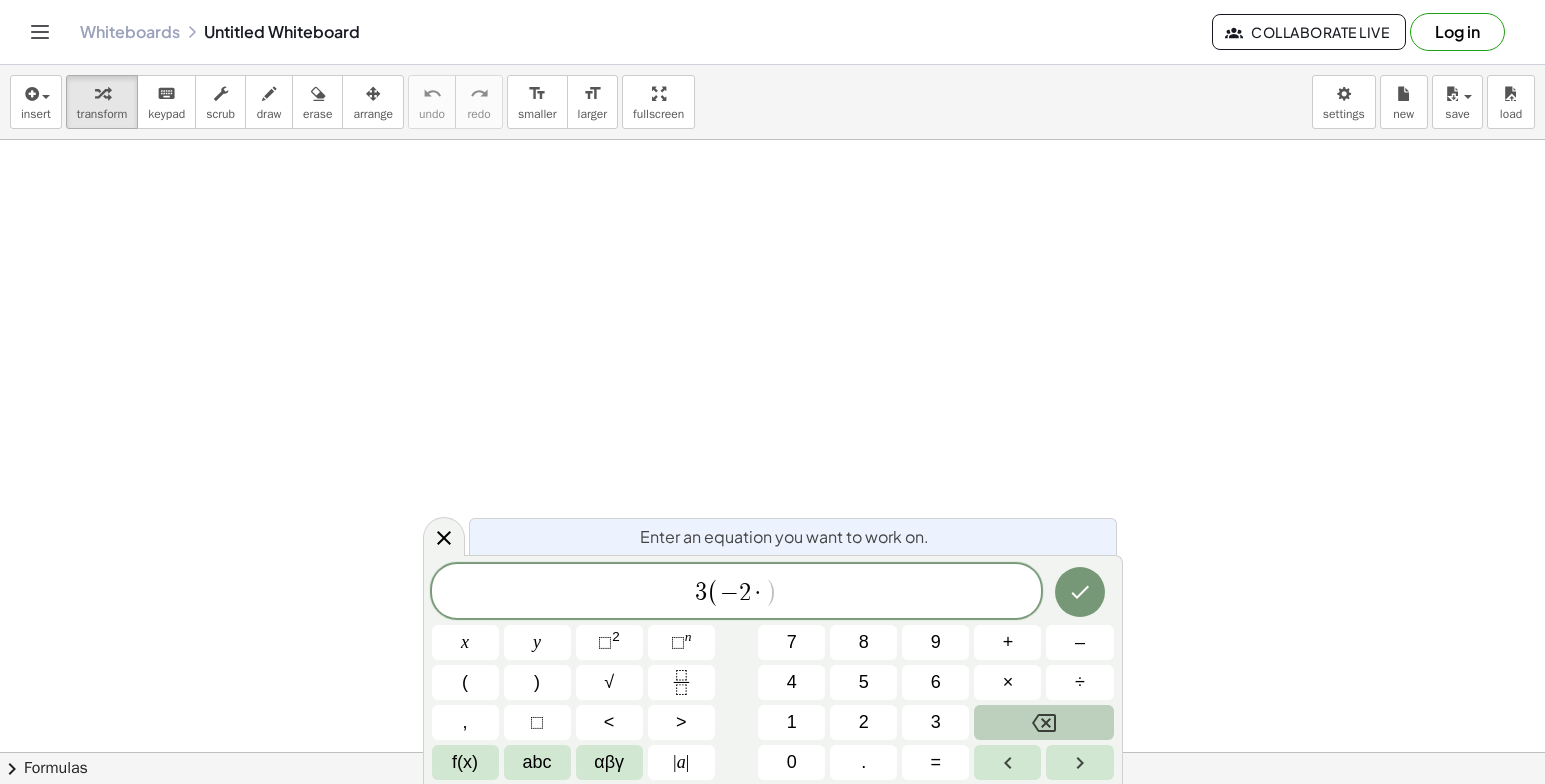 click at bounding box center [1043, 722] 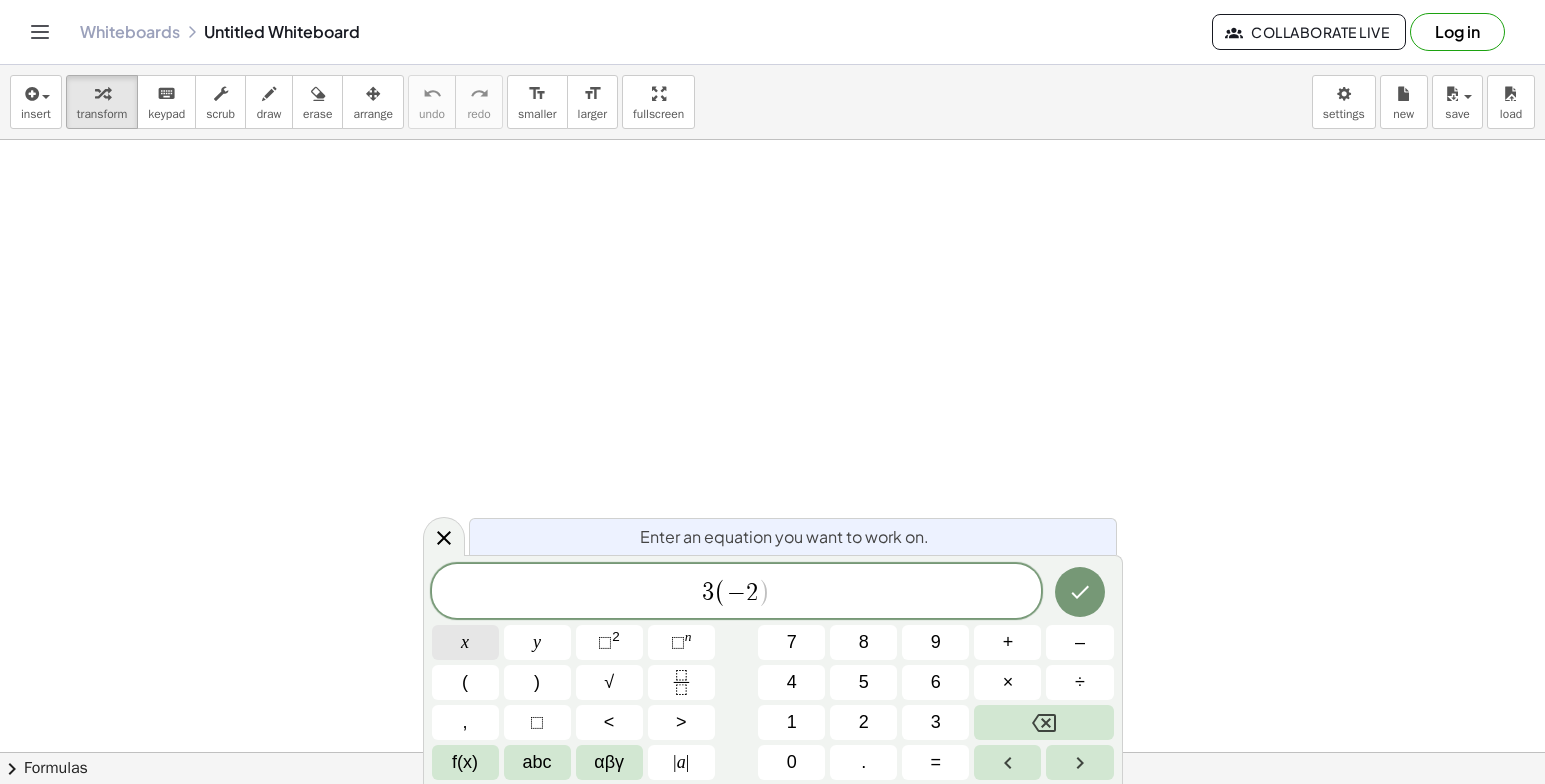 click on "x" at bounding box center (465, 642) 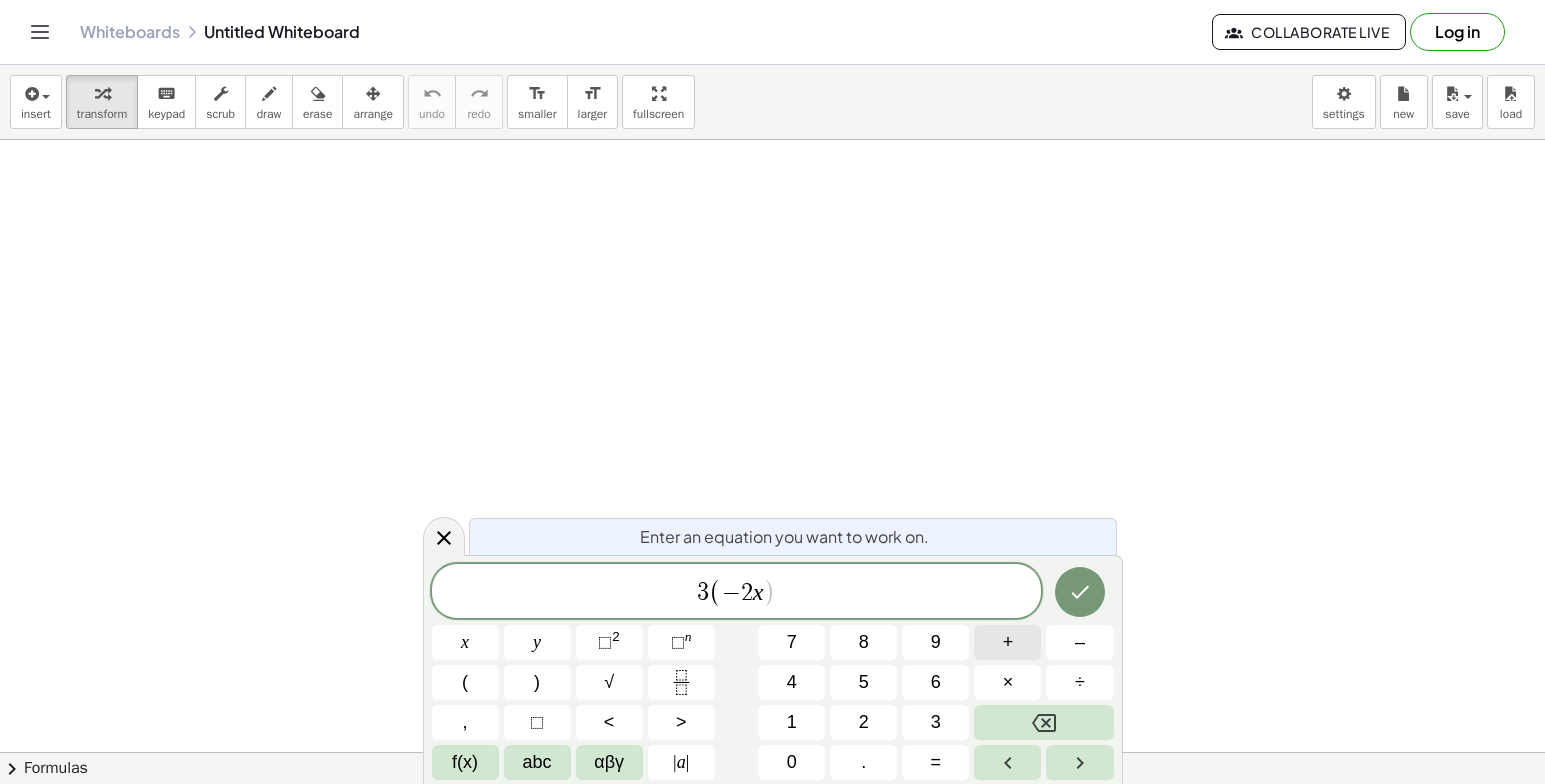 click on "3 ( − 2 x ​ ) x y ⬚ 2 ⬚ n 7 8 9 + – ( ) √ 4 5 6 × ÷ , ⬚ < > 1 2 3 f(x) abc αβγ | a | 0 . =" at bounding box center (773, 672) 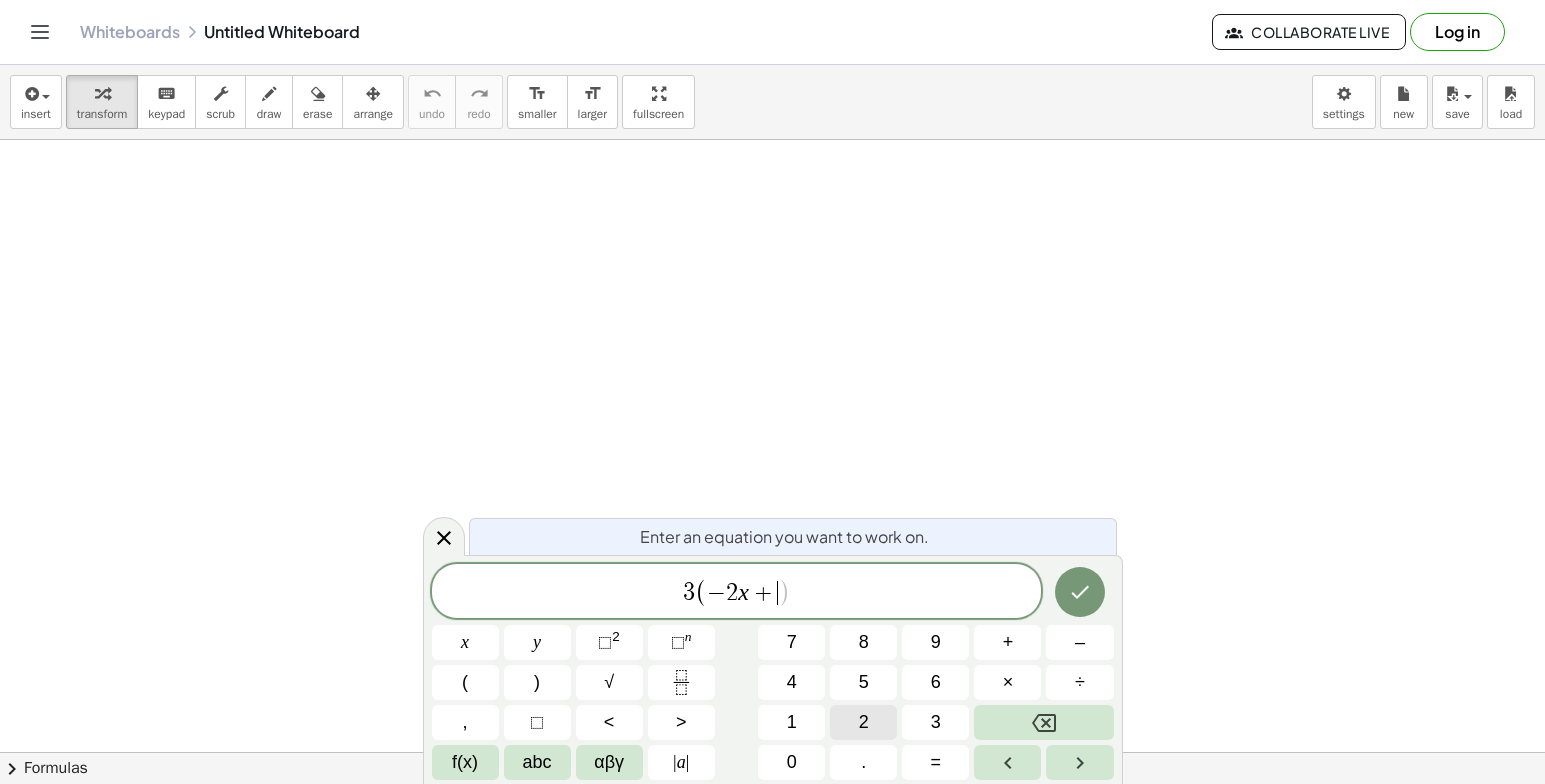 click on "3 ( − 2 x + ​ ) x y ⬚ 2 ⬚ n 7 8 9 + – ( ) √ 4 5 6 × ÷ , ⬚ < > 1 2 3 f(x) abc αβγ | a | 0 . =" at bounding box center [773, 672] 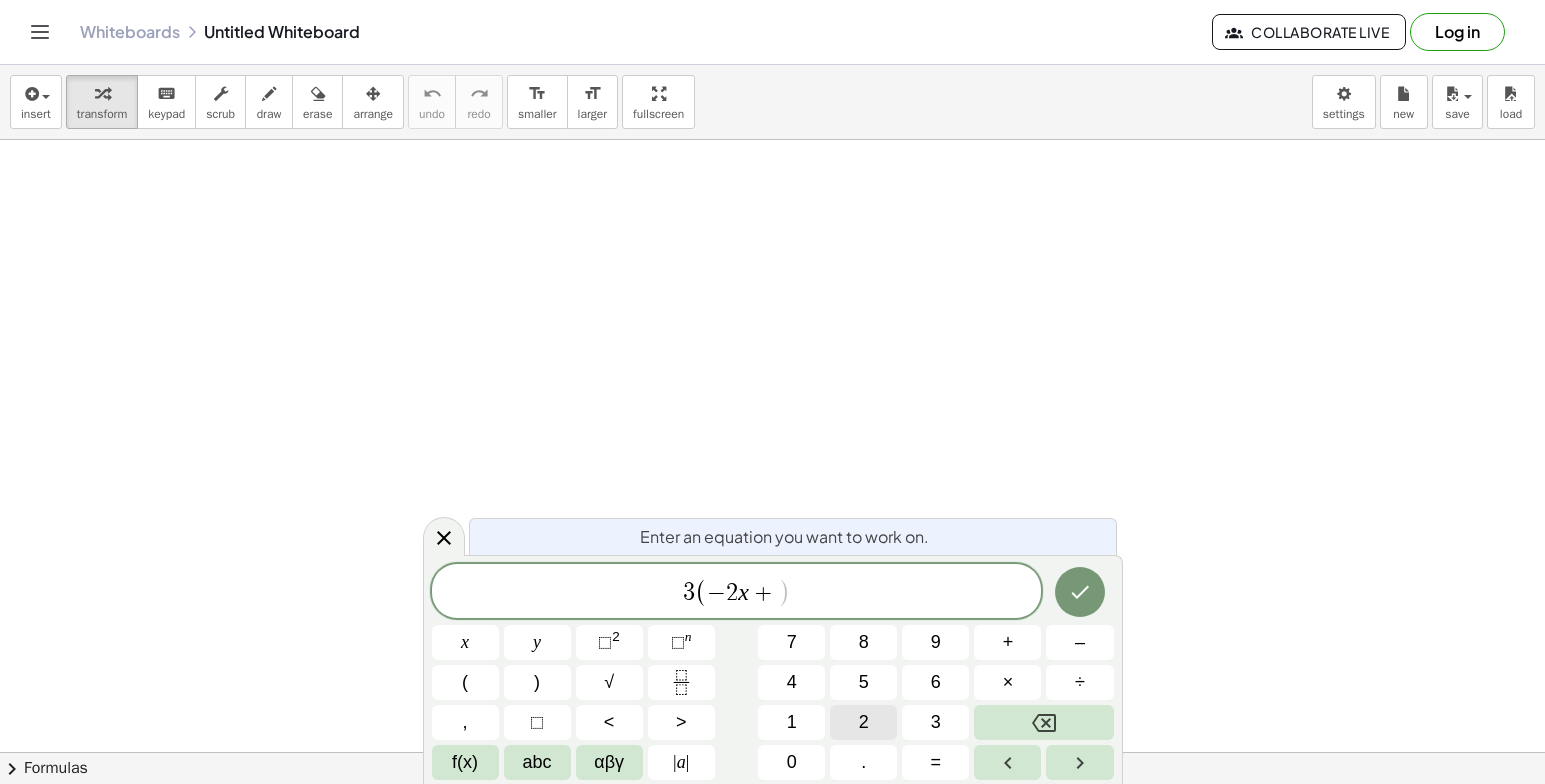 click on "2" at bounding box center [864, 722] 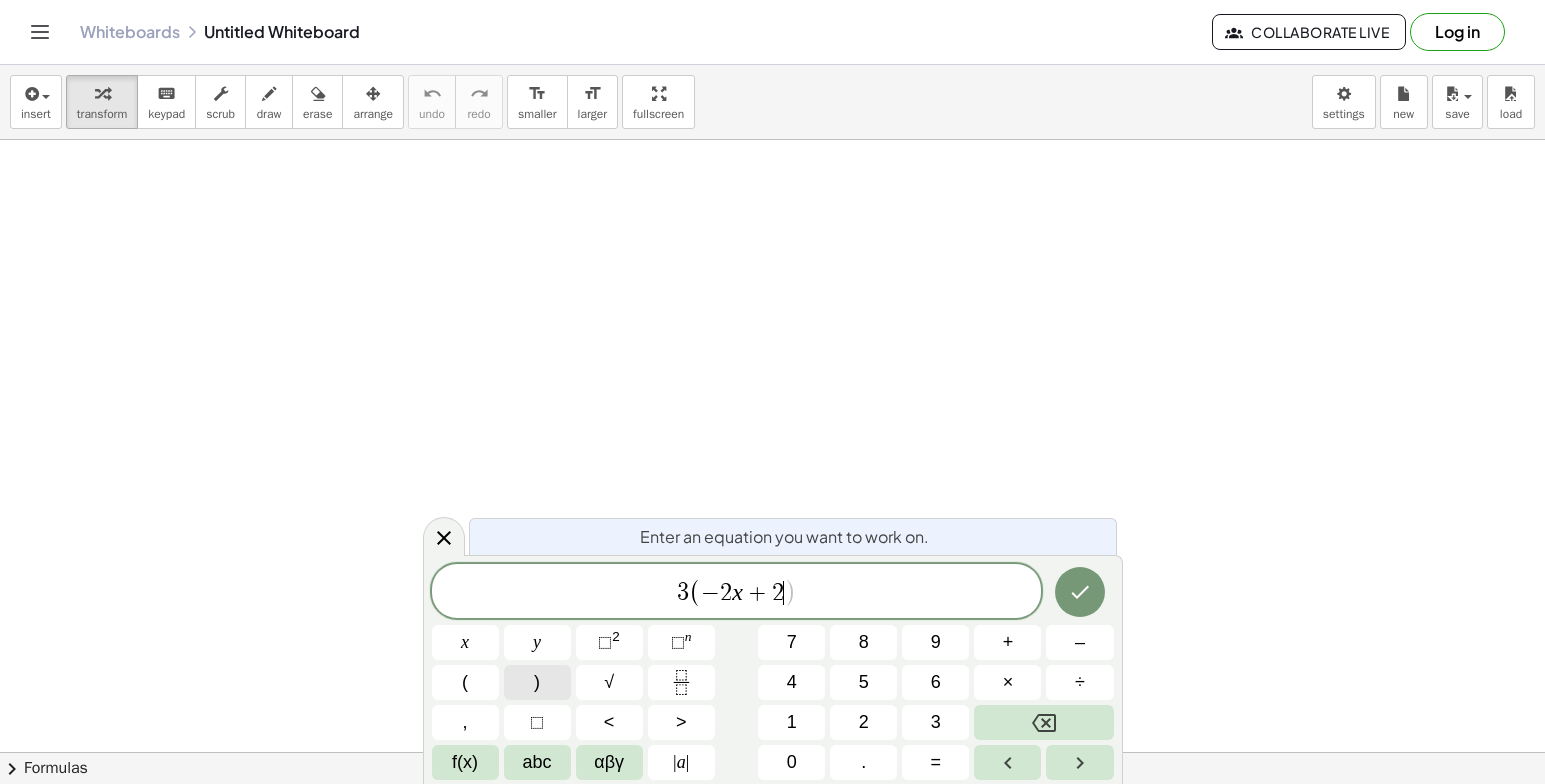 click on ")" at bounding box center [537, 682] 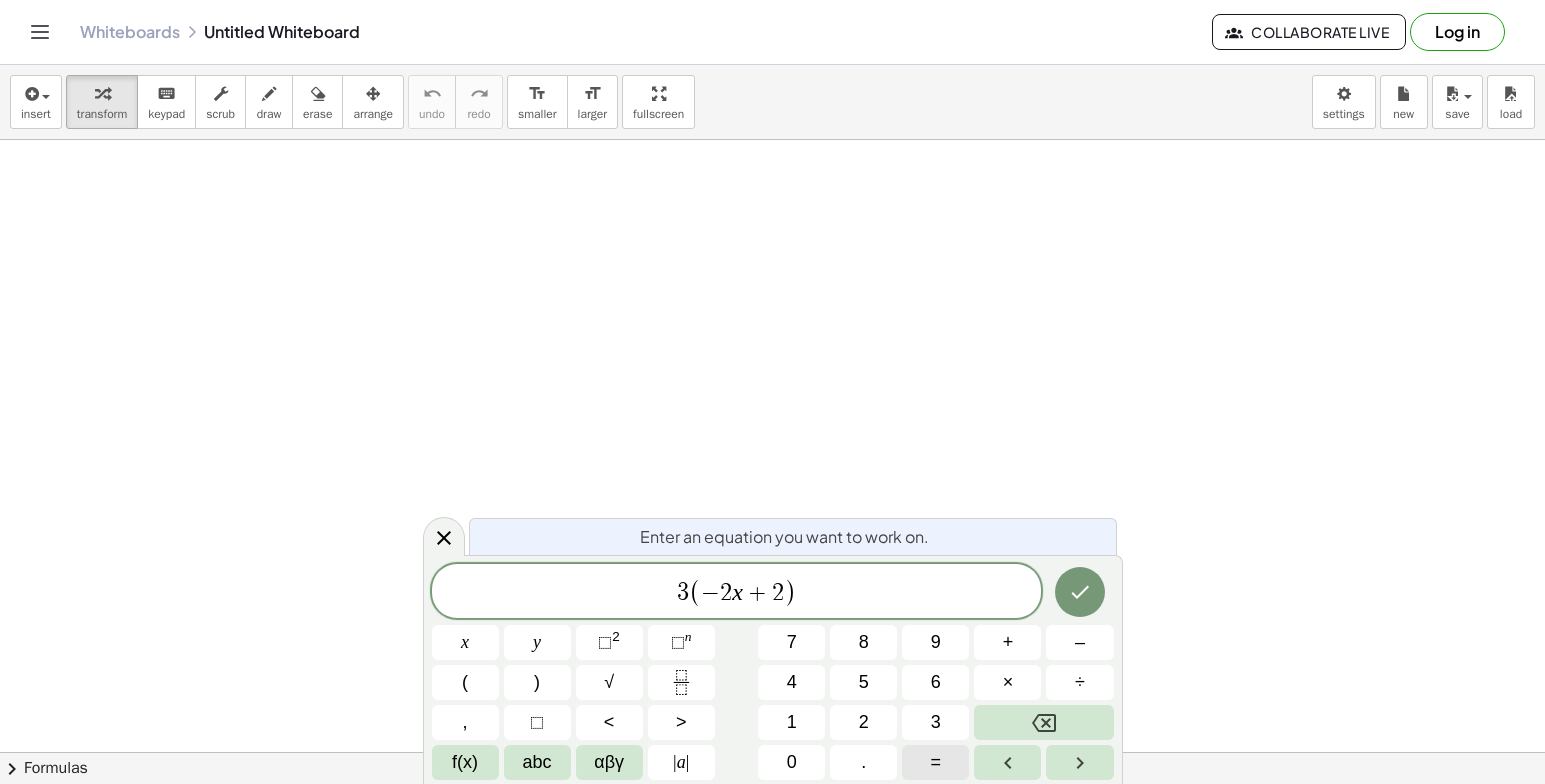 click on "=" at bounding box center [935, 762] 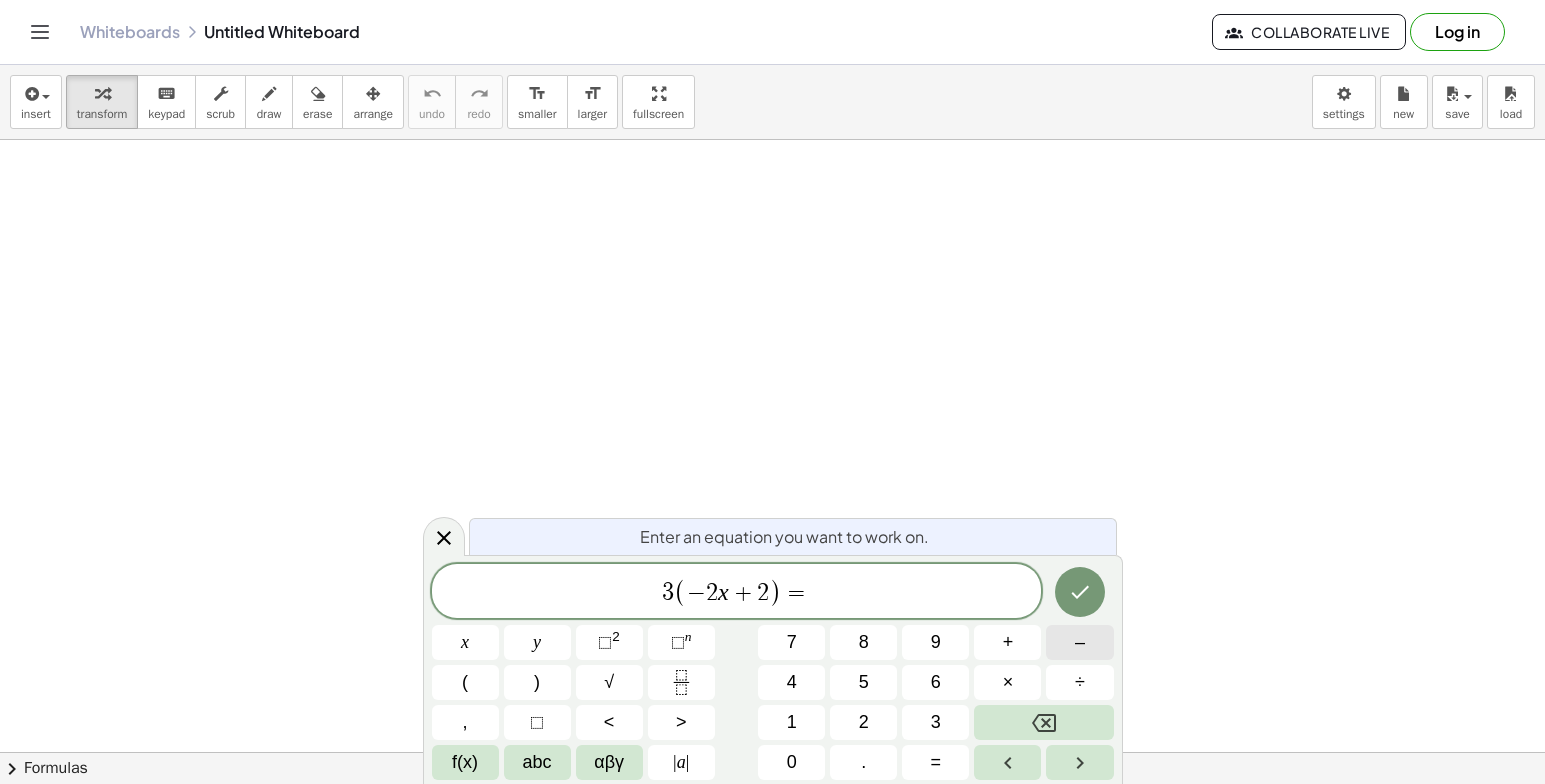 click on "–" at bounding box center [1079, 642] 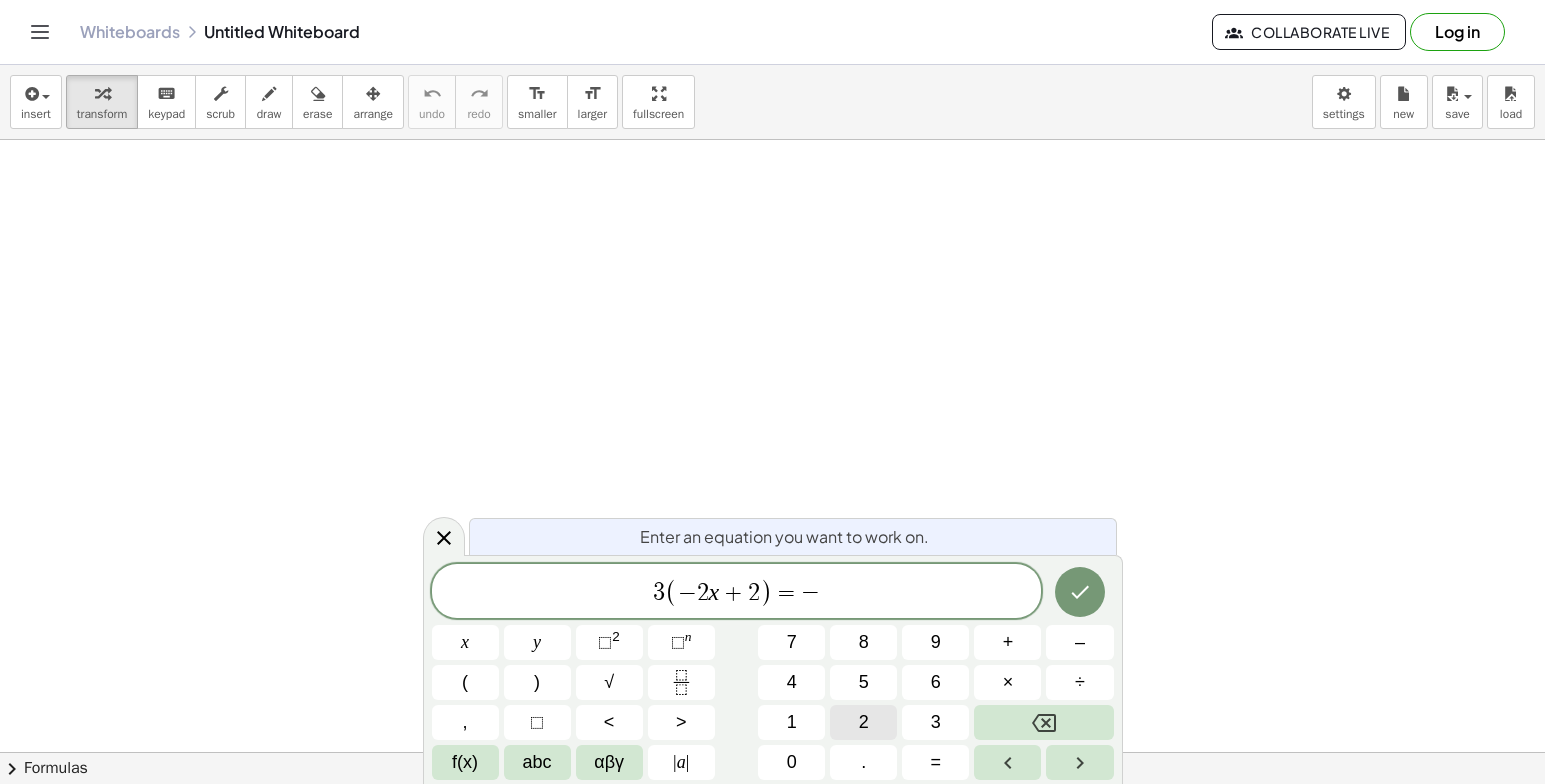 click on "2" at bounding box center [863, 722] 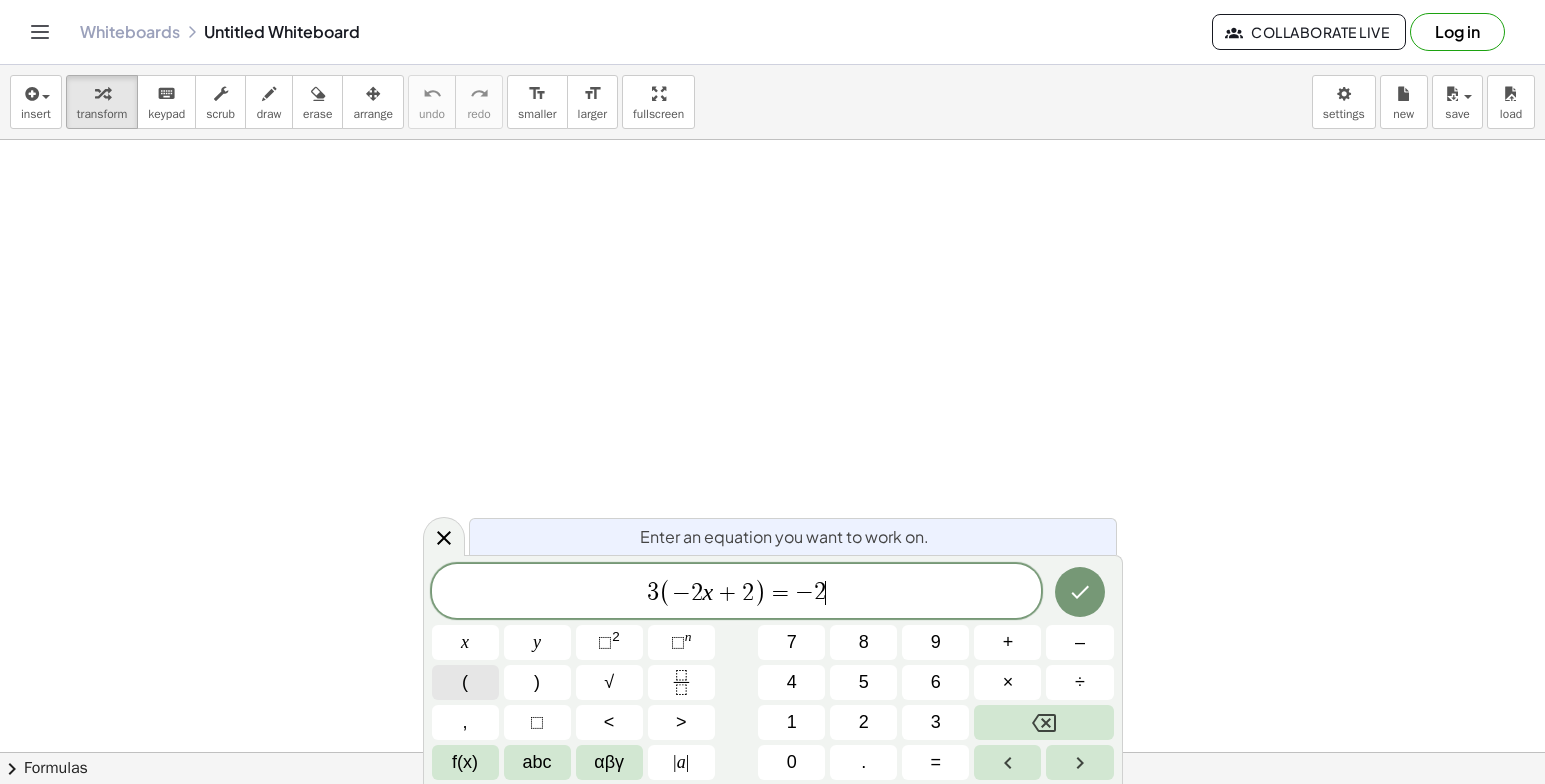 click on "(" at bounding box center [465, 682] 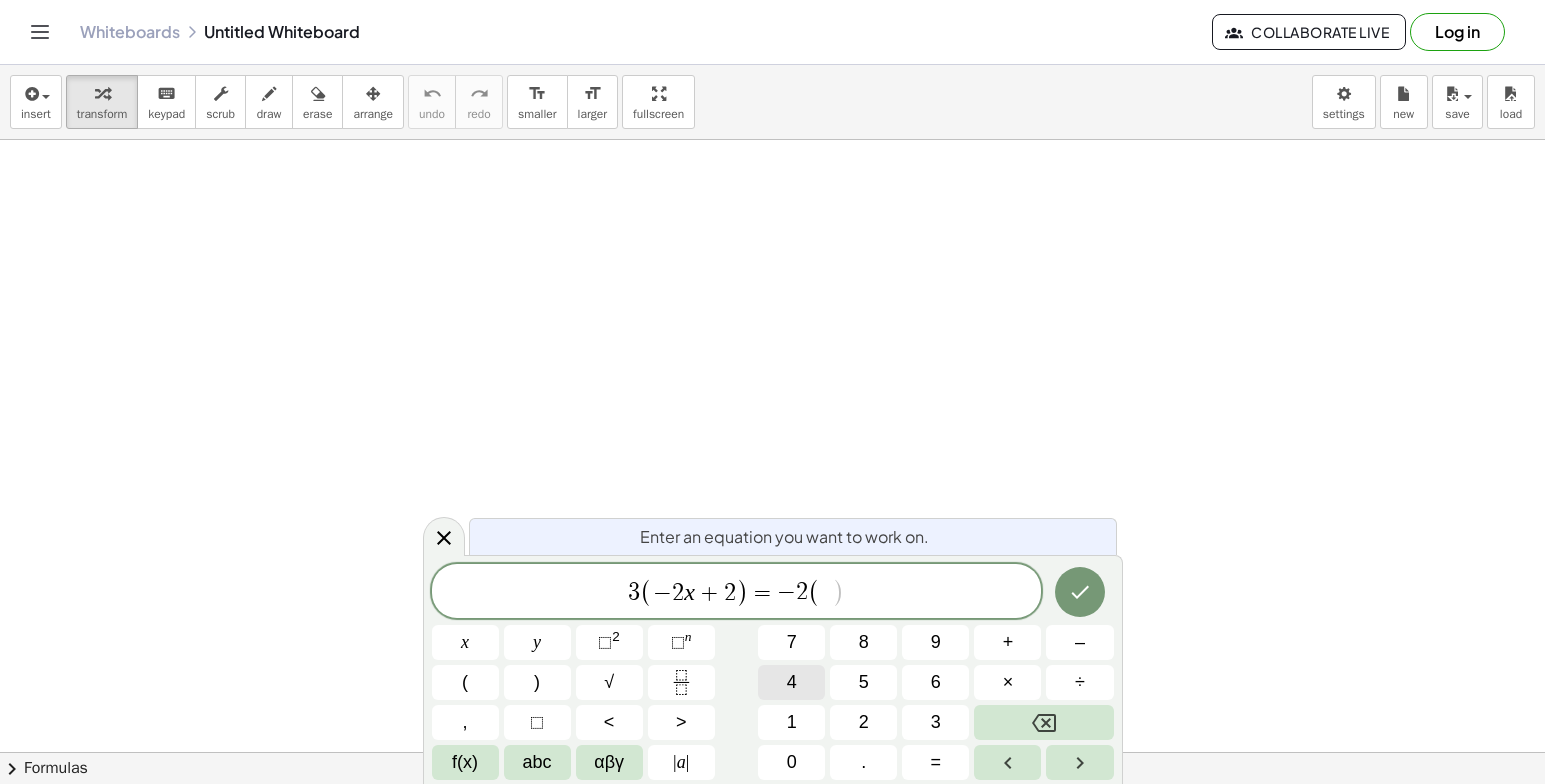 click on "4" at bounding box center [792, 682] 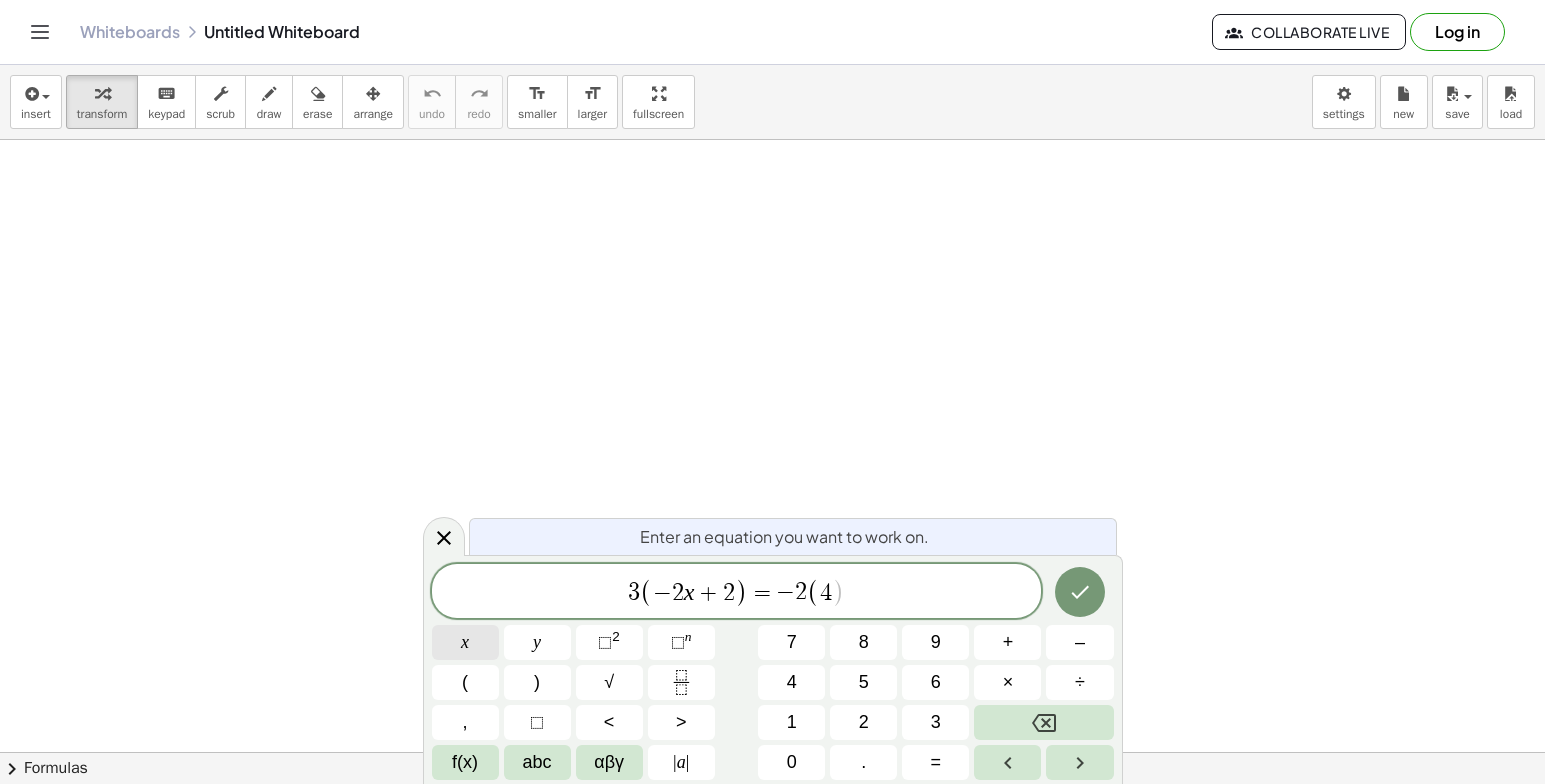 click on "x" at bounding box center [465, 642] 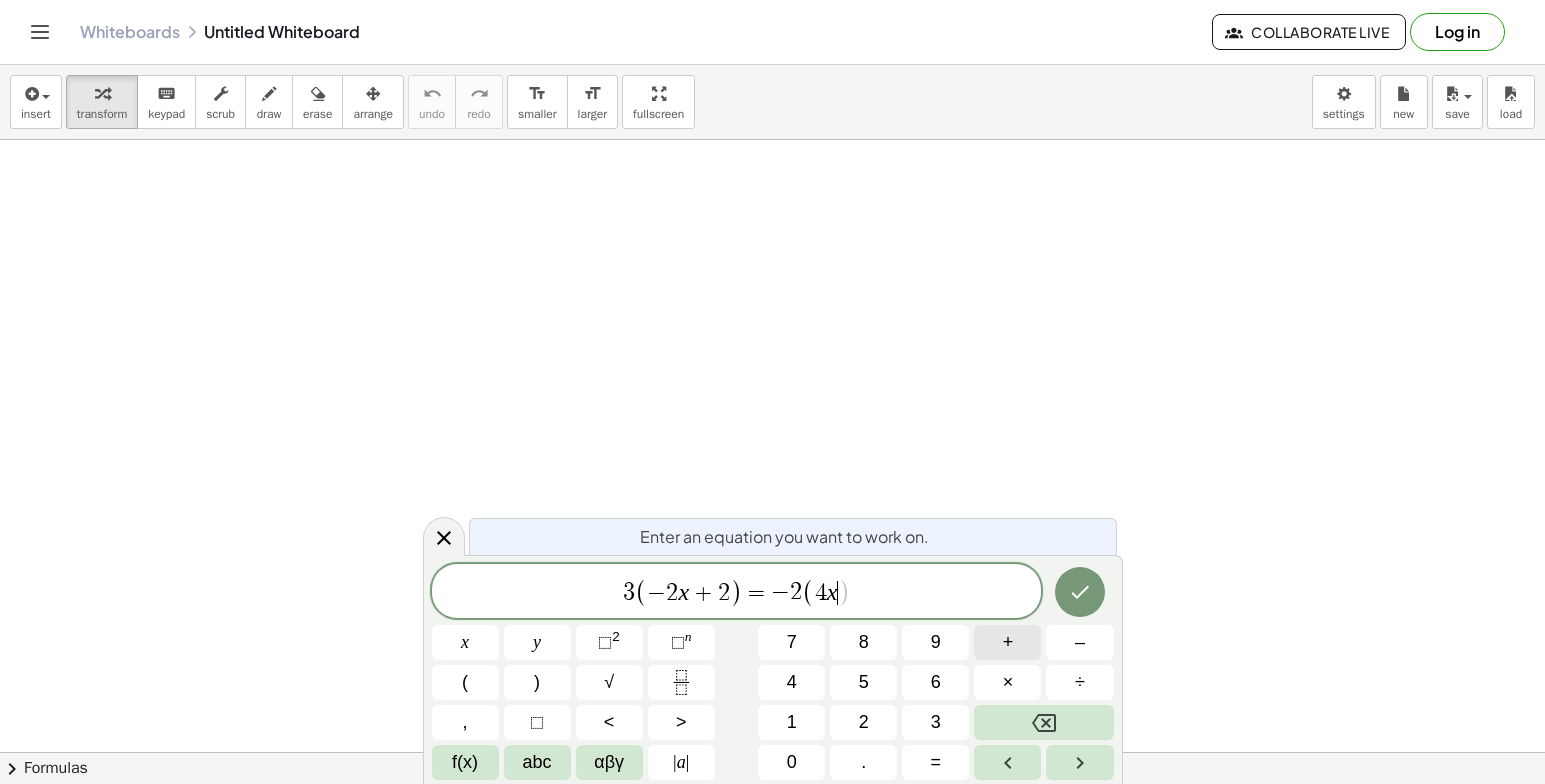 click on "3 ( − 2 x + 2 ) = − 2 ( 4 x ​ ) x y ⬚ 2 ⬚ n 7 8 9 + – ( ) √ 4 5 6 × ÷ , ⬚ < > 1 2 3 f(x) abc αβγ | a | 0 . =" at bounding box center (773, 672) 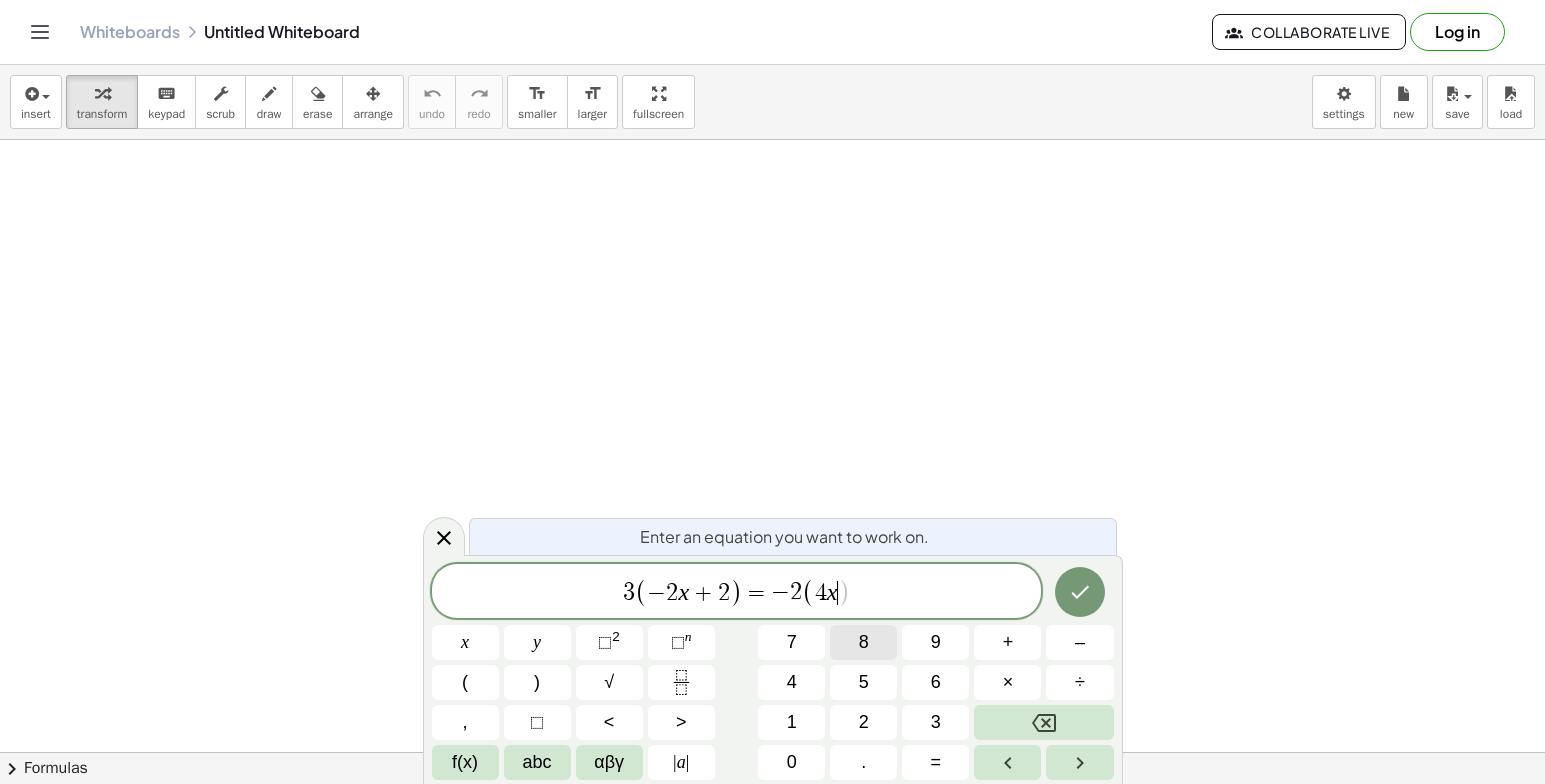 click on "8" at bounding box center [863, 642] 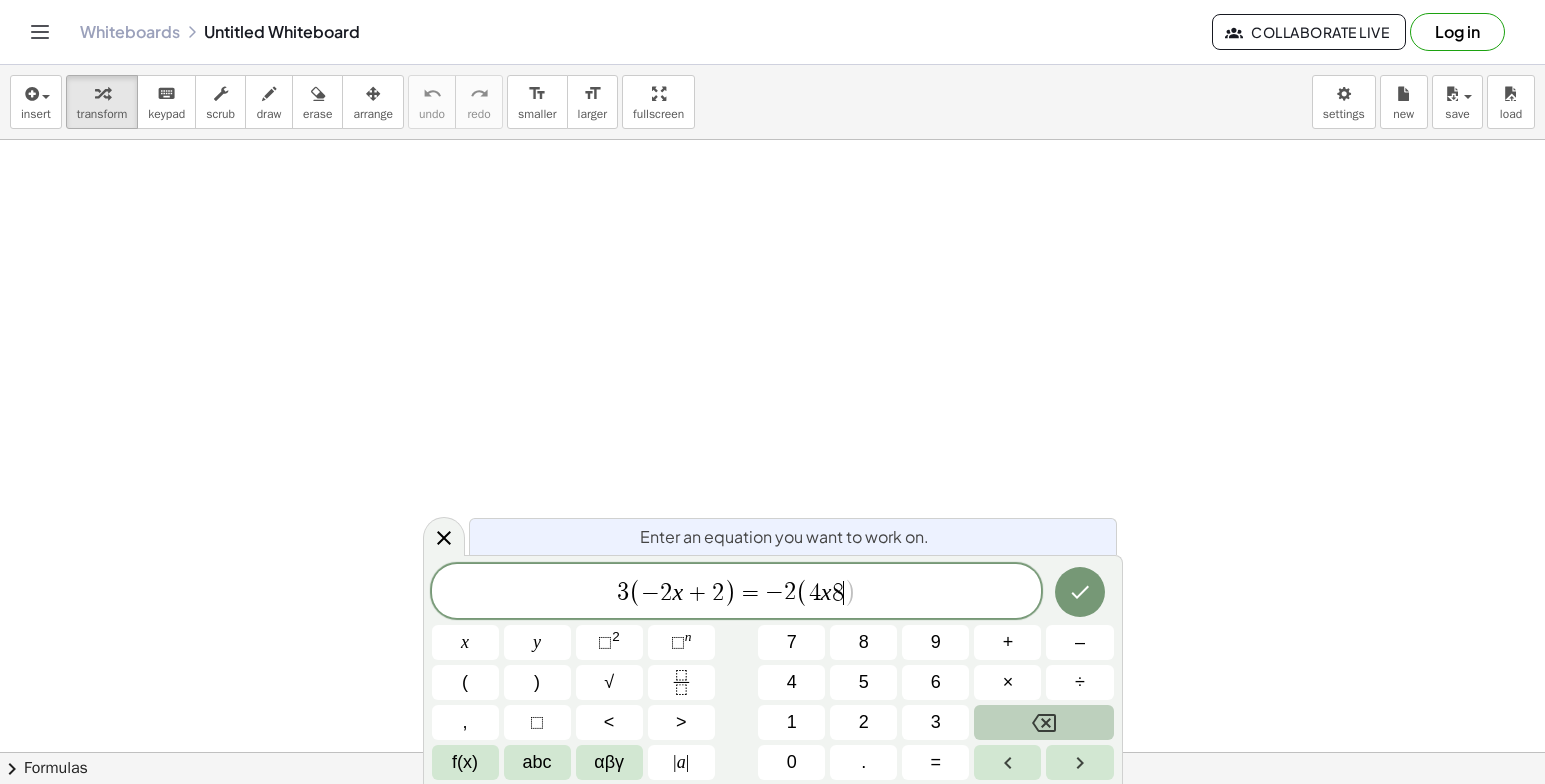 click at bounding box center (1043, 722) 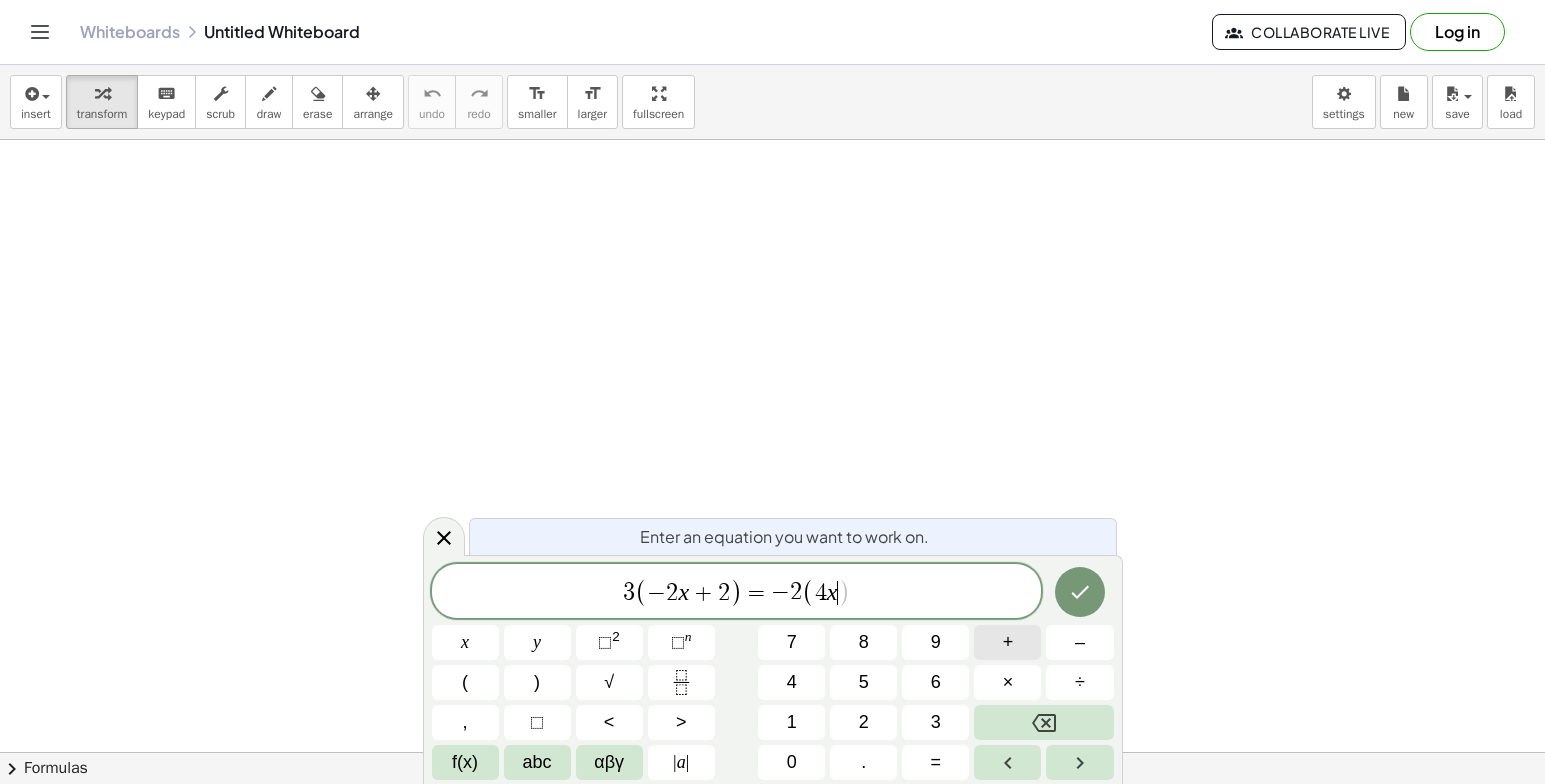 click on "+" at bounding box center (1007, 642) 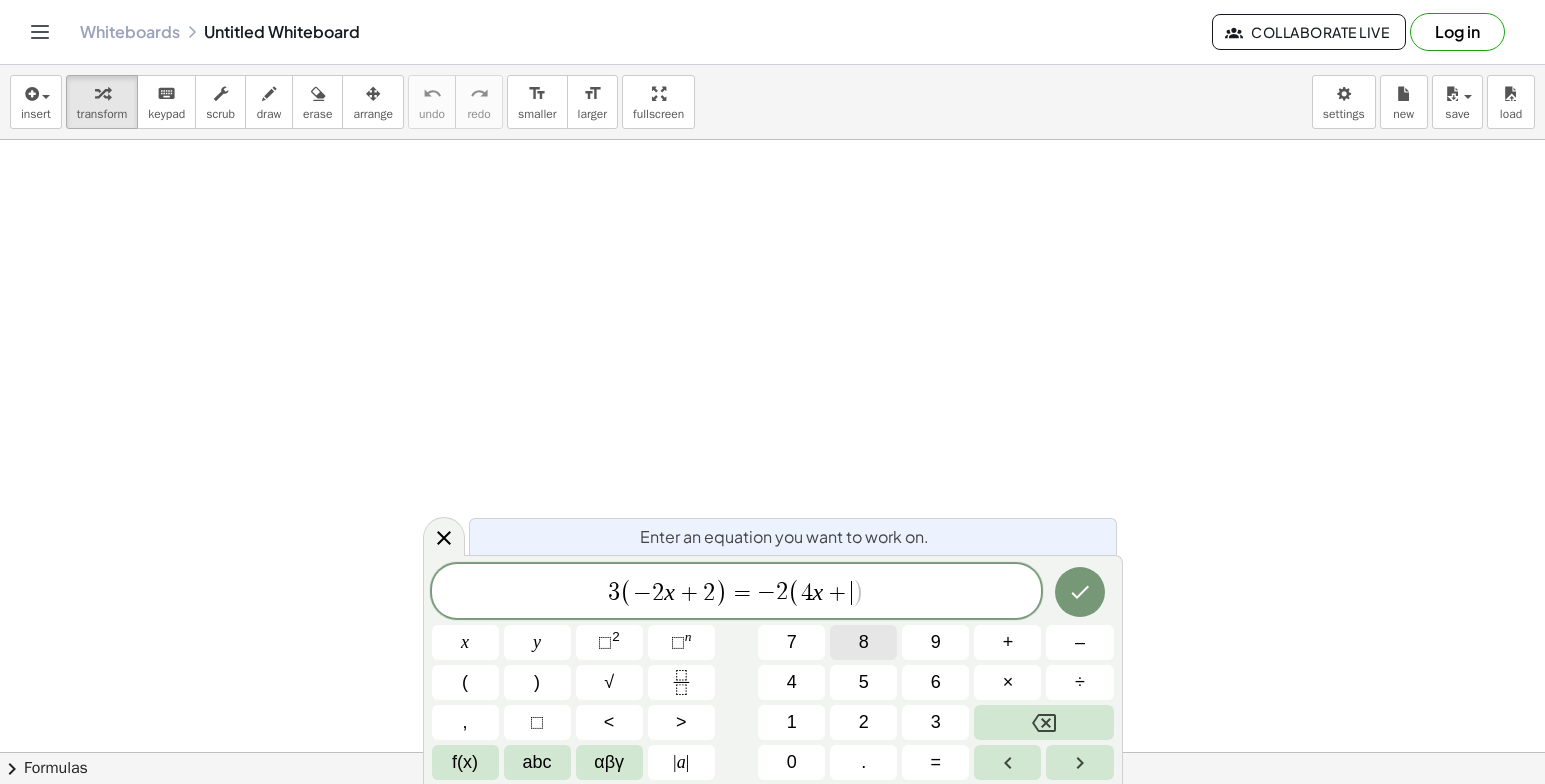 click on "8" at bounding box center [864, 642] 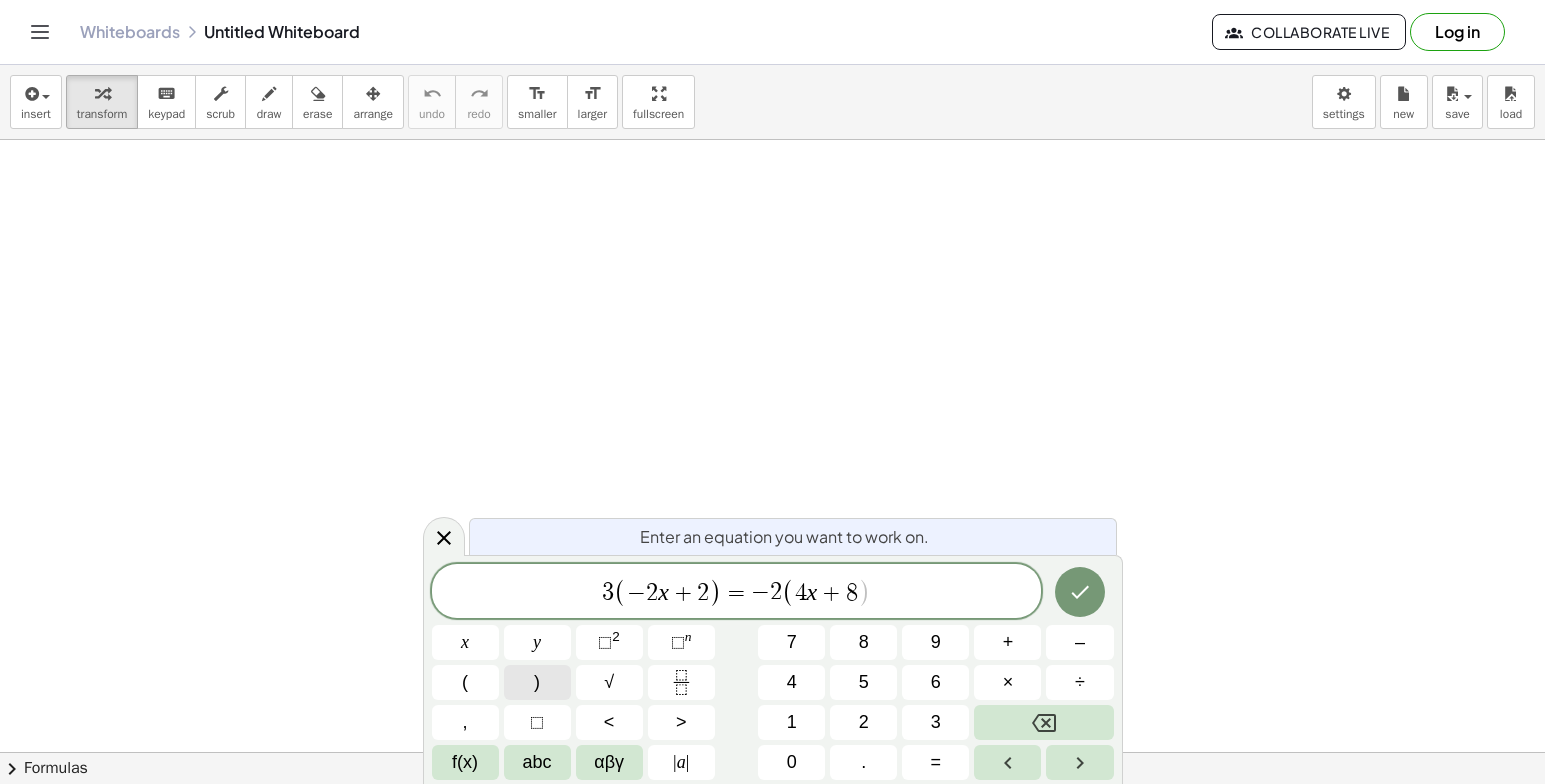click on ")" at bounding box center (537, 682) 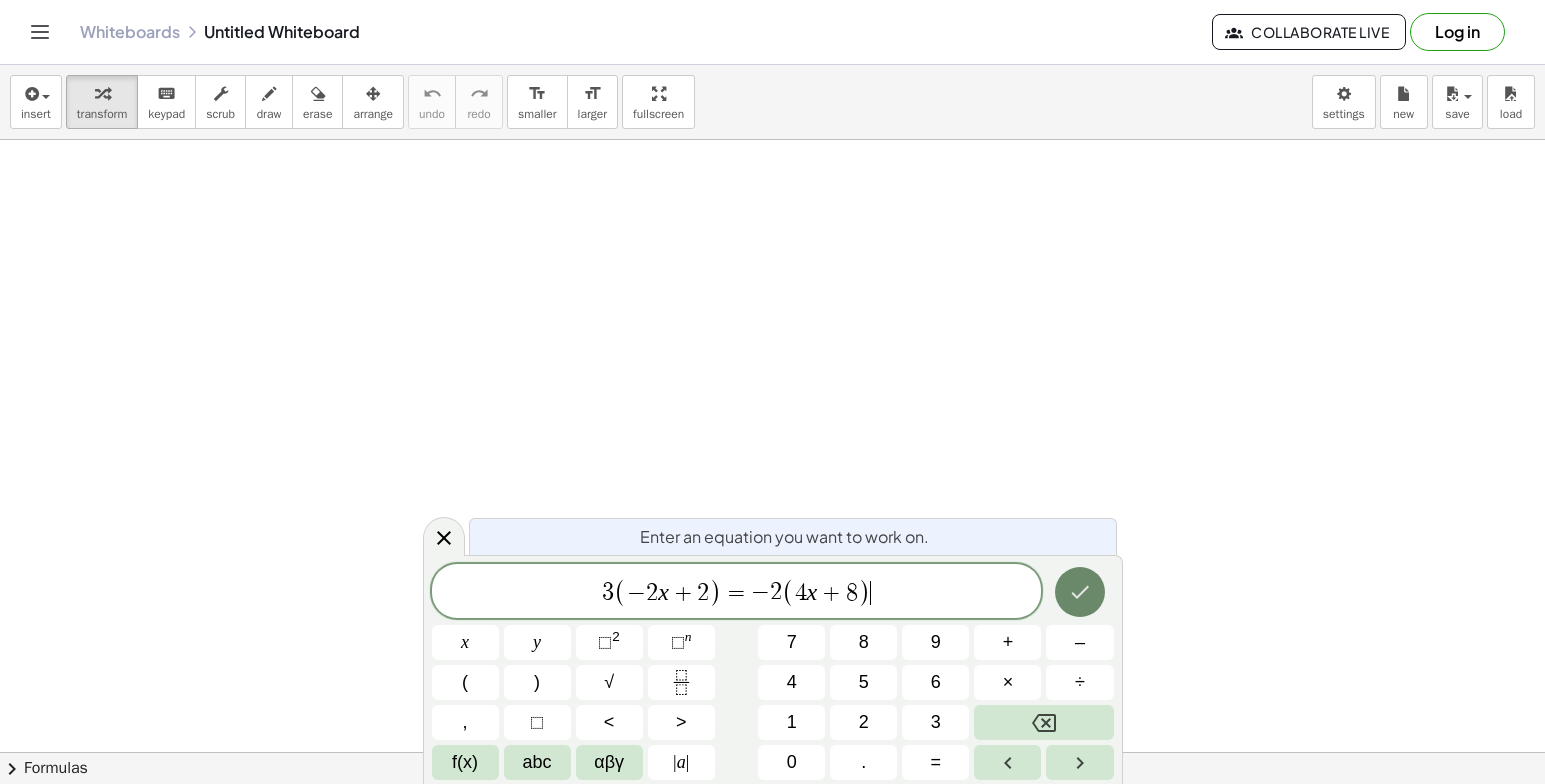 click 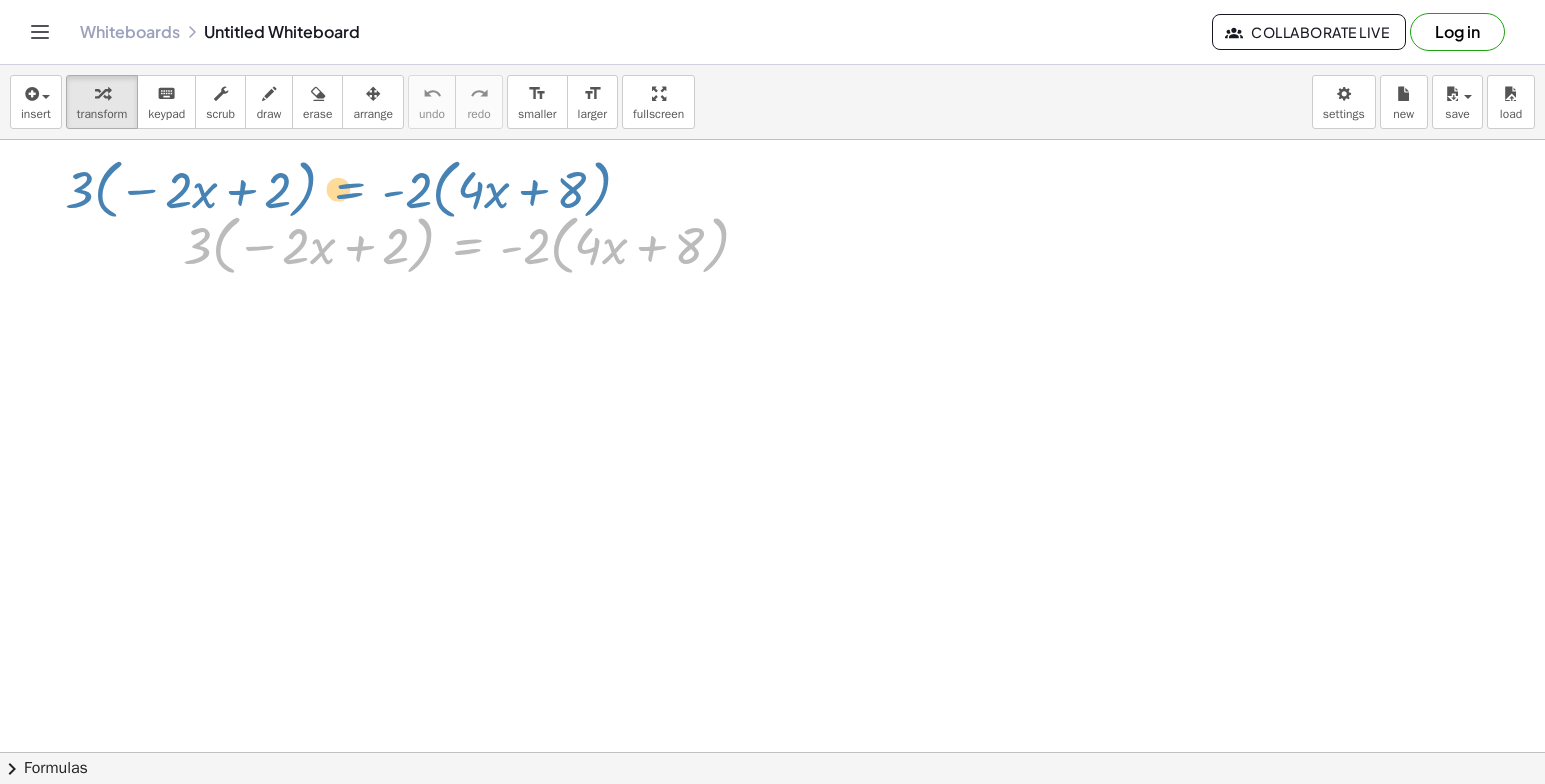 drag, startPoint x: 488, startPoint y: 243, endPoint x: 365, endPoint y: 181, distance: 137.74251 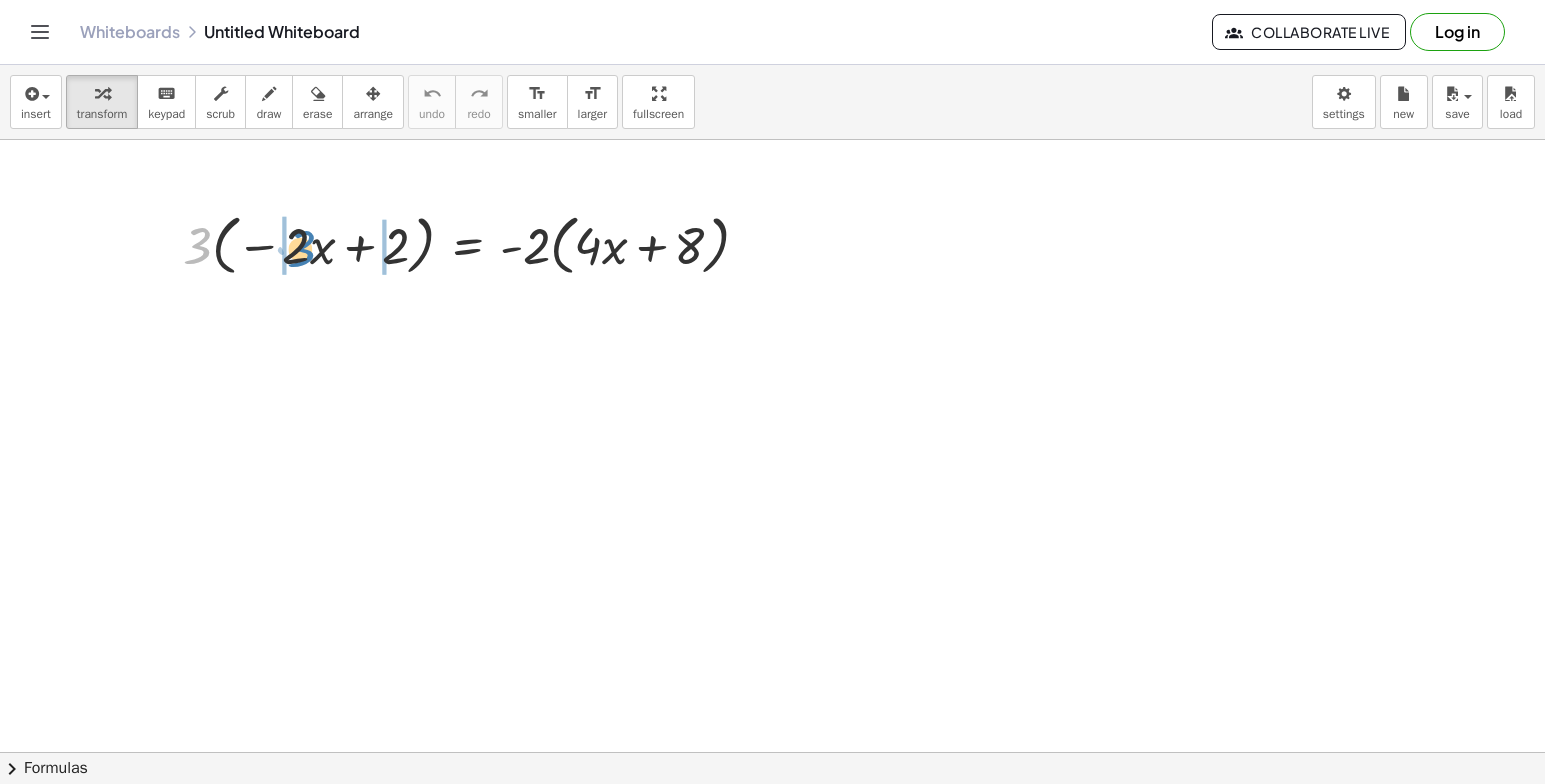 drag, startPoint x: 193, startPoint y: 250, endPoint x: 297, endPoint y: 247, distance: 104.04326 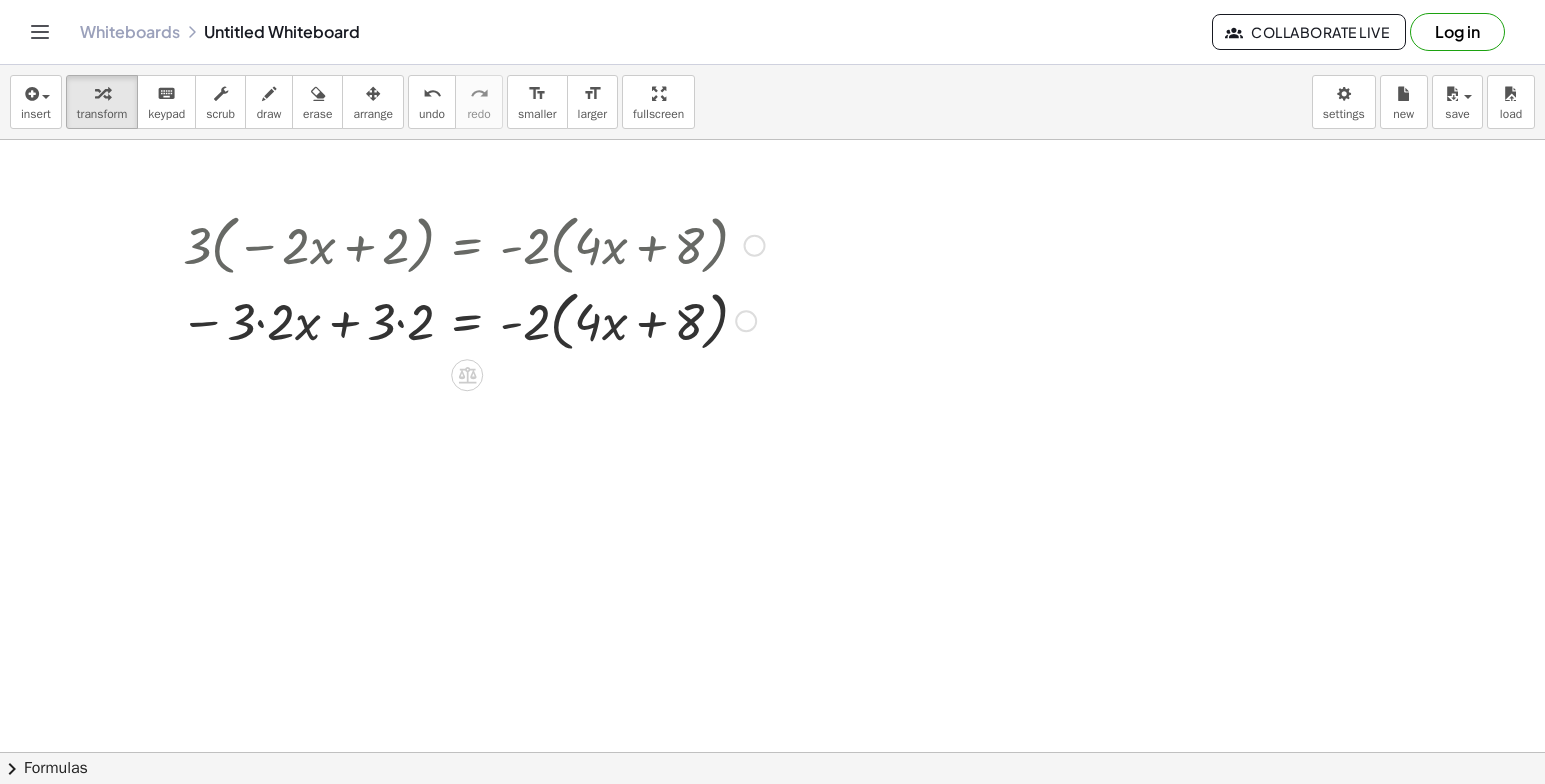 click at bounding box center [472, 320] 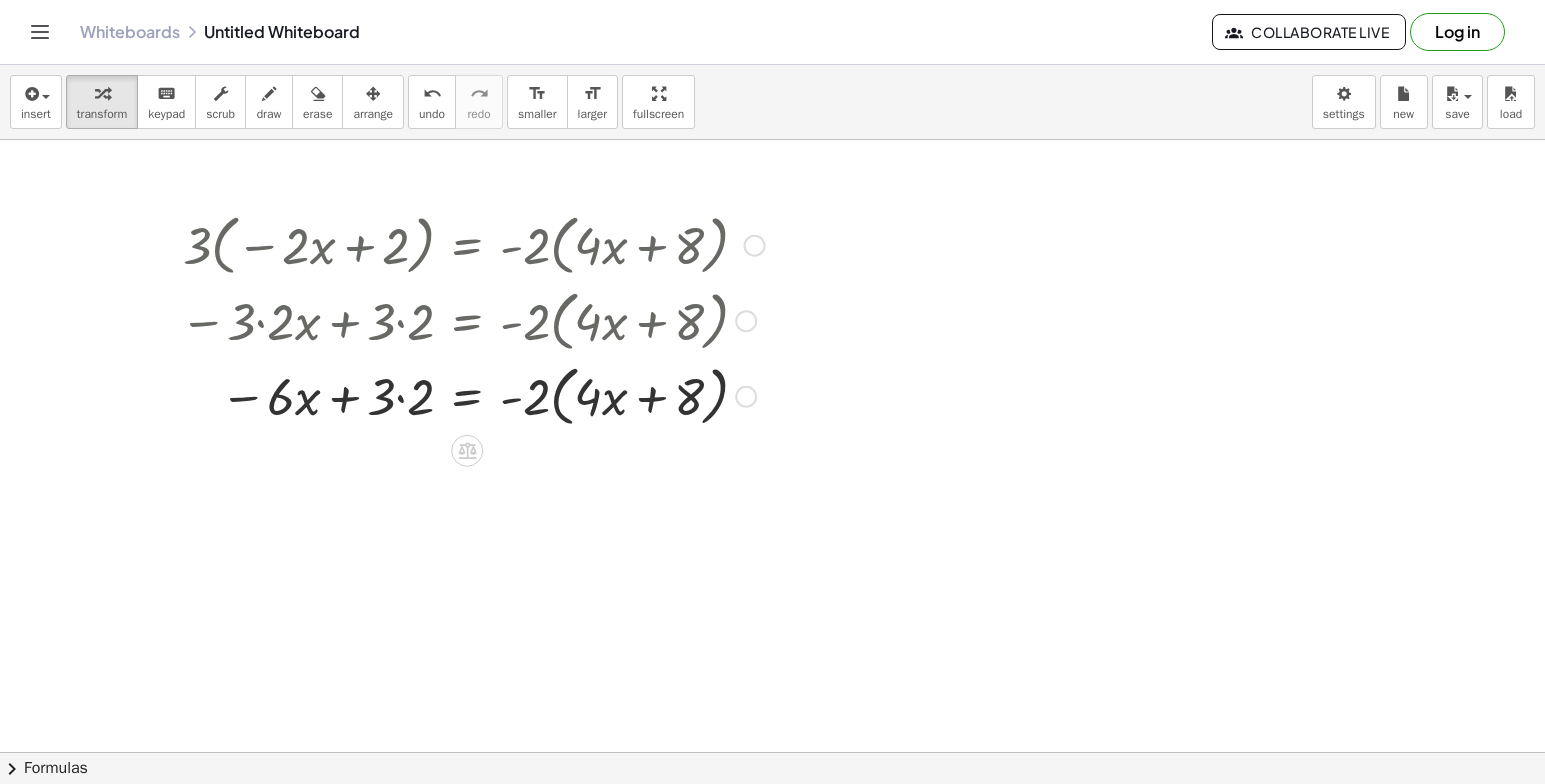 click at bounding box center [472, 395] 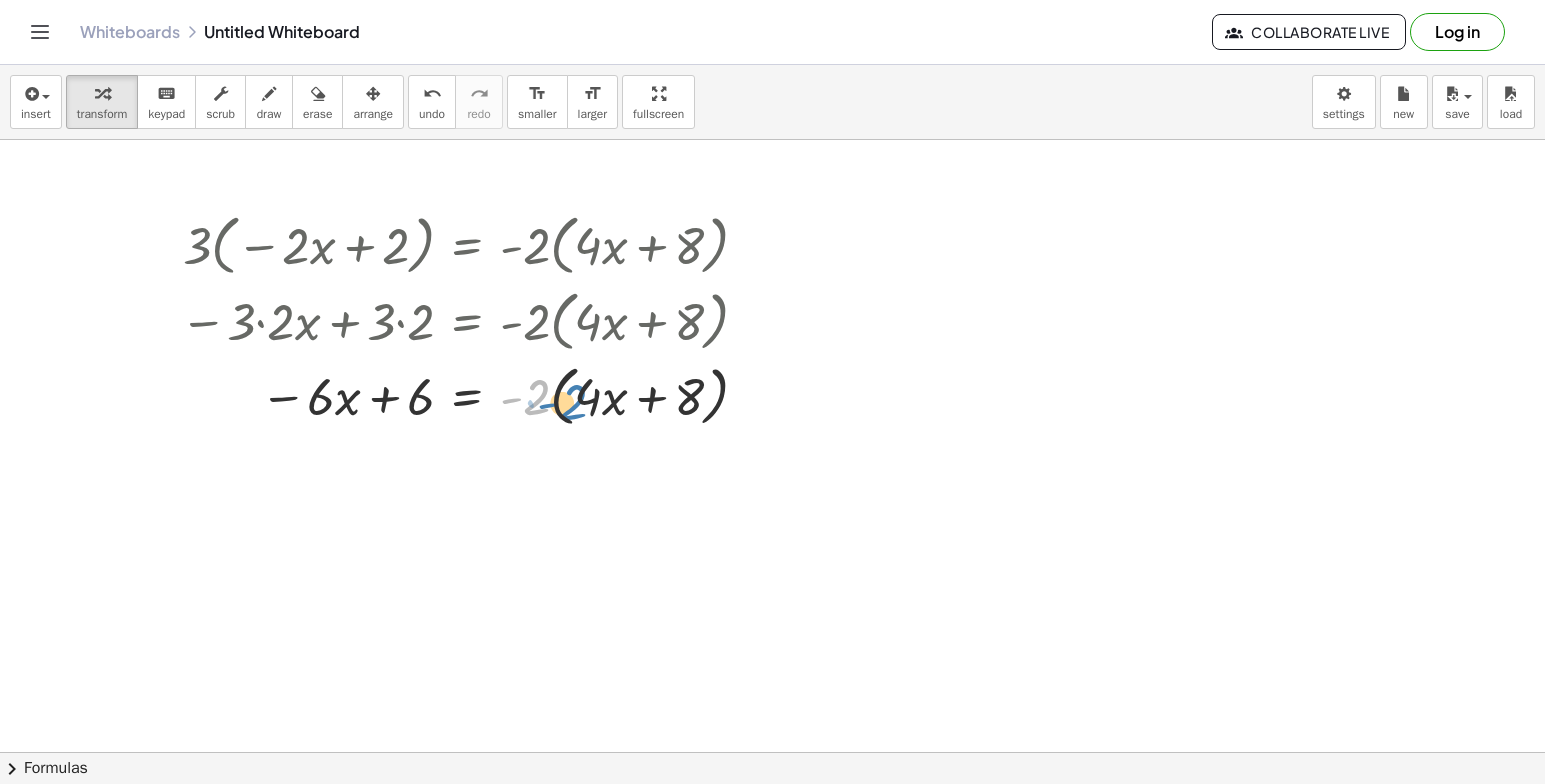 drag, startPoint x: 526, startPoint y: 404, endPoint x: 563, endPoint y: 409, distance: 37.336308 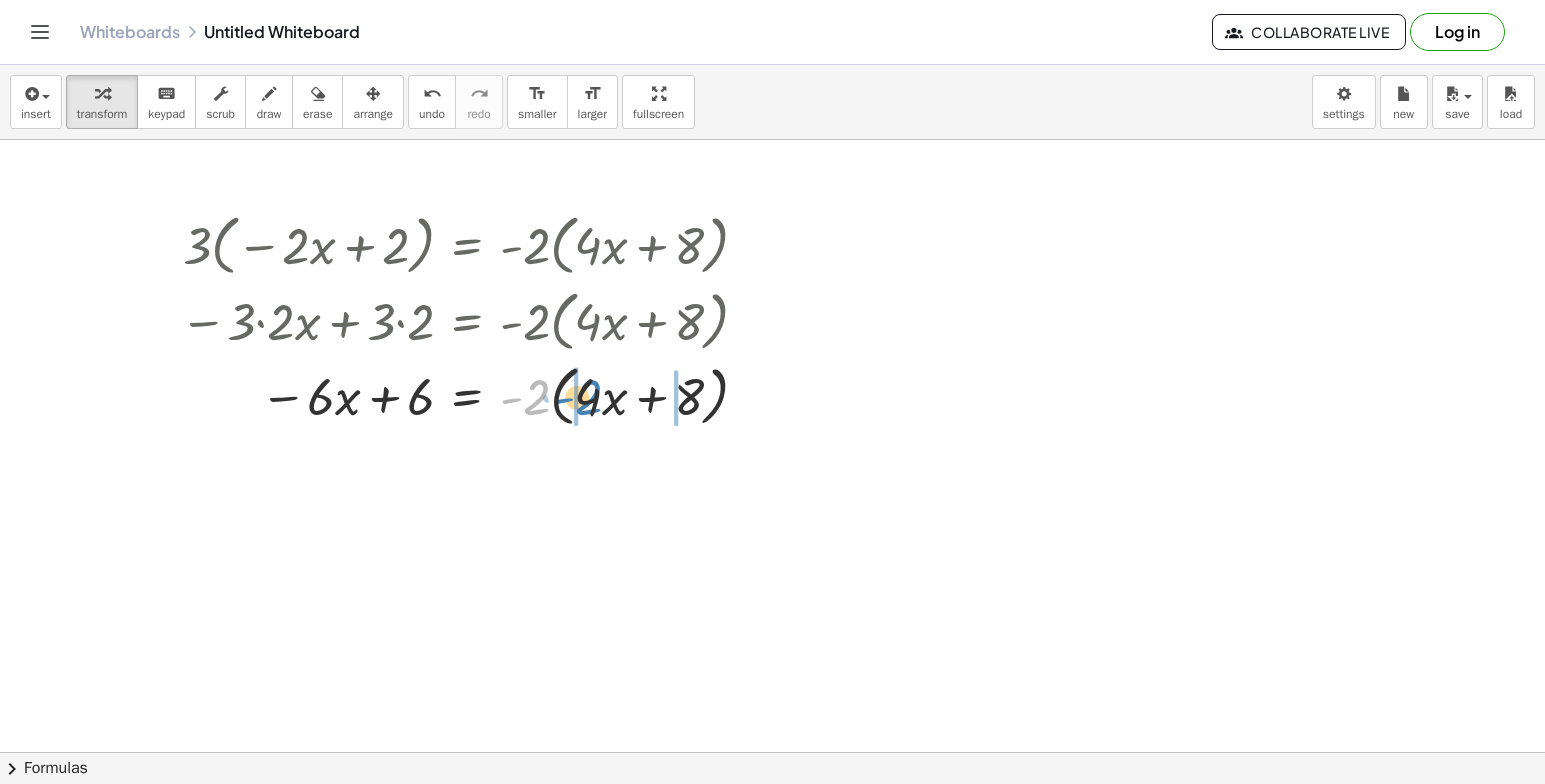 drag, startPoint x: 537, startPoint y: 399, endPoint x: 594, endPoint y: 400, distance: 57.00877 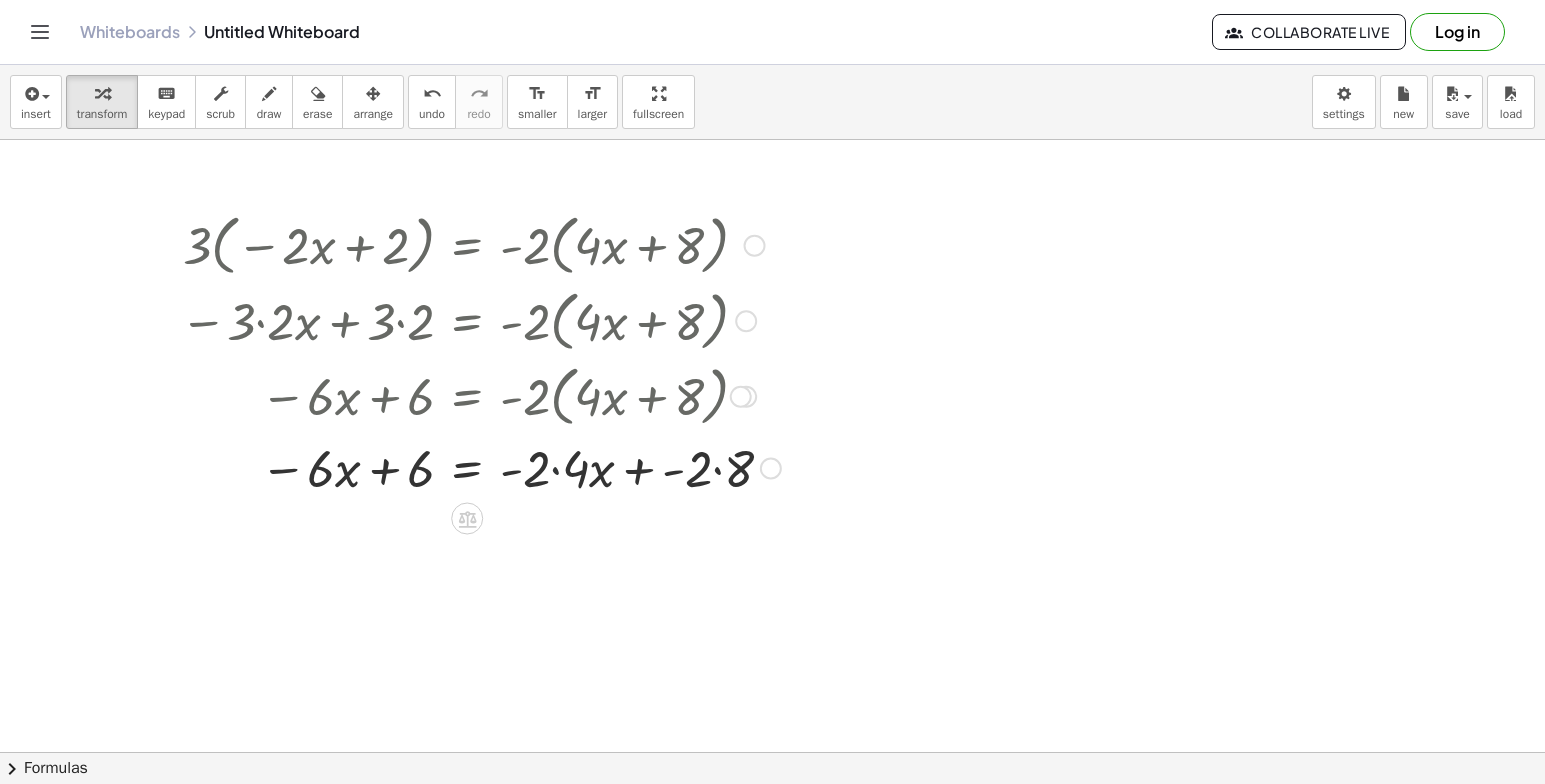 click at bounding box center (480, 467) 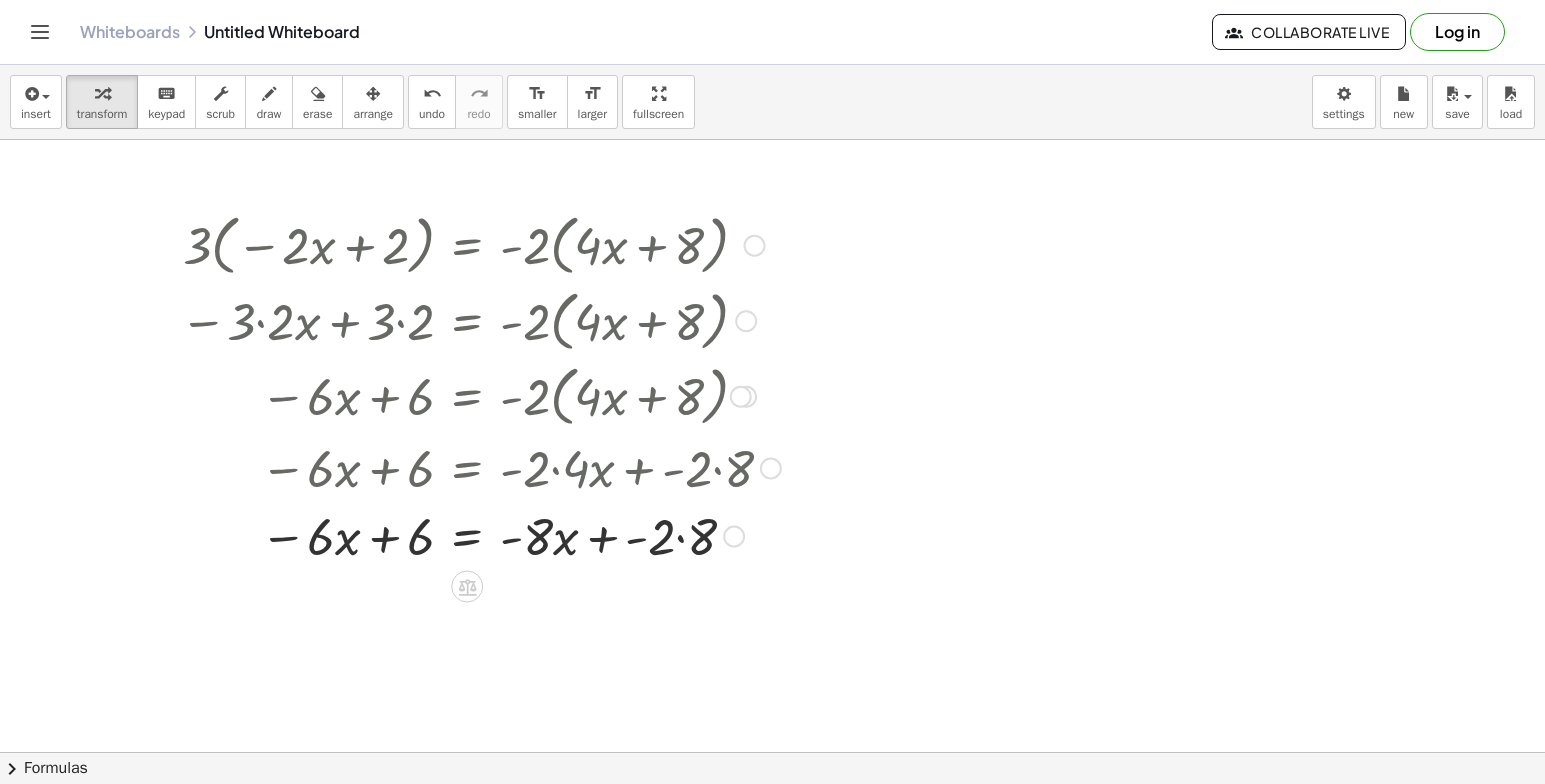 click at bounding box center [480, 535] 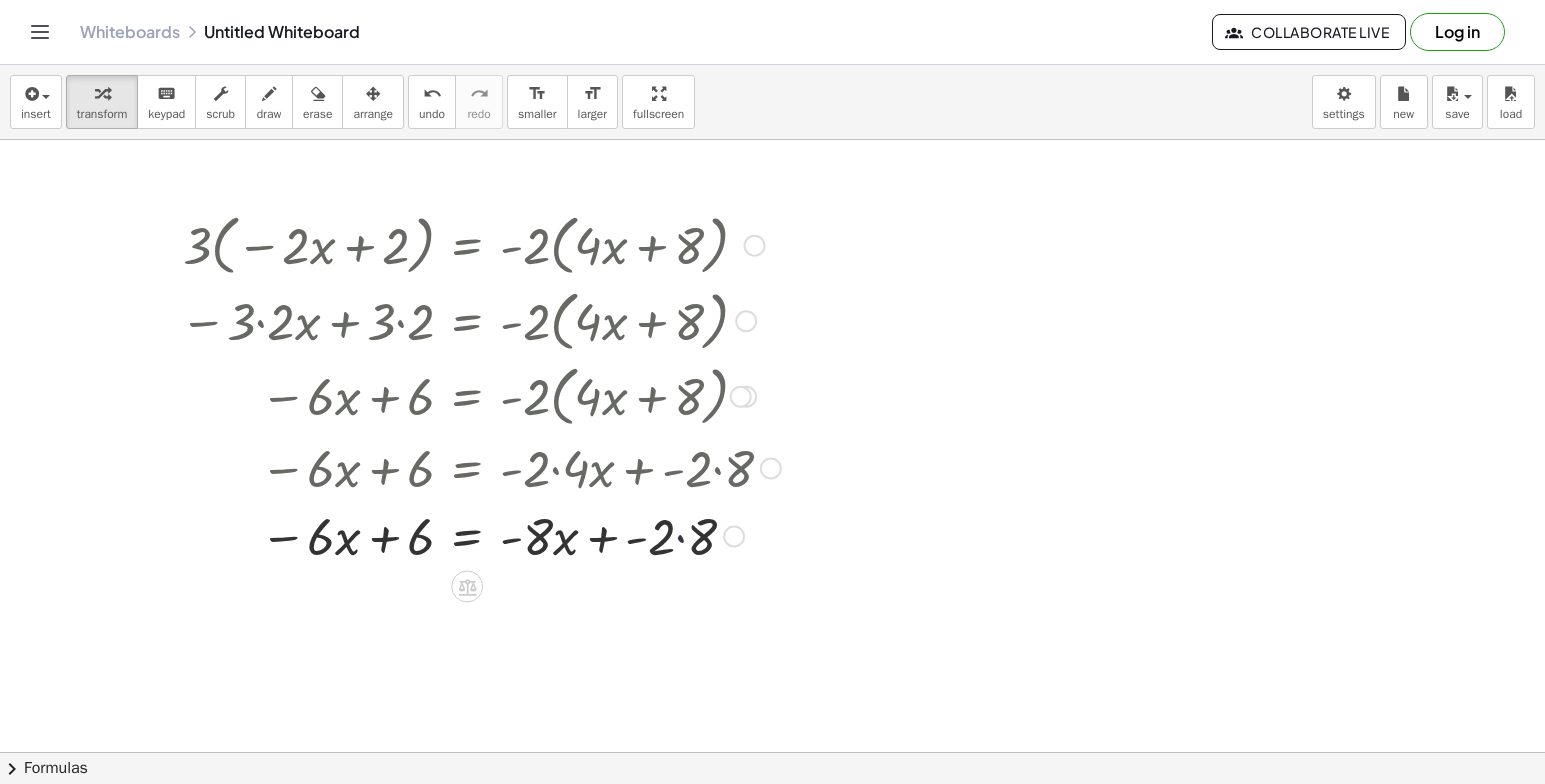 click at bounding box center [480, 535] 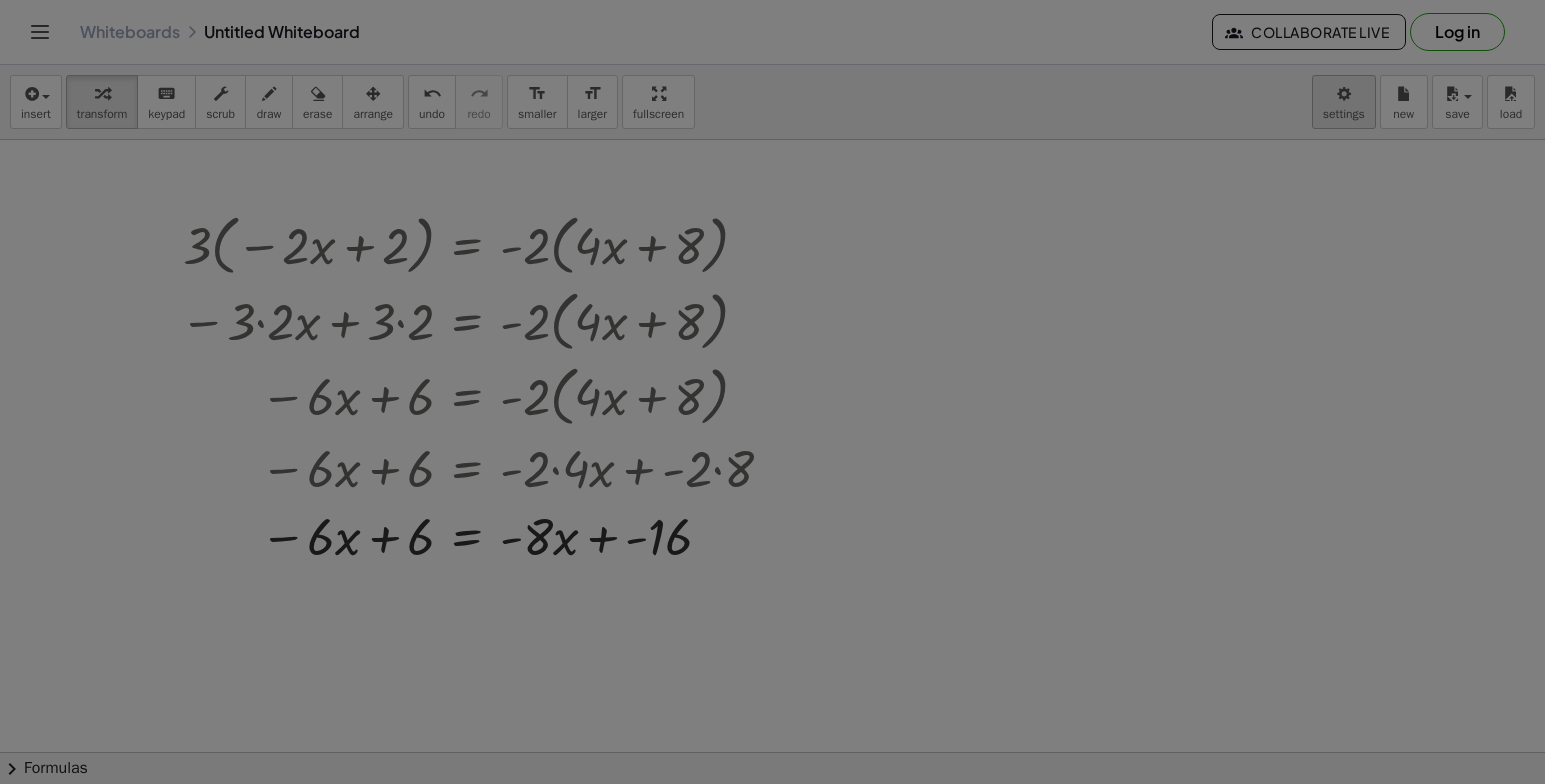 click on "Graspable Math Activities Get Started Activity Bank Assigned Work Classes Whiteboards Reference v1.28.2 | Privacy policy © 2025 | Graspable, Inc. Whiteboards Untitled Whiteboard Collaborate Live  Log in    insert select one: Math Expression Function Text Youtube Video Graphing Geometry Geometry 3D transform keyboard keypad scrub draw erase arrange undo undo redo redo format_size smaller format_size larger fullscreen load   save new settings · 3 · ( − · 2 · x + 2 ) = · - 2 · ( + · 4 · x + 8 ) − · 3 · 2 · x + · 3 · 2 = · - 2 · ( + · 4 · x + 8 ) − · 6 · x + · 3 · 2 = · - 2 · ( + · 4 · x + 8 ) − · 6 · x + 6 = · - 2 · ( + · 4 · x + 8 ) − · 6 · x + 6 = + · - 2 · 4 · x + · - 2 · 8 − · 6 · x + 6 = + · - 8 · x + · - 2 · 8 − · x + = + · x + · 6 6 · - - 8 16 × chevron_right  Formulas
Drag one side of a formula onto a highlighted expression on the canvas to apply it.
Quadratic Formula
+ · a · x 2 + ·" at bounding box center [772, 392] 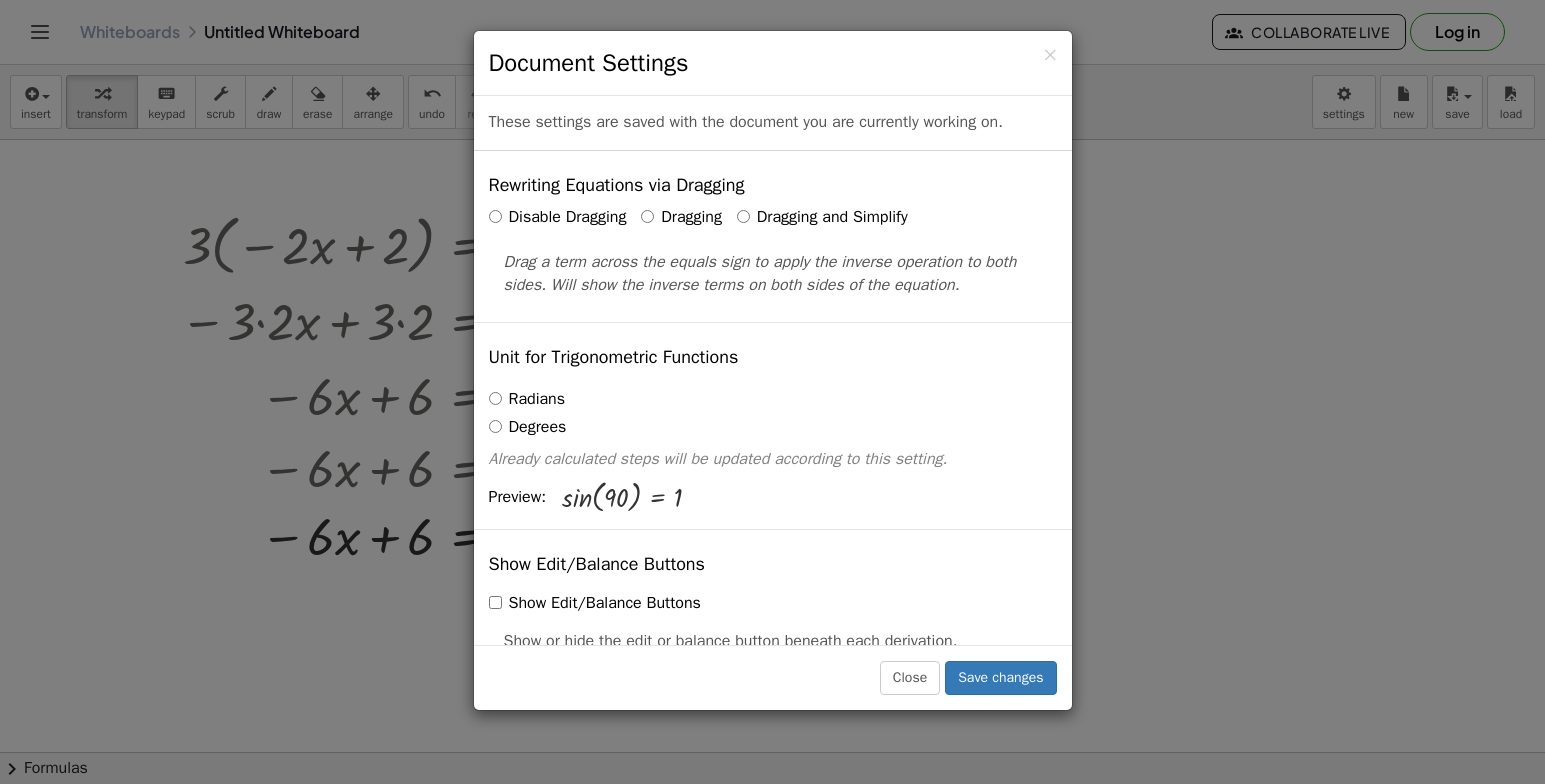 click on "Dragging and Simplify" at bounding box center (822, 217) 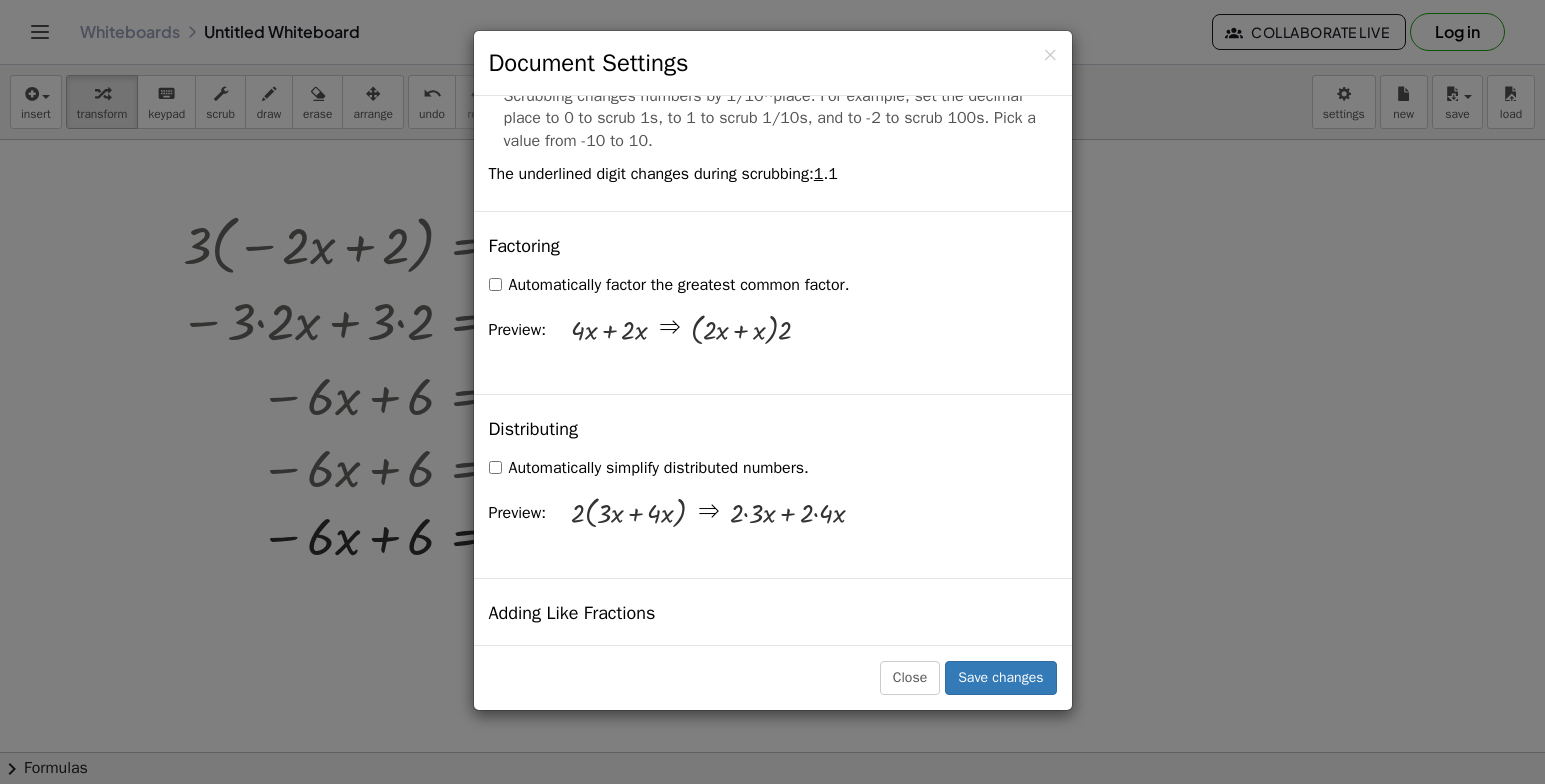 scroll, scrollTop: 1200, scrollLeft: 0, axis: vertical 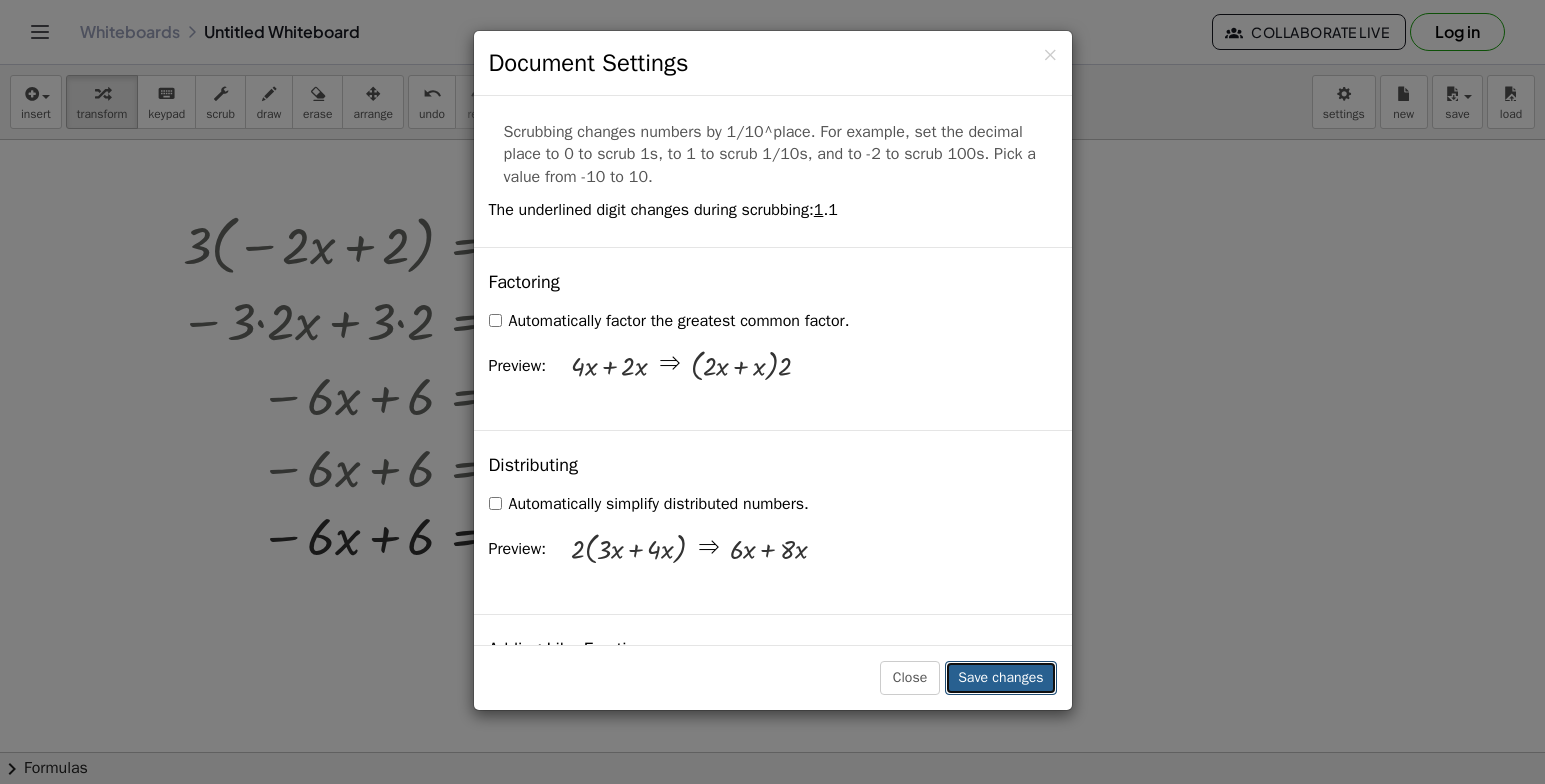 click on "Save changes" at bounding box center [1000, 678] 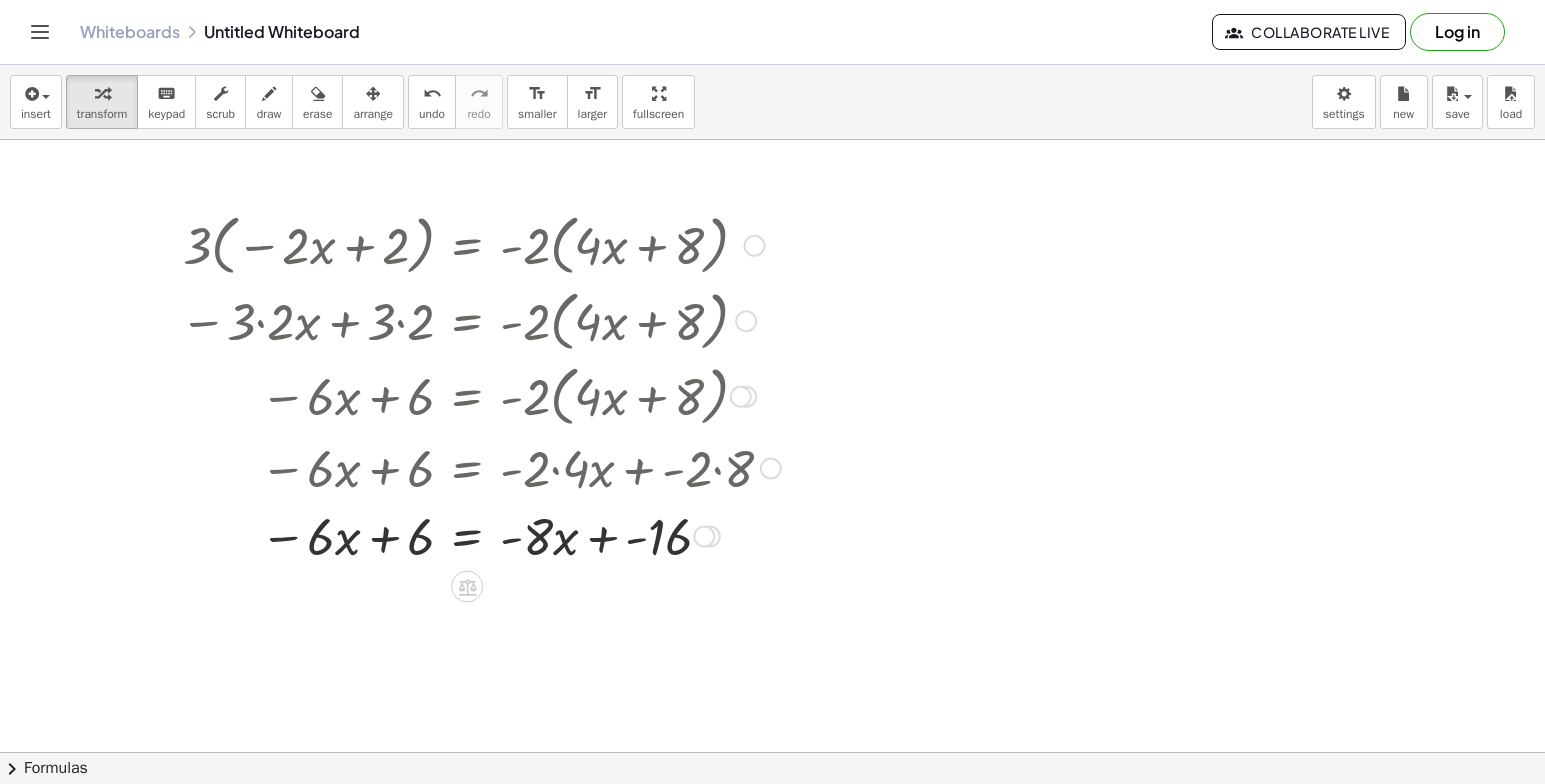 click at bounding box center [480, 467] 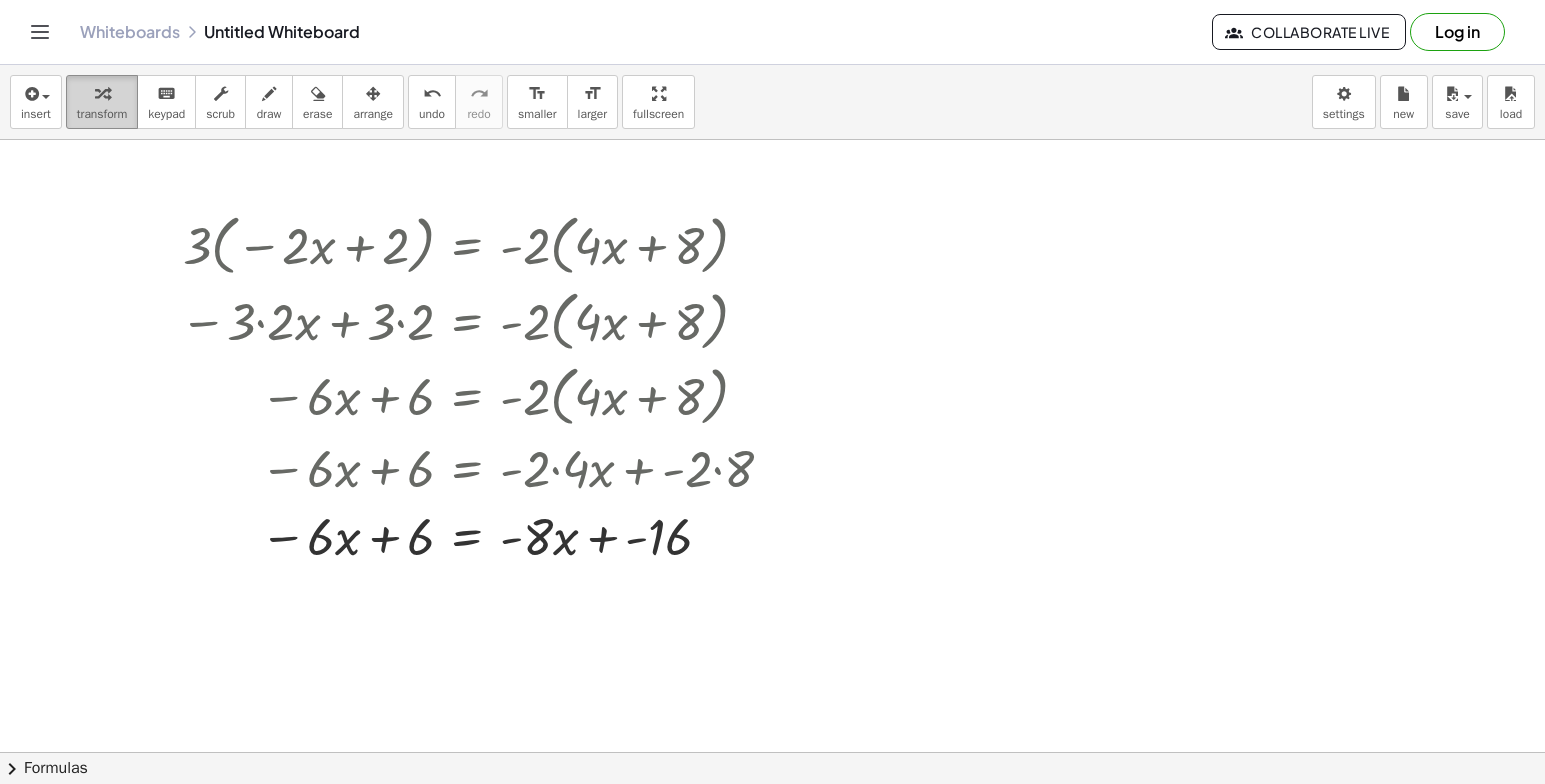 click at bounding box center (102, 93) 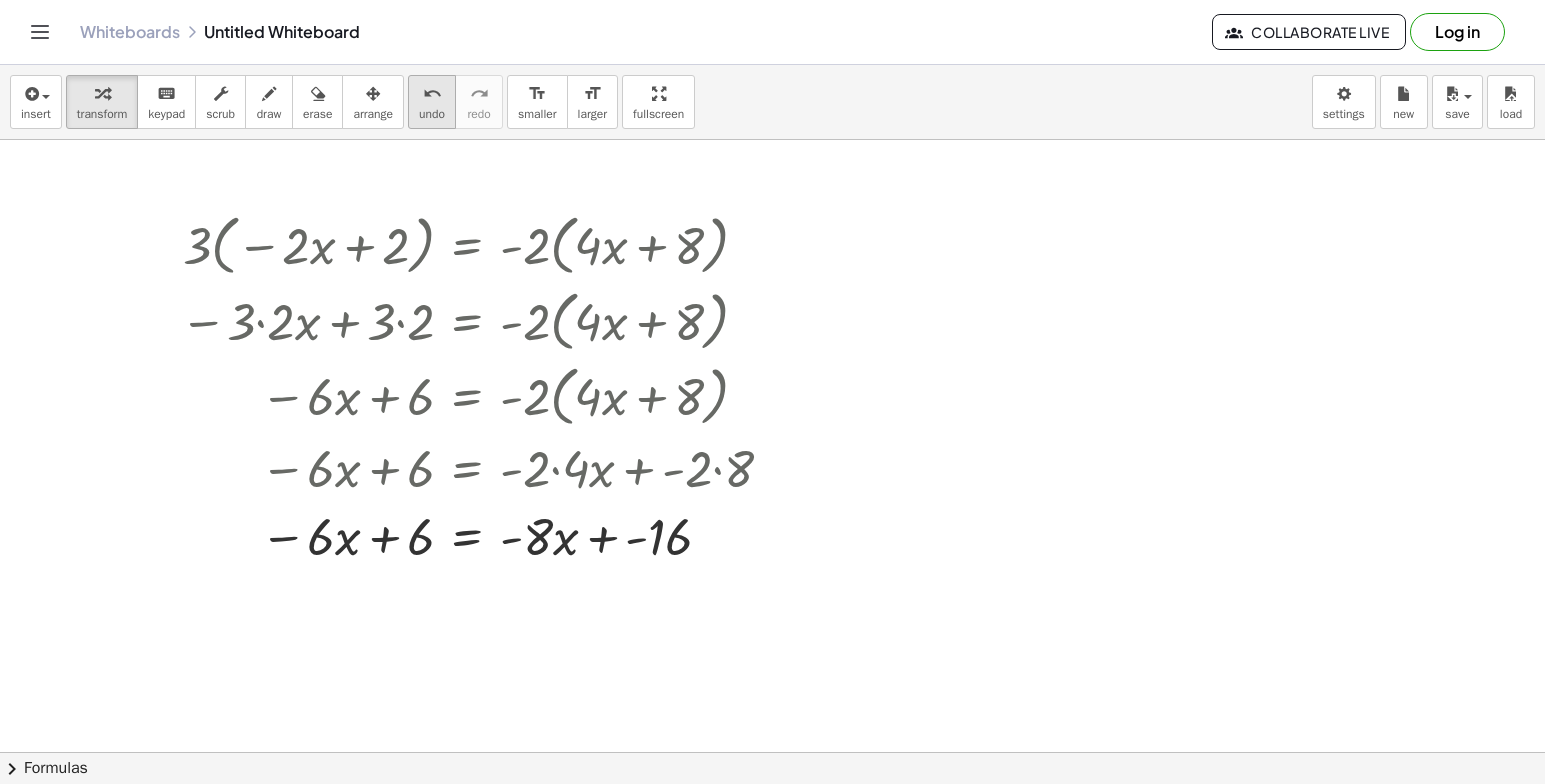 click on "undo" at bounding box center [432, 114] 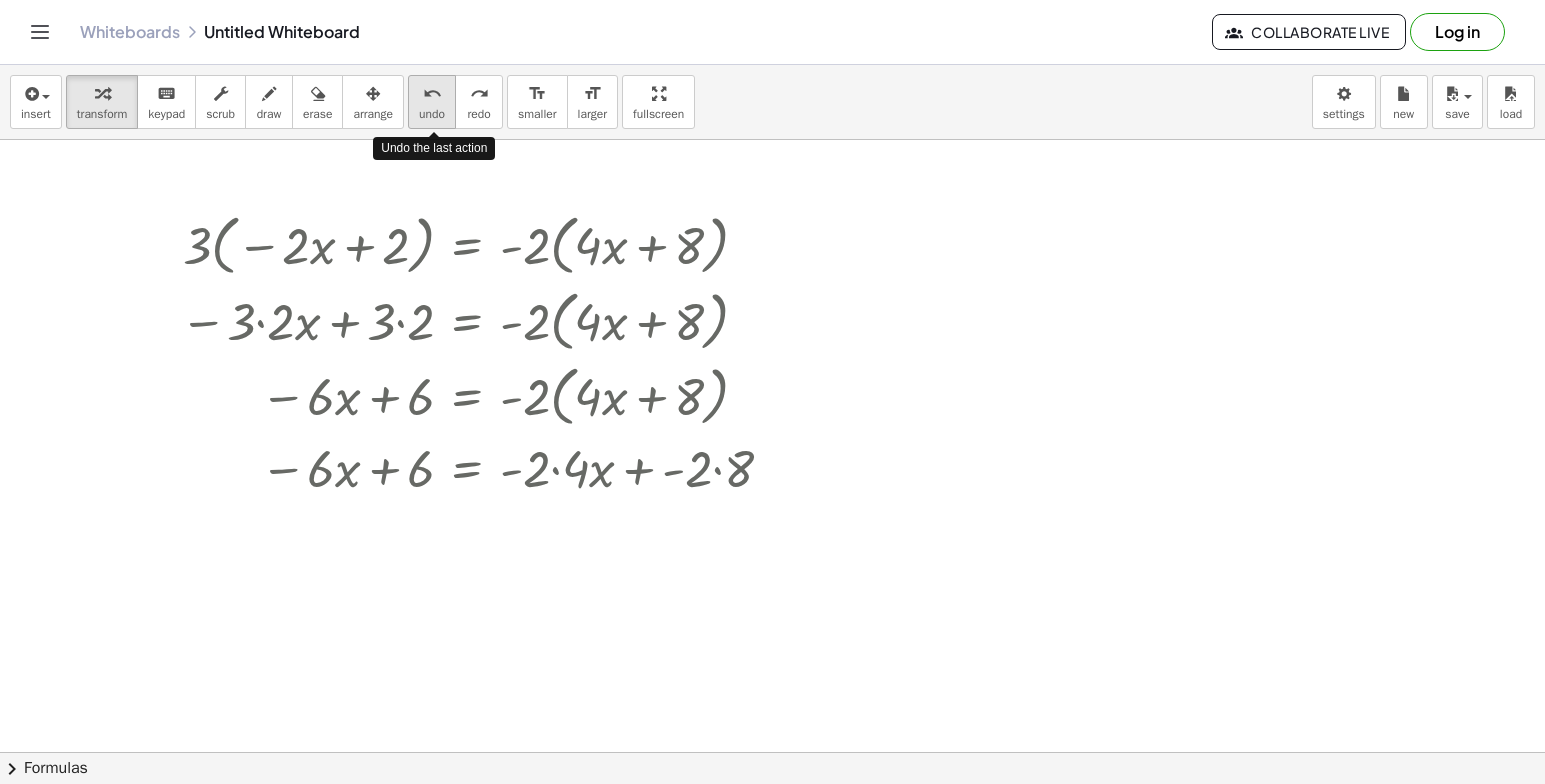 click on "undo" at bounding box center [432, 114] 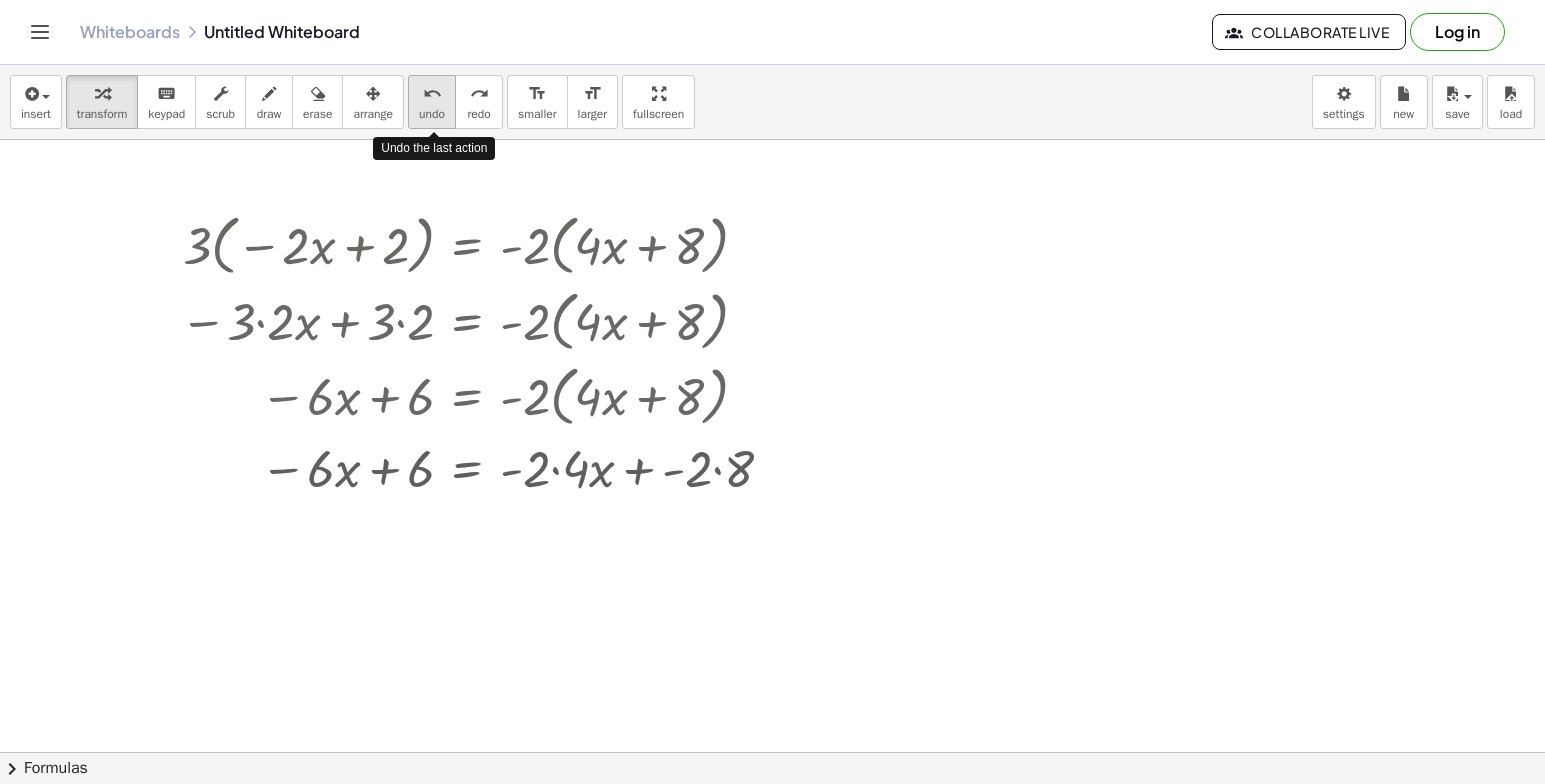click on "undo" at bounding box center (432, 114) 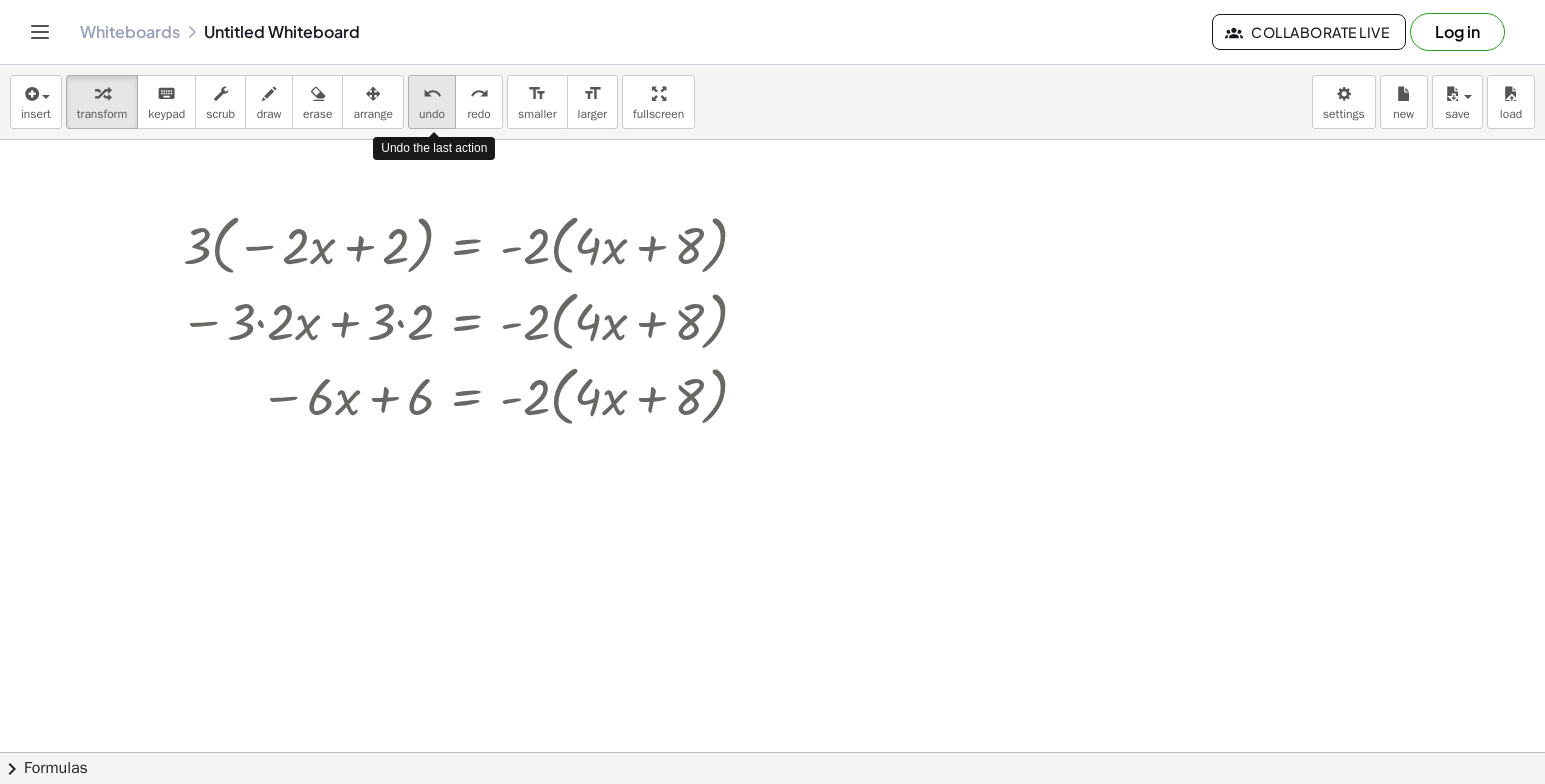 click on "undo" at bounding box center [432, 114] 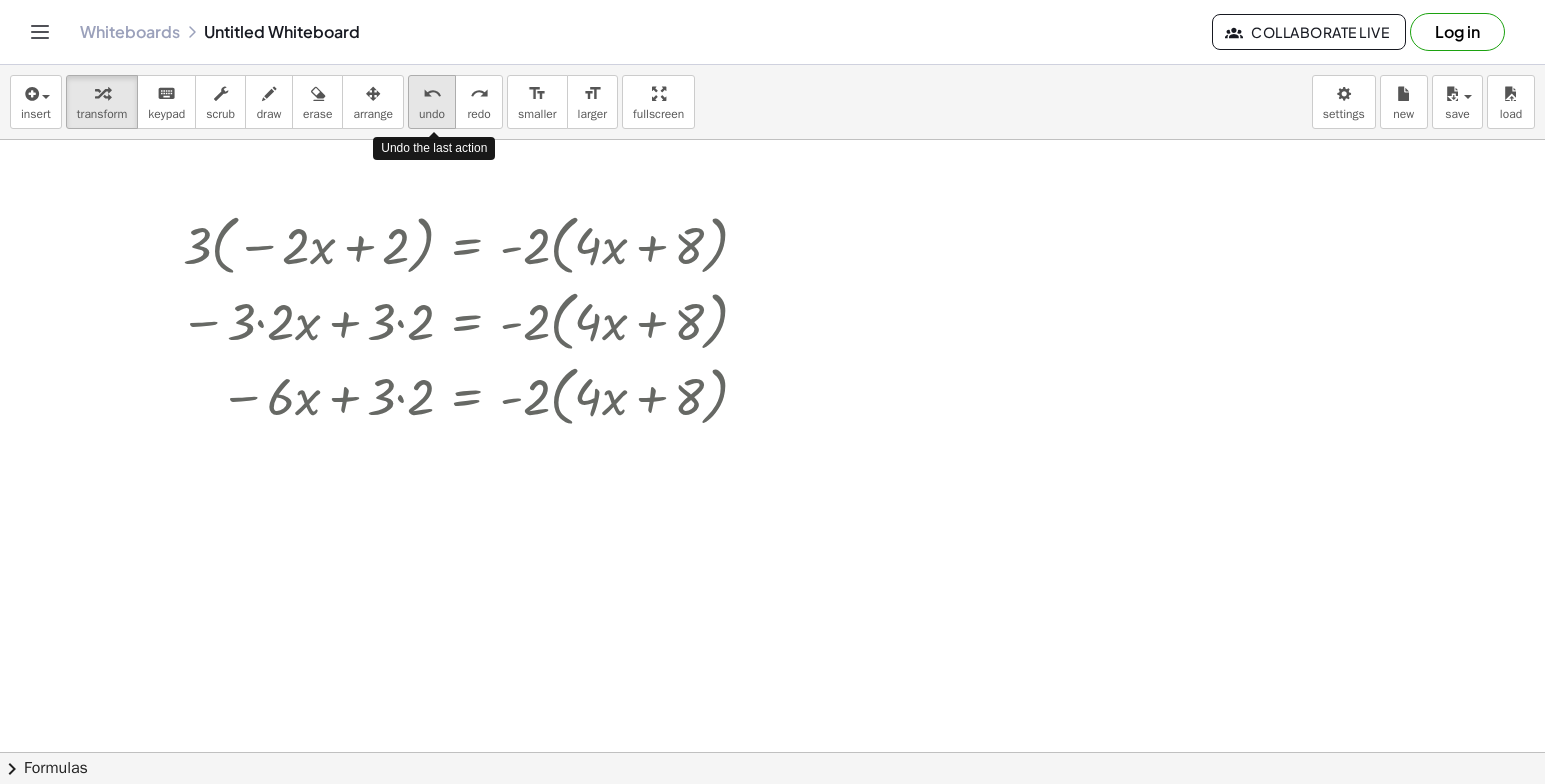 click on "undo" at bounding box center [432, 114] 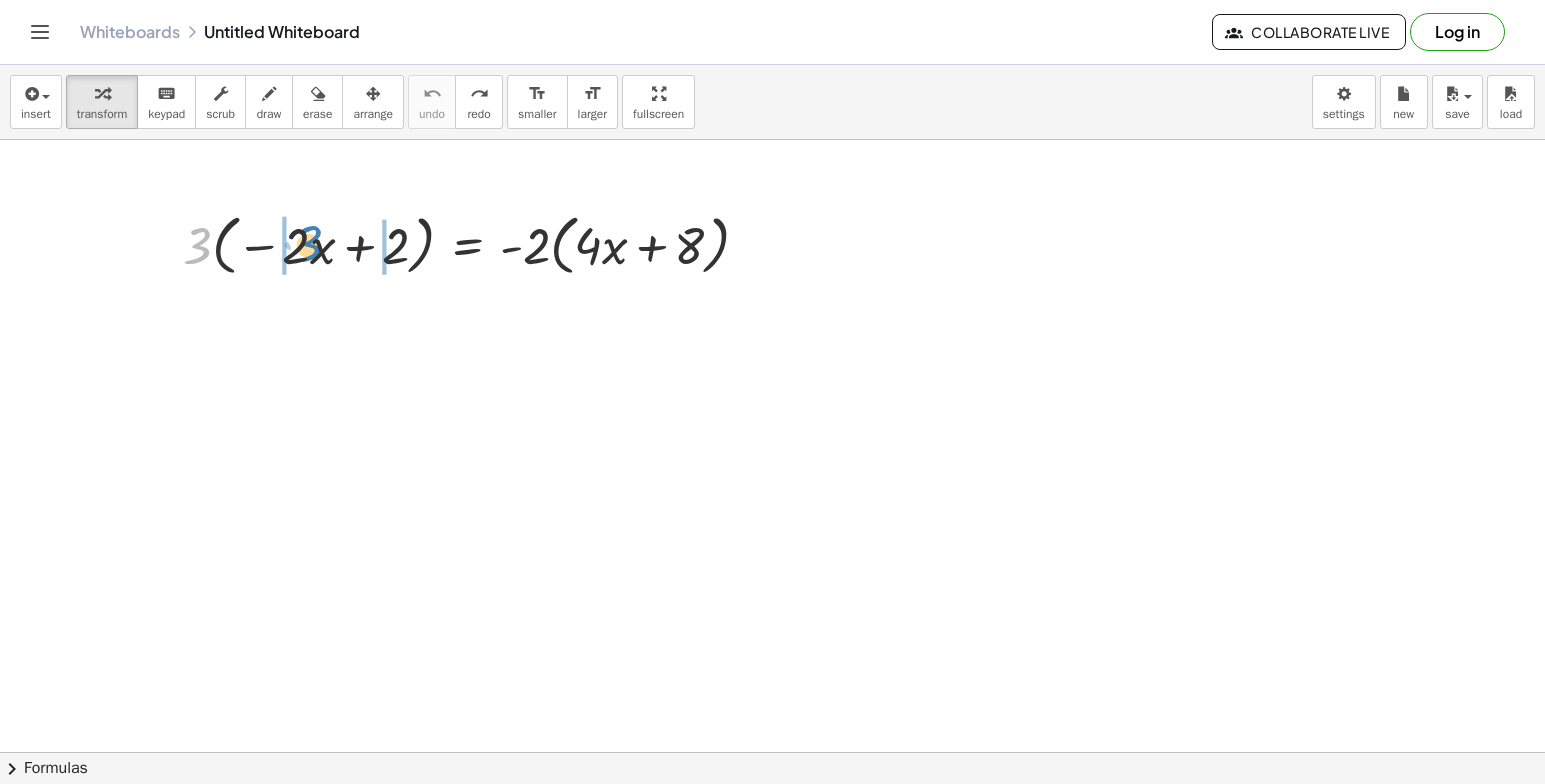 drag, startPoint x: 191, startPoint y: 254, endPoint x: 303, endPoint y: 252, distance: 112.01785 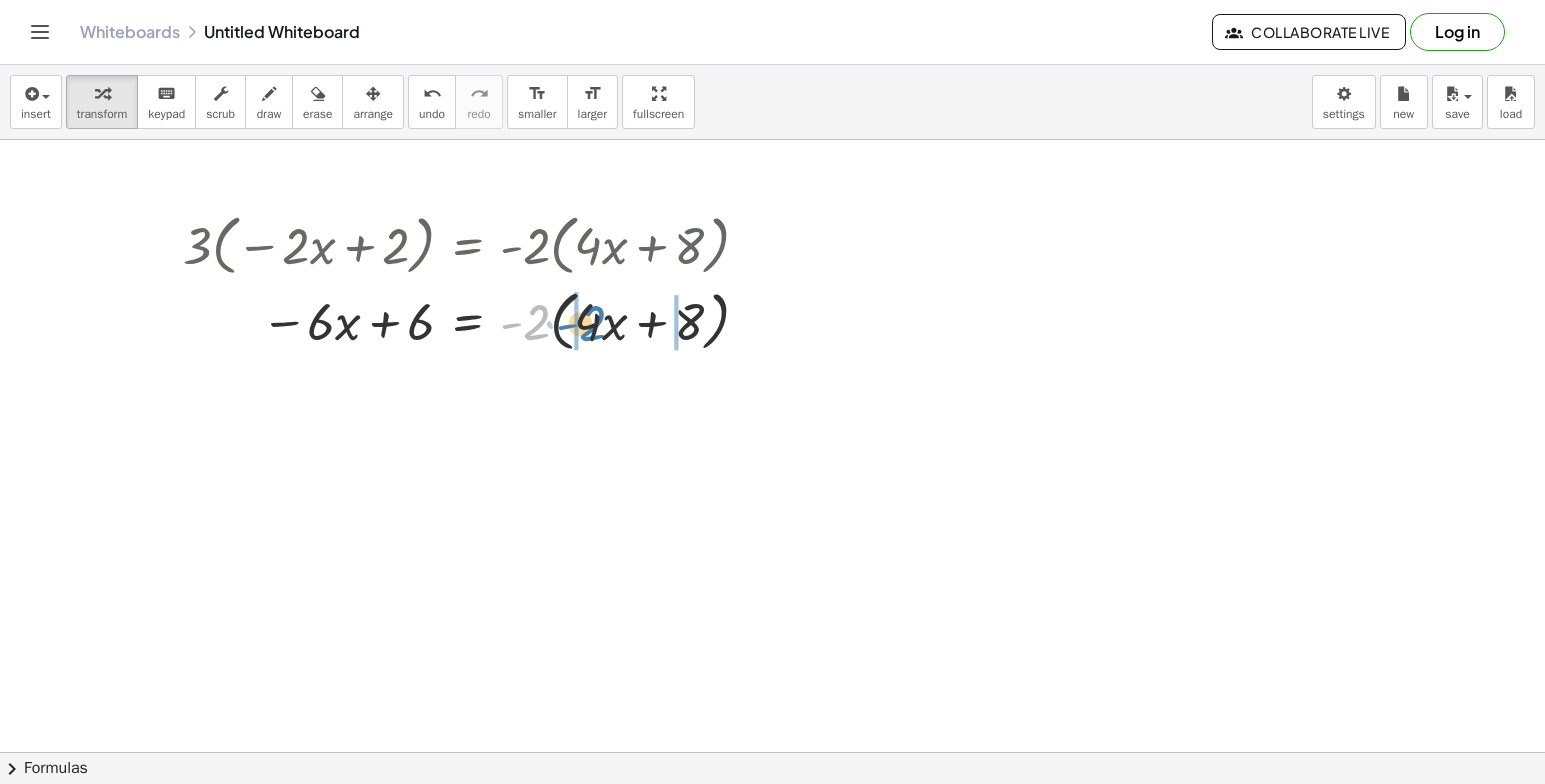 drag, startPoint x: 535, startPoint y: 329, endPoint x: 591, endPoint y: 331, distance: 56.0357 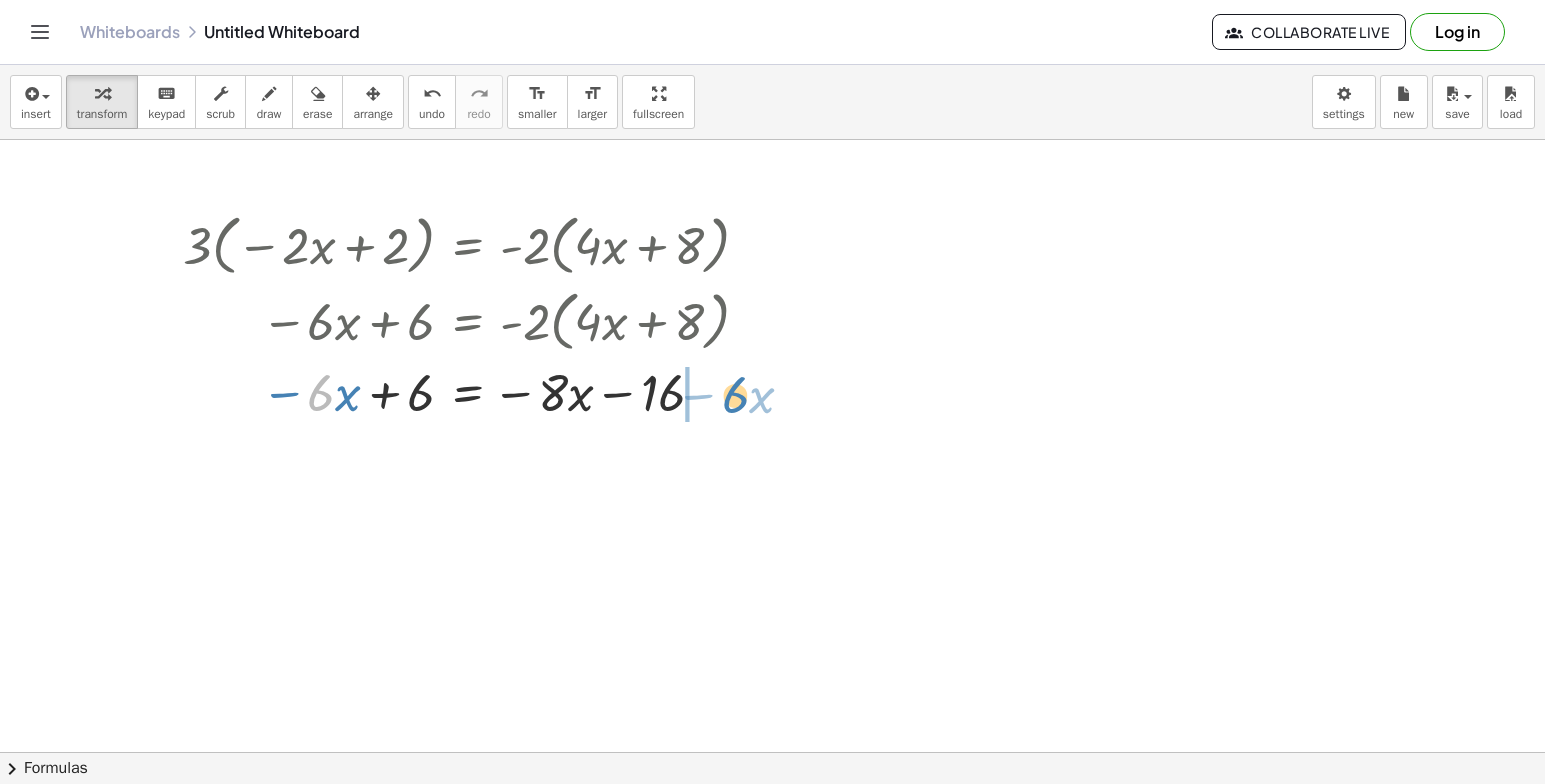 drag, startPoint x: 315, startPoint y: 398, endPoint x: 733, endPoint y: 401, distance: 418.01077 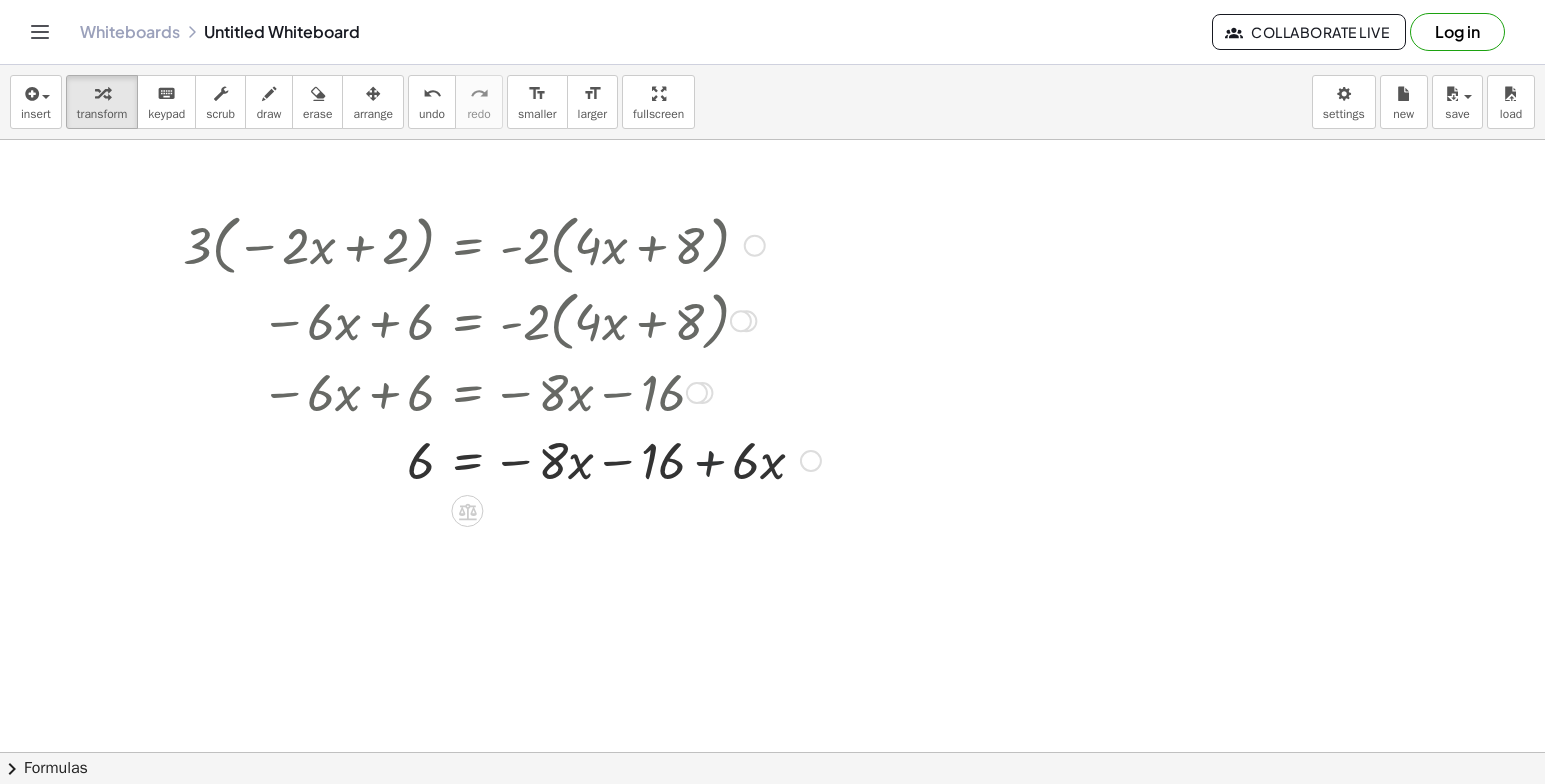 click at bounding box center [502, 459] 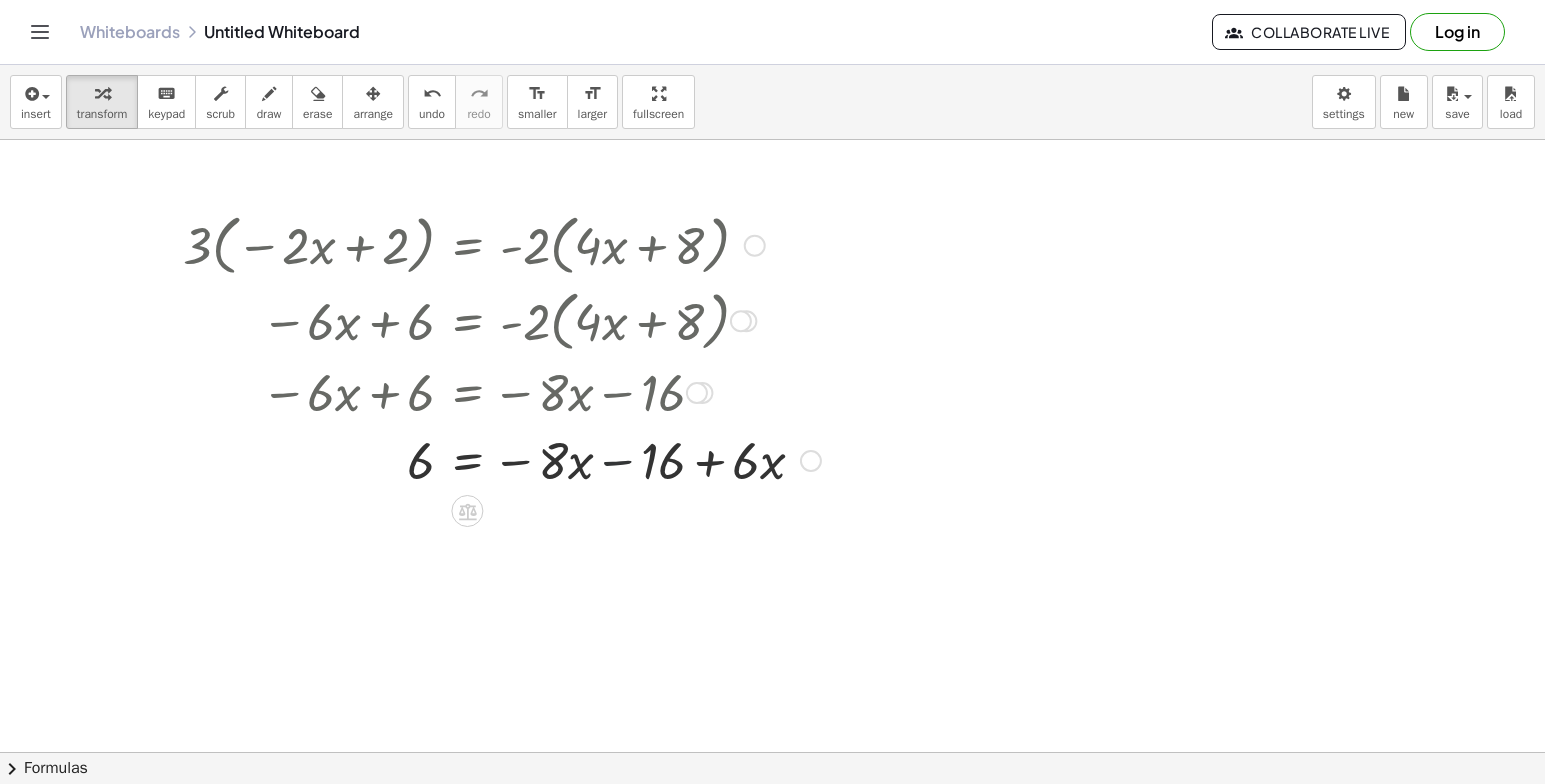 click at bounding box center [502, 459] 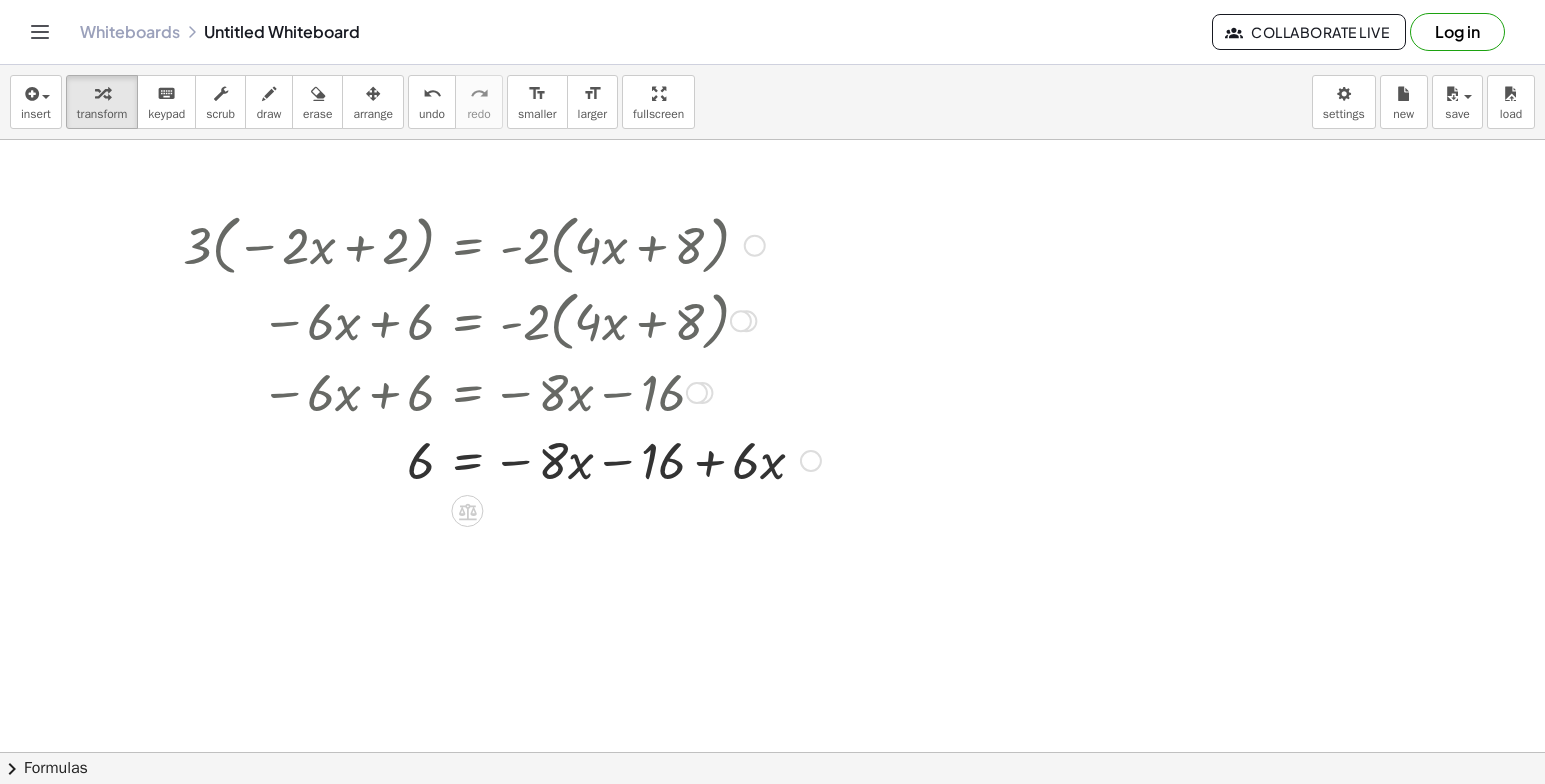 click at bounding box center [502, 459] 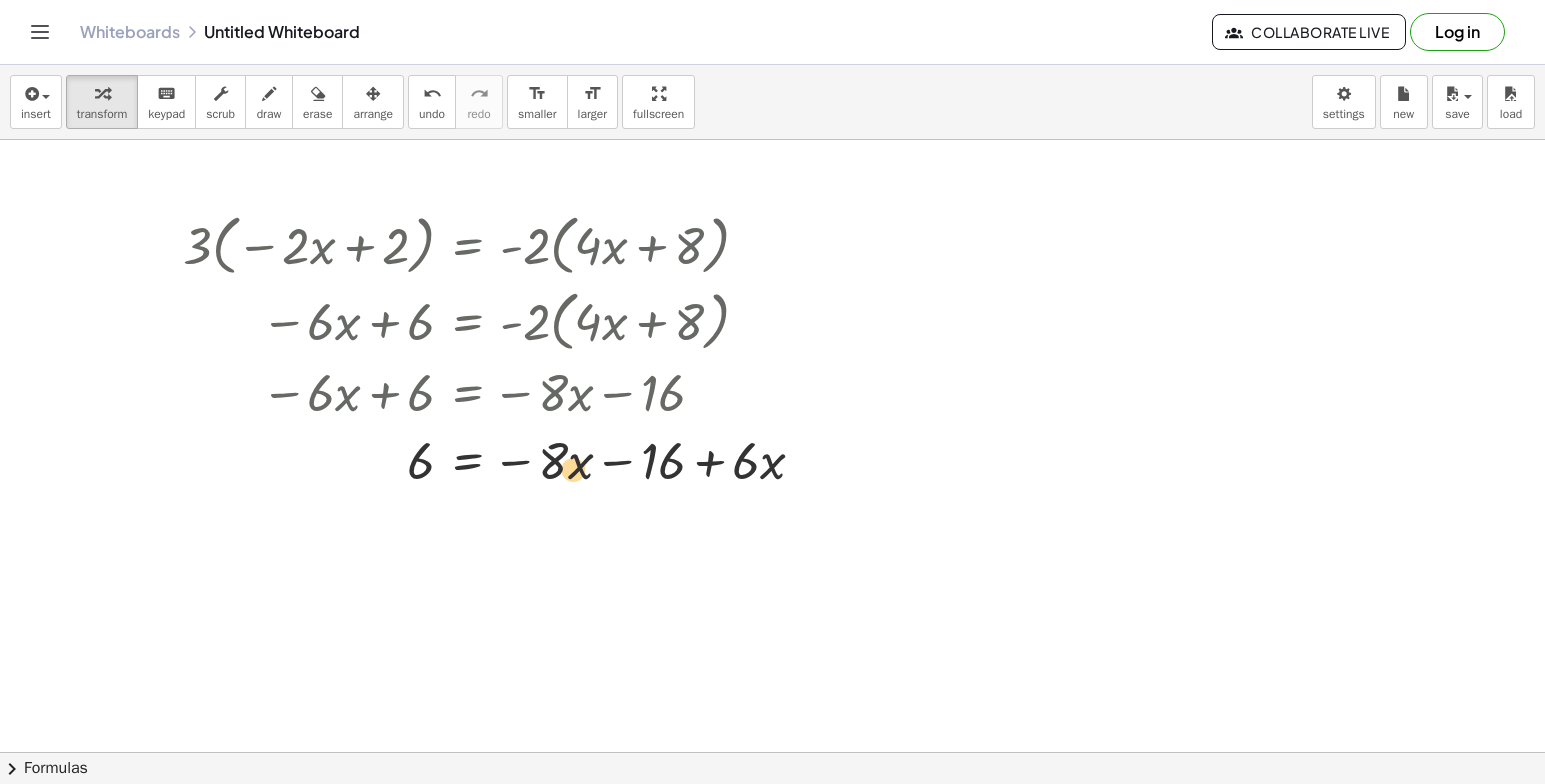 drag, startPoint x: 512, startPoint y: 459, endPoint x: 467, endPoint y: 477, distance: 48.466484 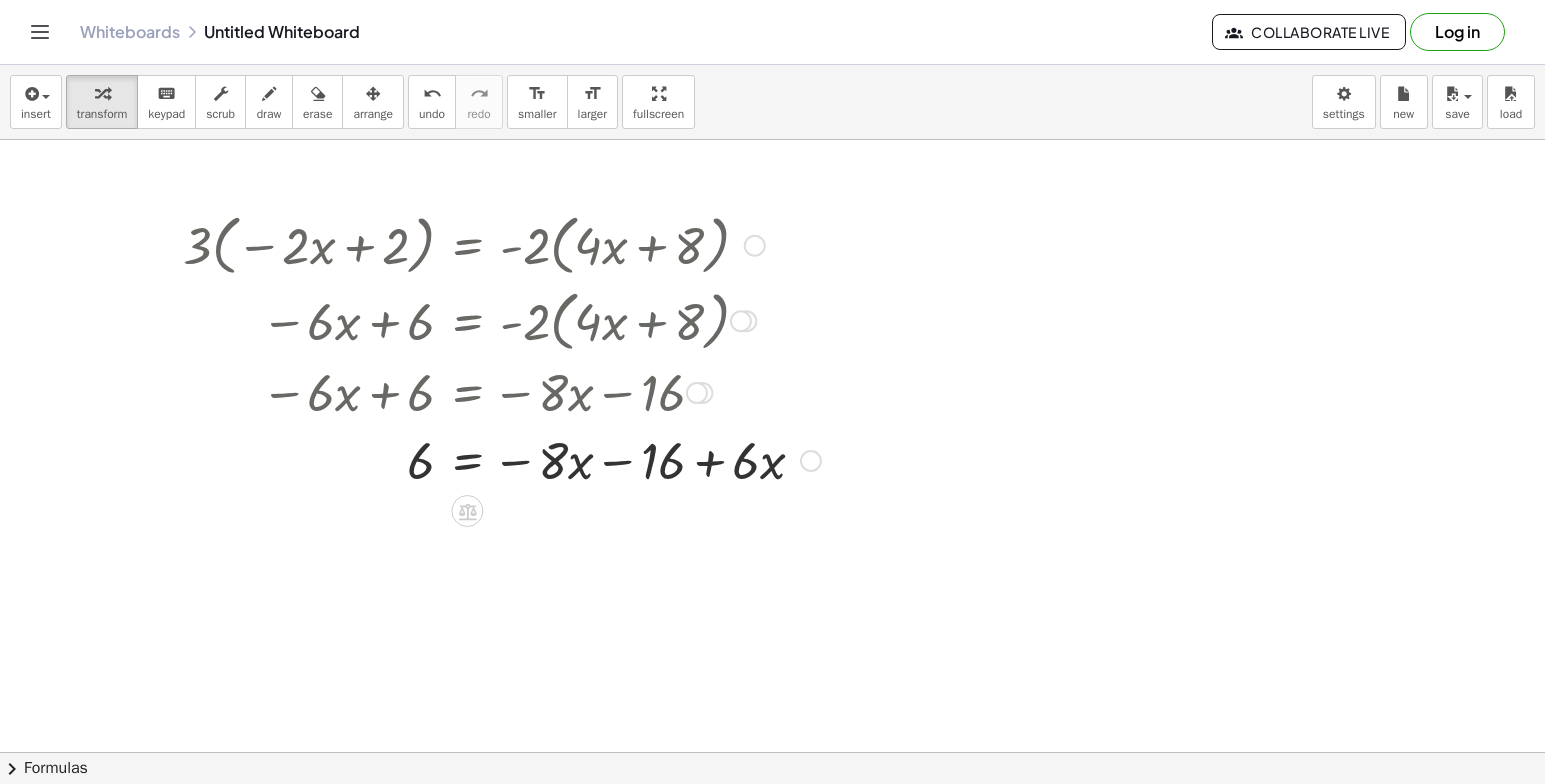 click at bounding box center (502, 459) 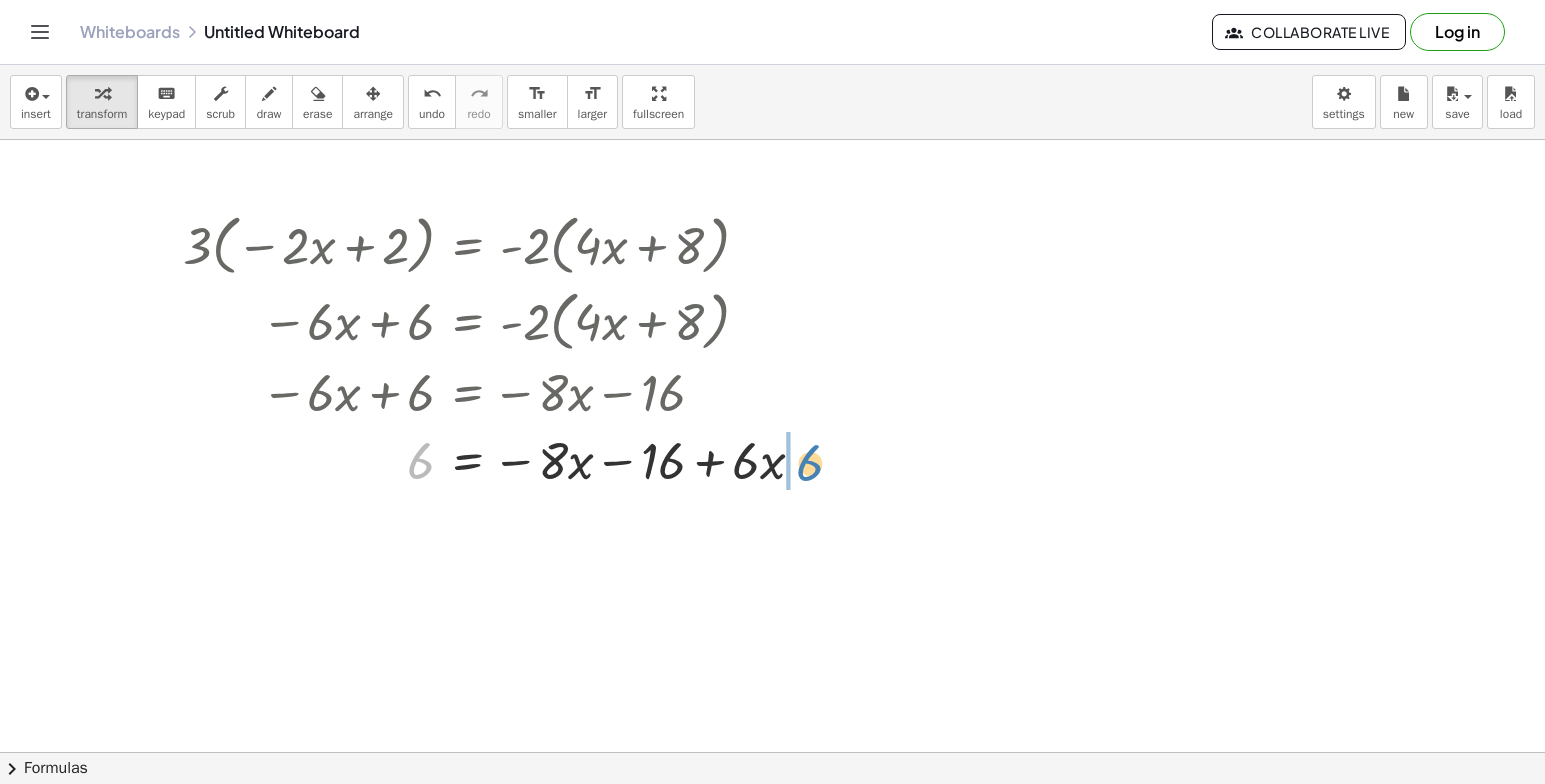 drag, startPoint x: 419, startPoint y: 462, endPoint x: 796, endPoint y: 466, distance: 377.0212 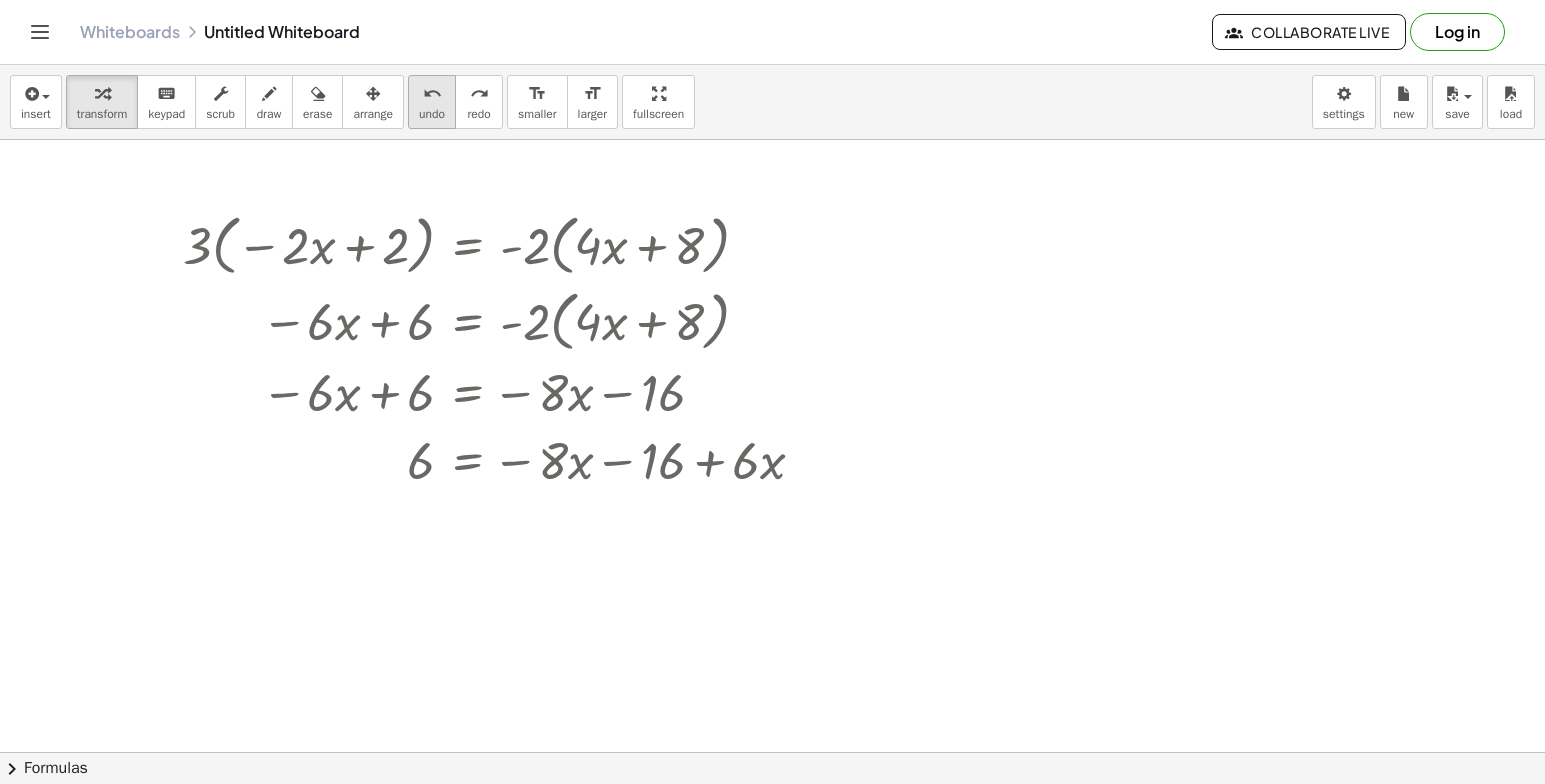 click on "undo" at bounding box center [432, 114] 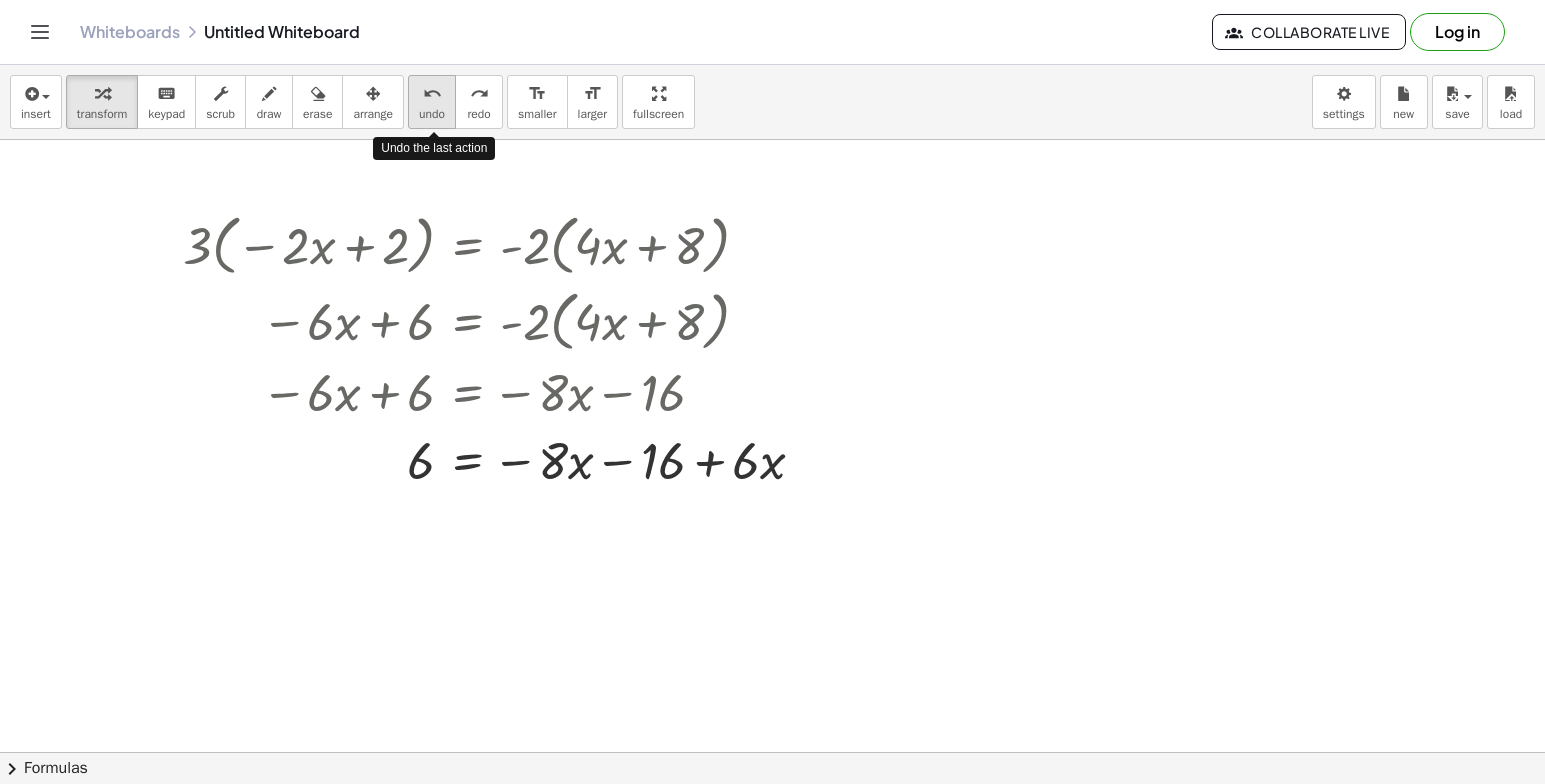 click on "undo" at bounding box center [432, 114] 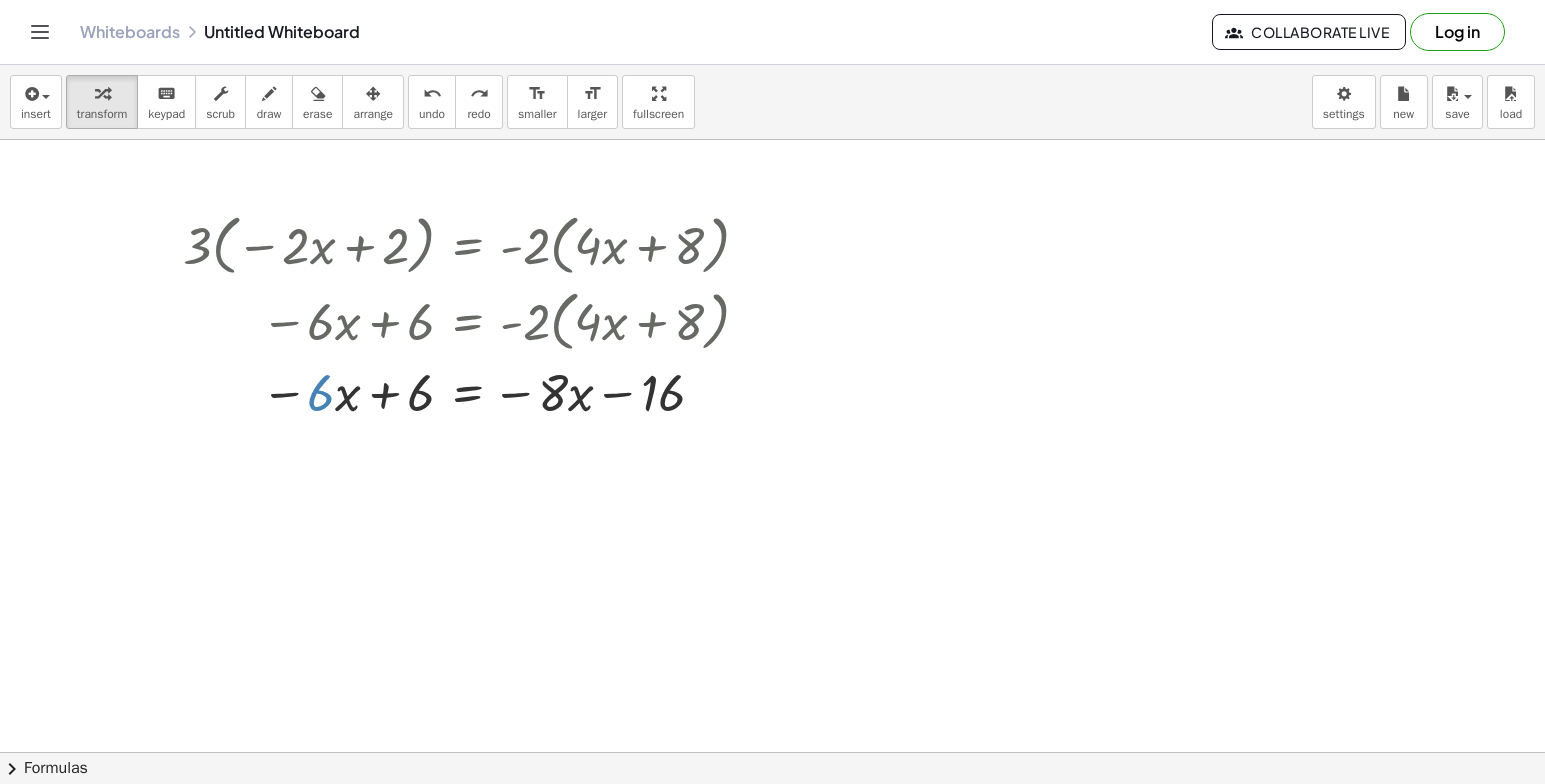click at bounding box center (772, 817) 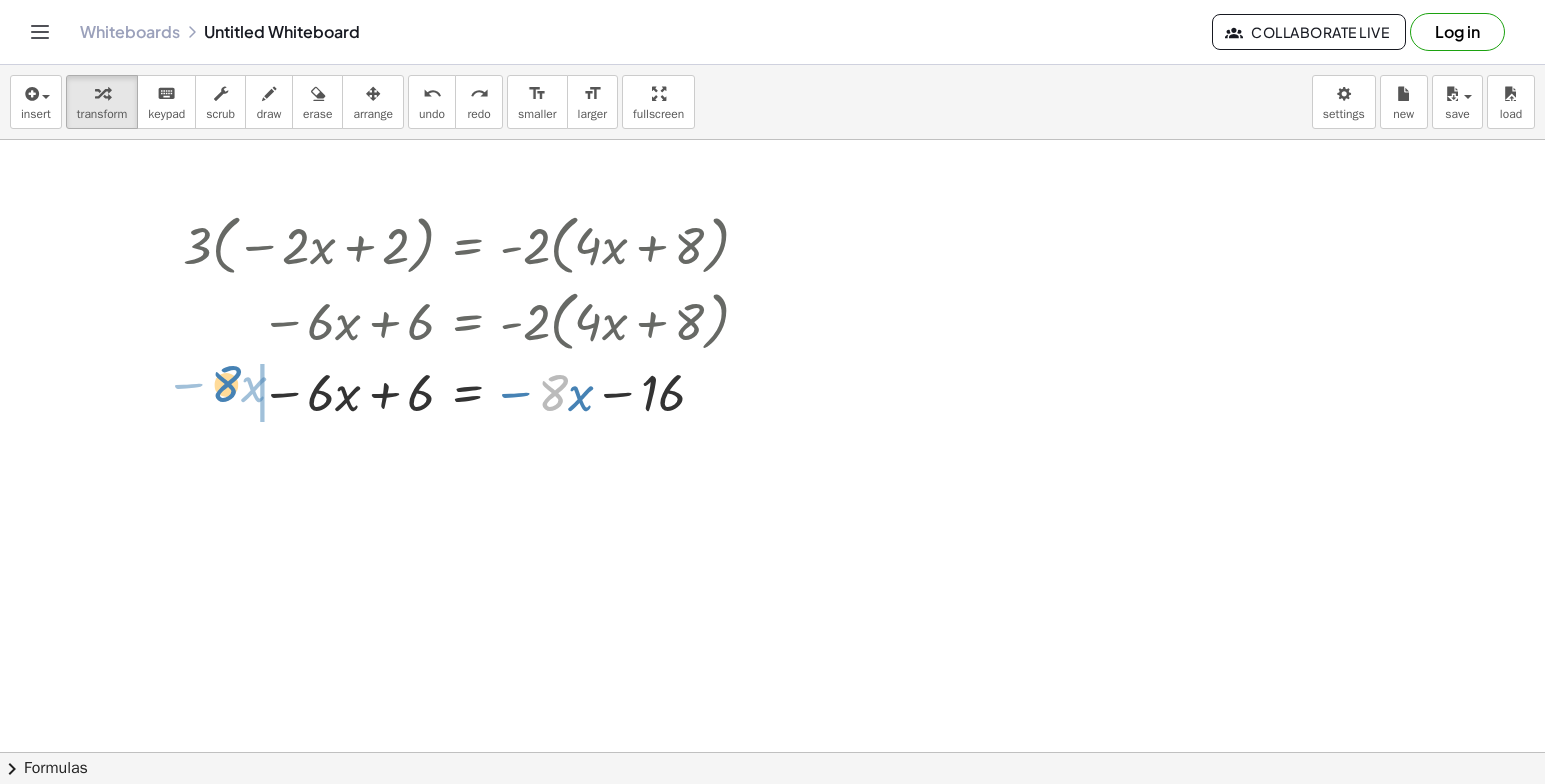 drag, startPoint x: 544, startPoint y: 394, endPoint x: 214, endPoint y: 383, distance: 330.1833 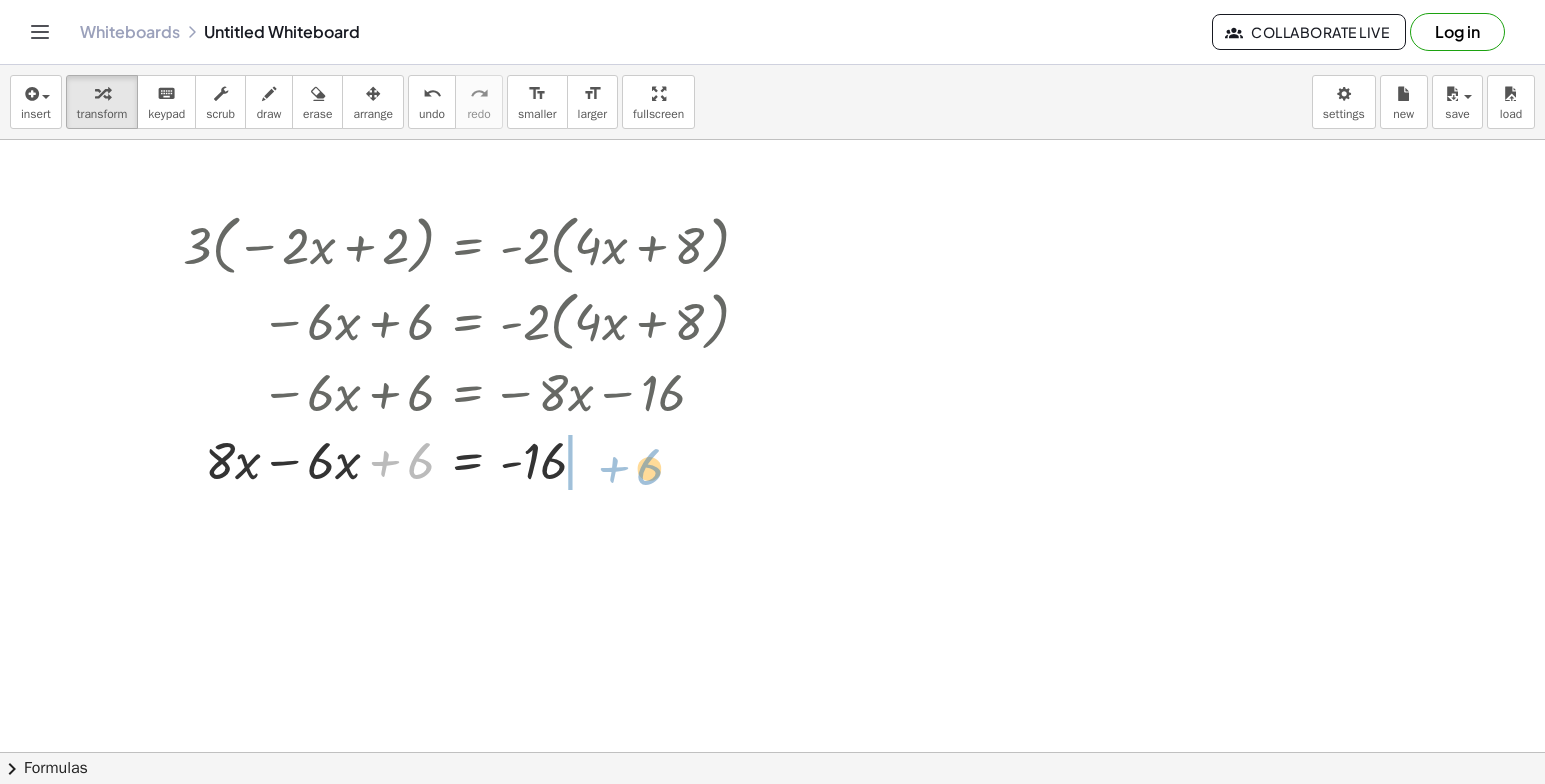 drag, startPoint x: 394, startPoint y: 478, endPoint x: 626, endPoint y: 486, distance: 232.1379 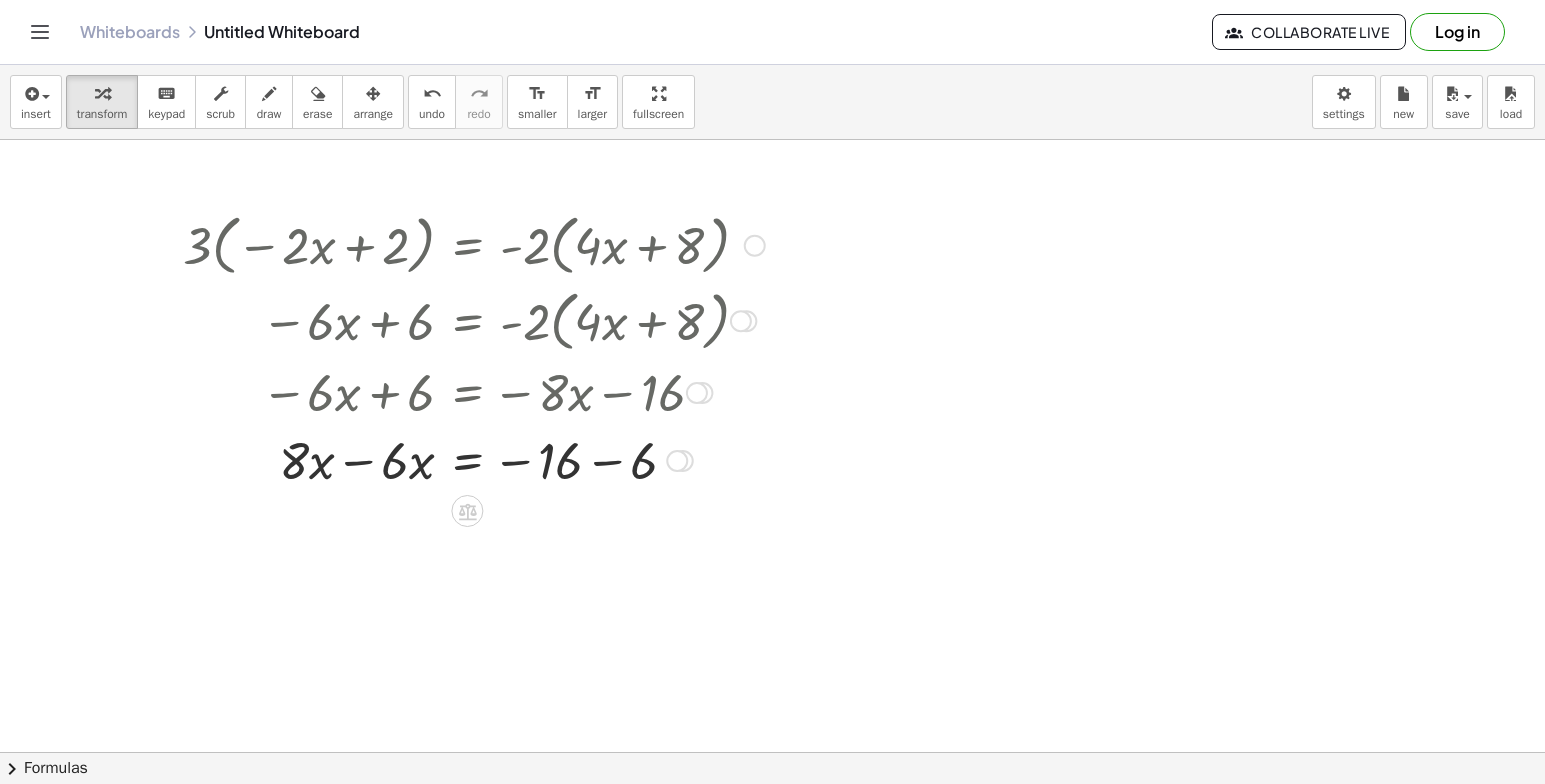click at bounding box center [474, 459] 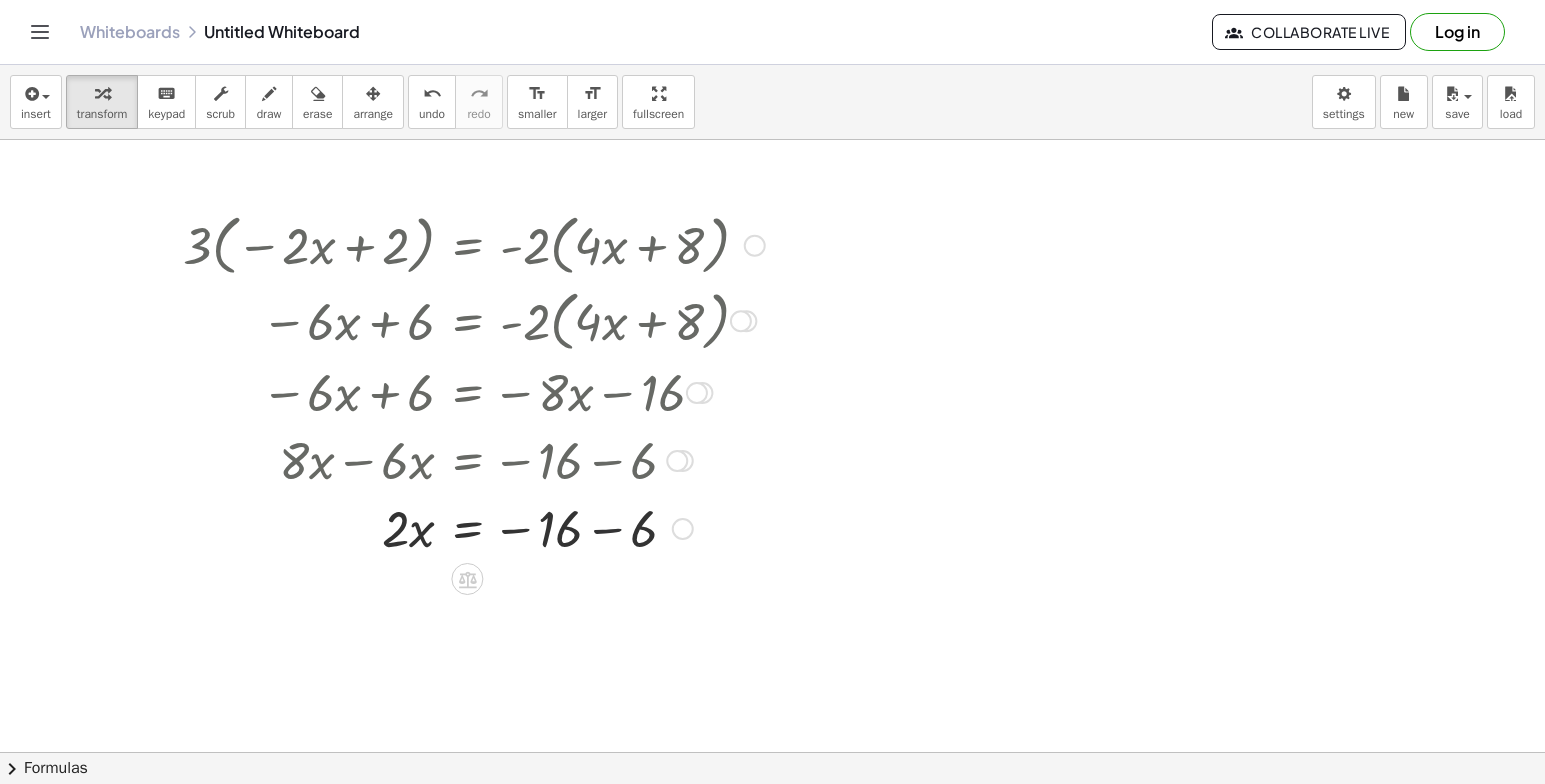 click at bounding box center [474, 527] 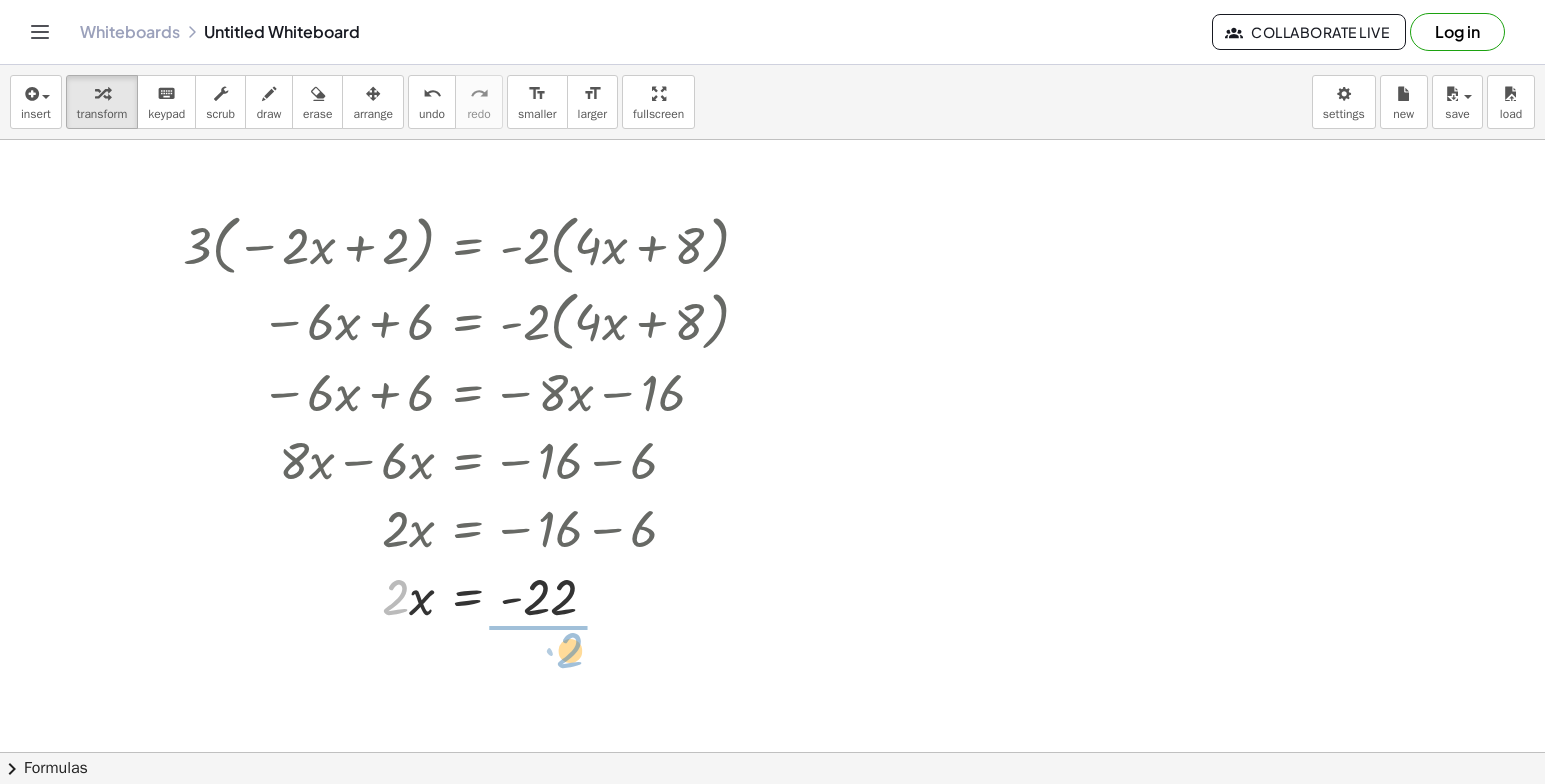 drag, startPoint x: 397, startPoint y: 589, endPoint x: 565, endPoint y: 652, distance: 179.42407 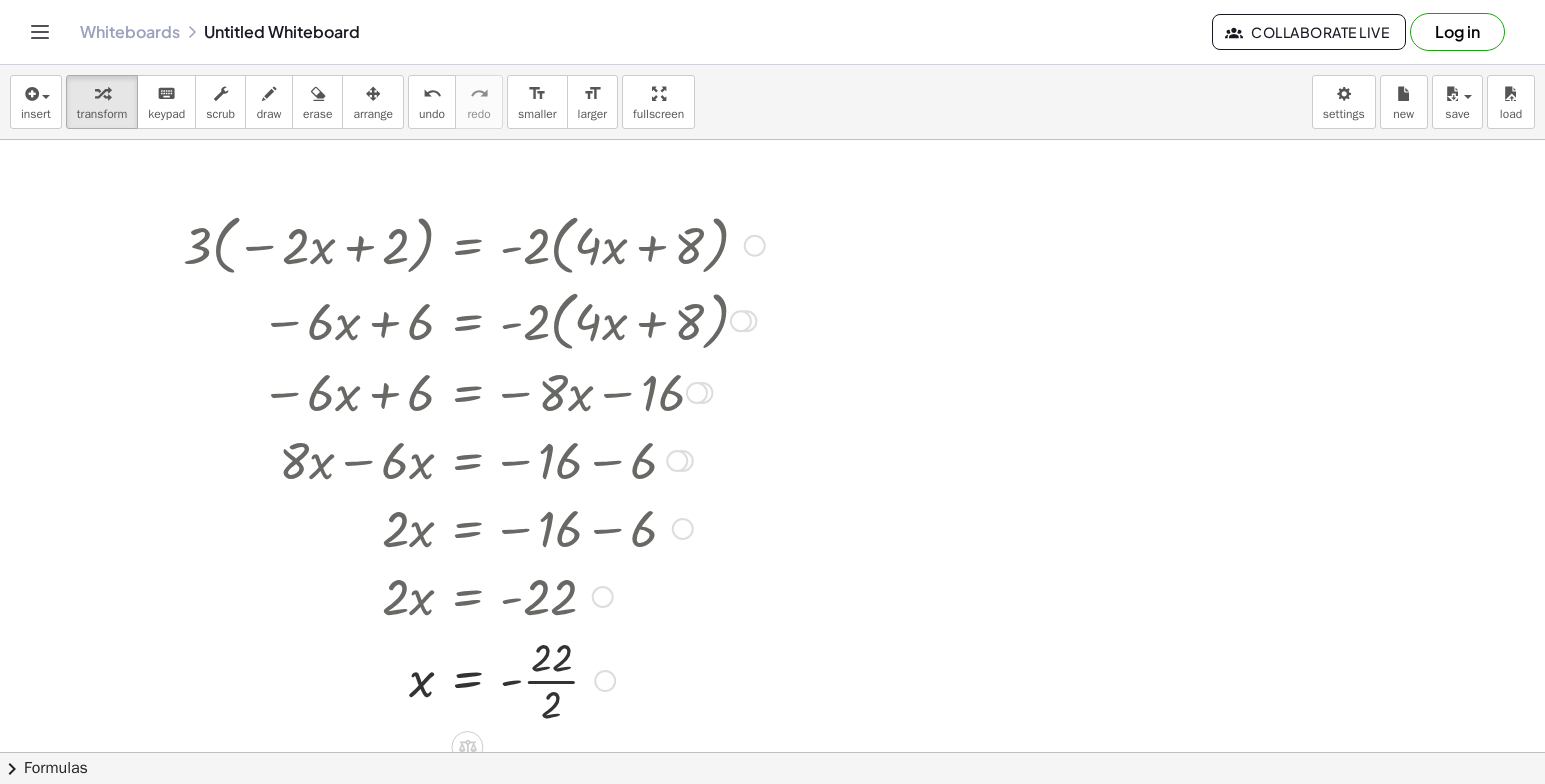 click at bounding box center (474, 679) 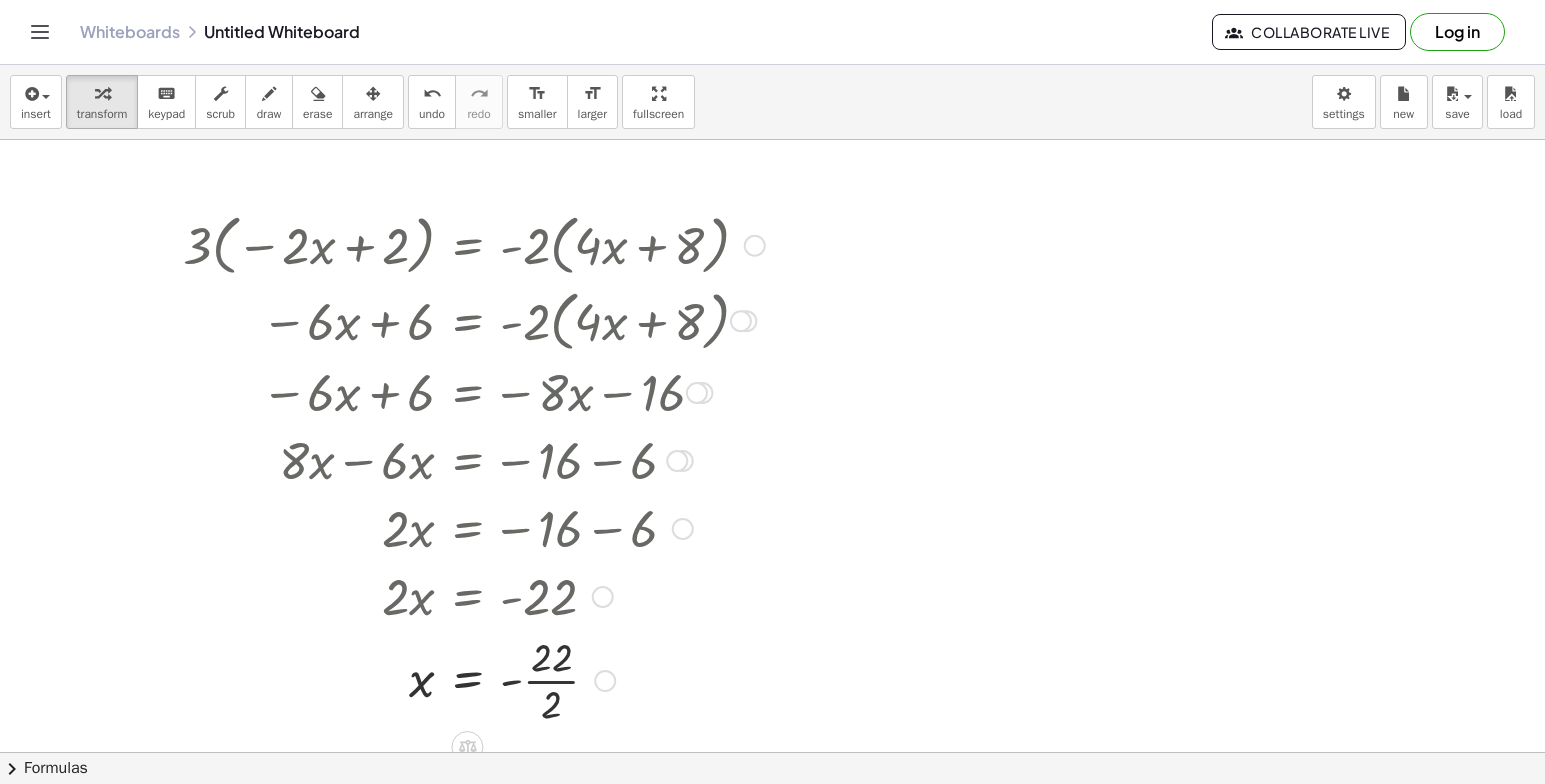 click at bounding box center (474, 679) 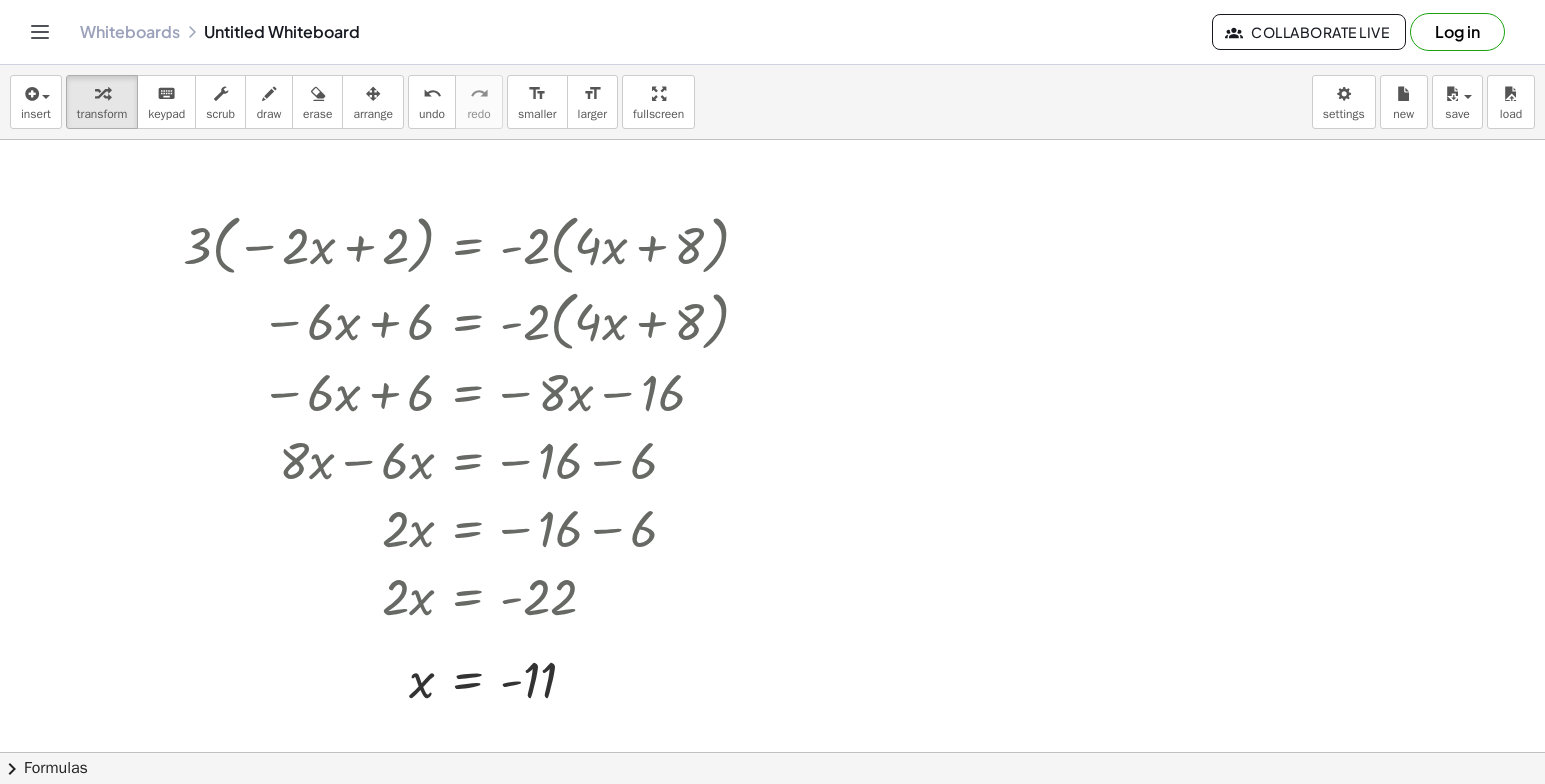 click at bounding box center (772, 817) 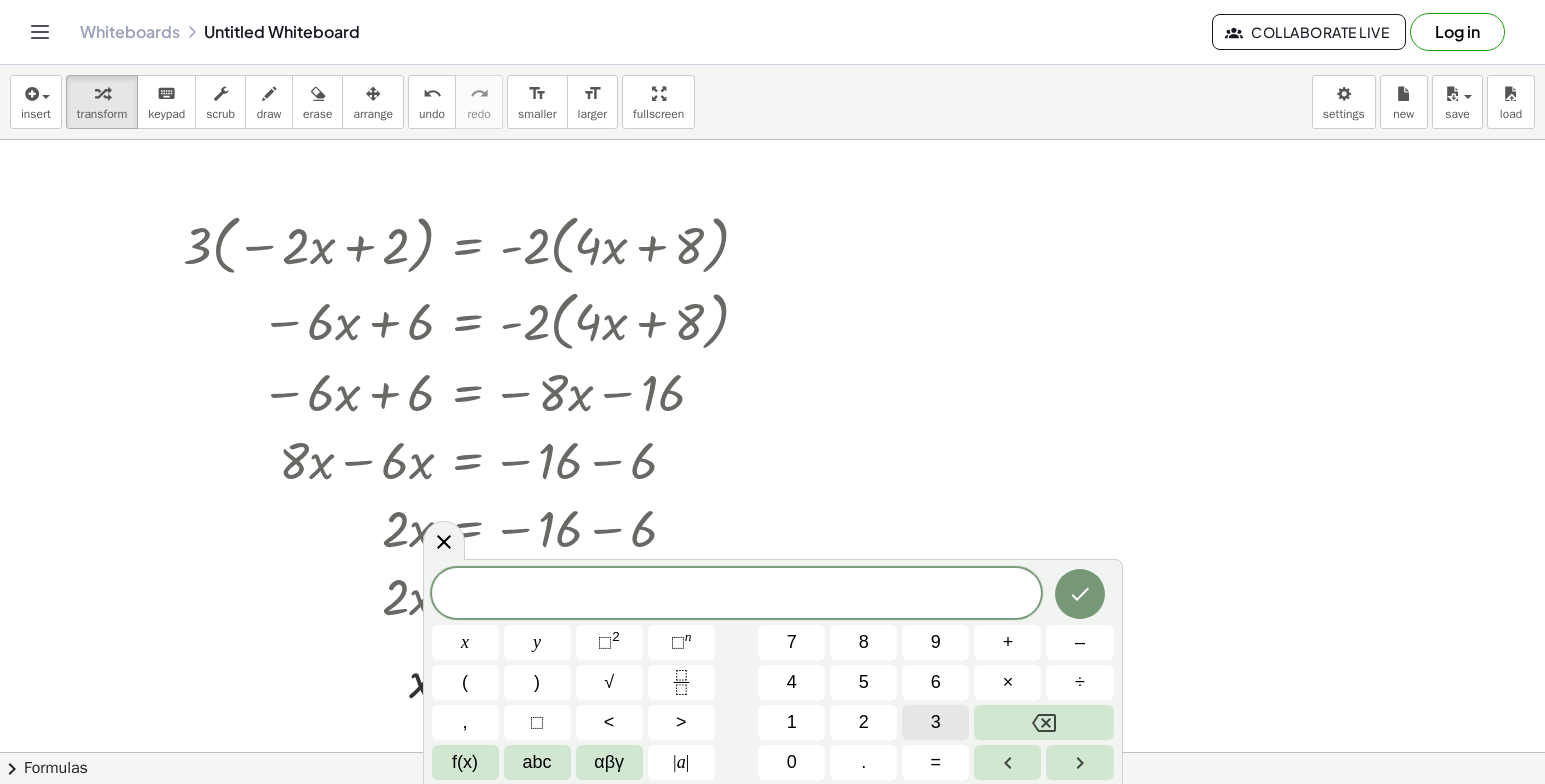 click on "​ x y ⬚ 2 ⬚ n 7 8 9 + – ( ) √ 4 5 6 × ÷ , ⬚ < > 1 2 3 f(x) abc αβγ | a | 0 . =" at bounding box center [773, 674] 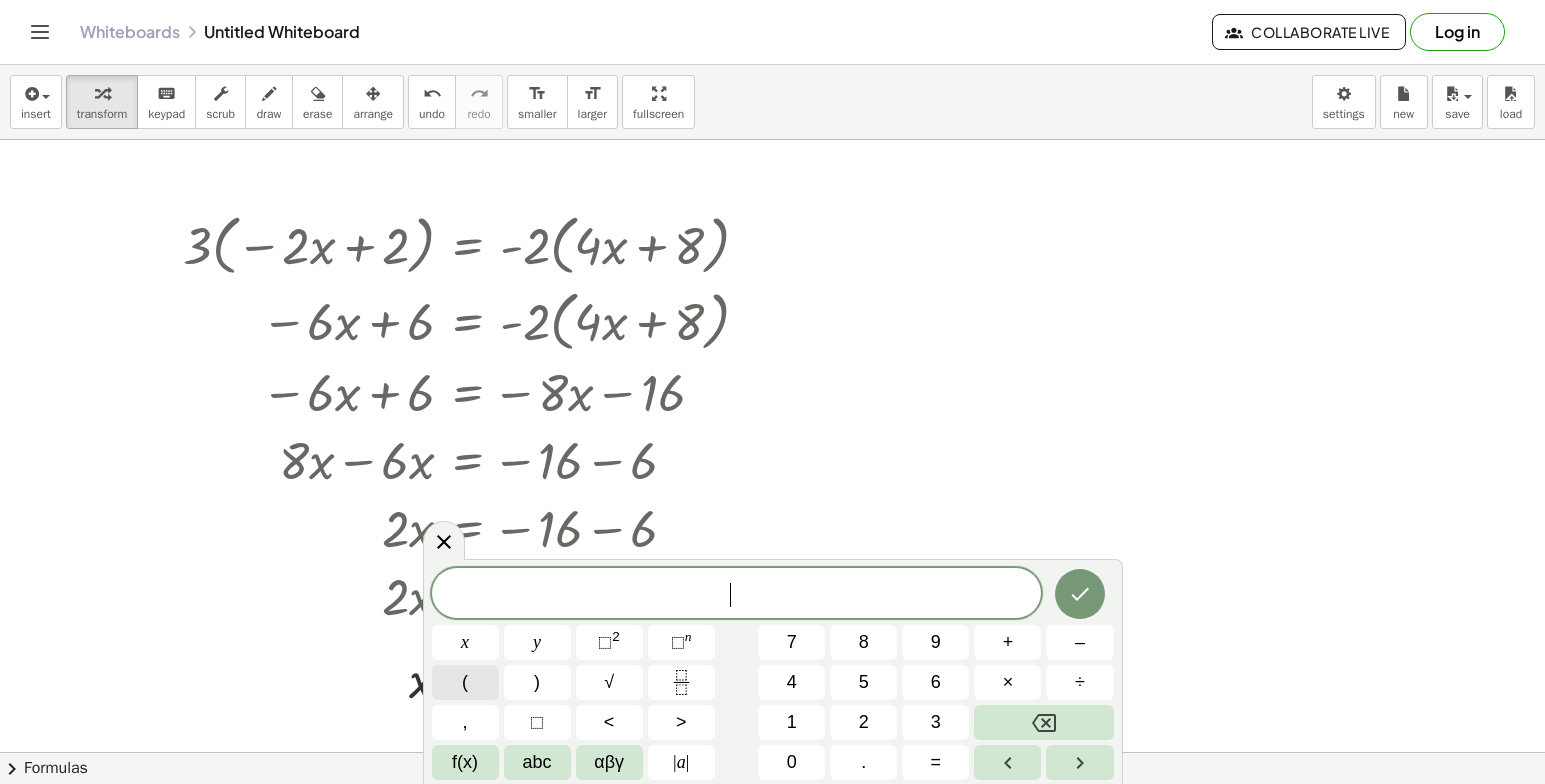 click on "(" at bounding box center (465, 682) 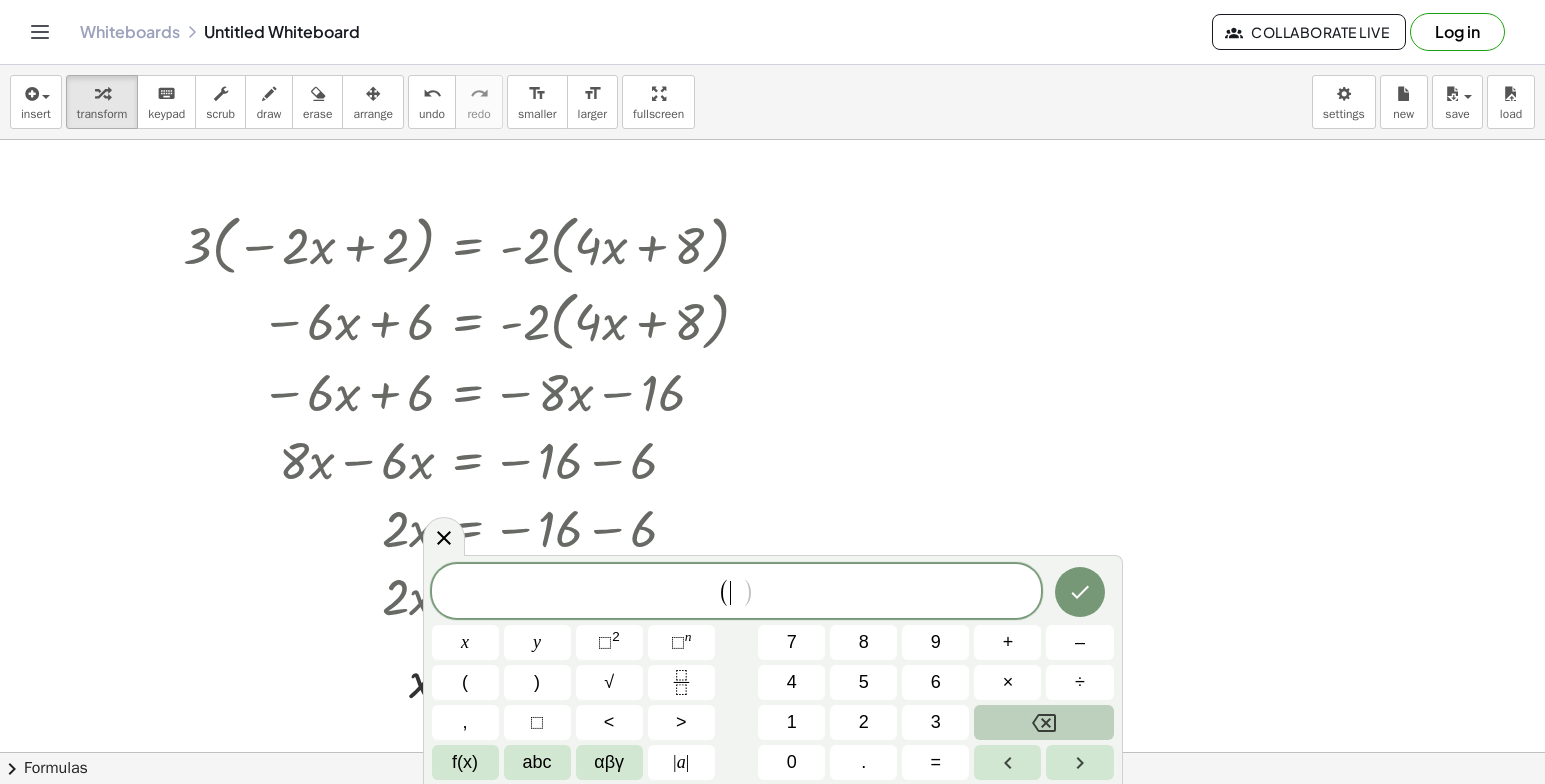 click at bounding box center (1043, 722) 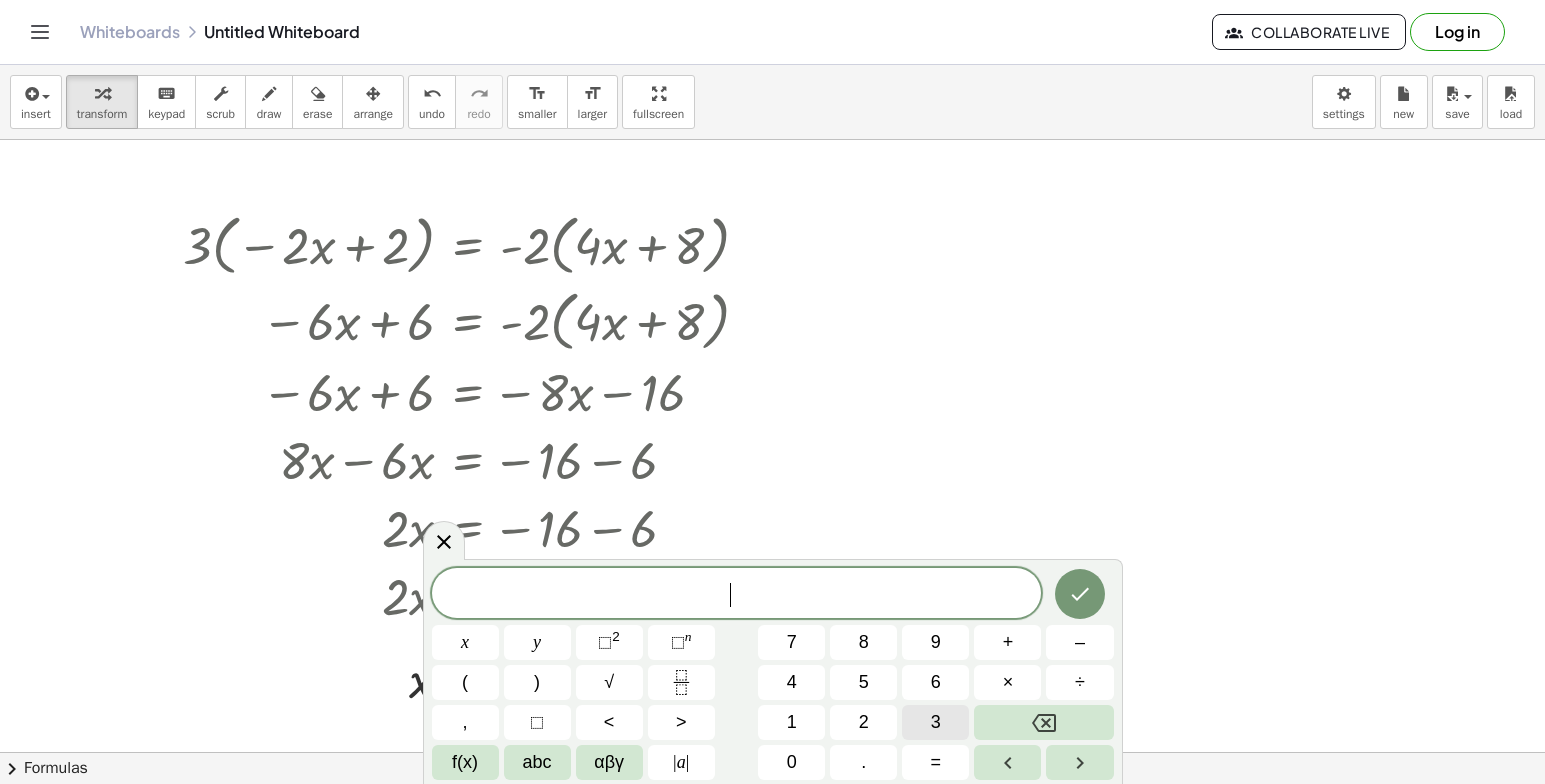 click on "3" at bounding box center [935, 722] 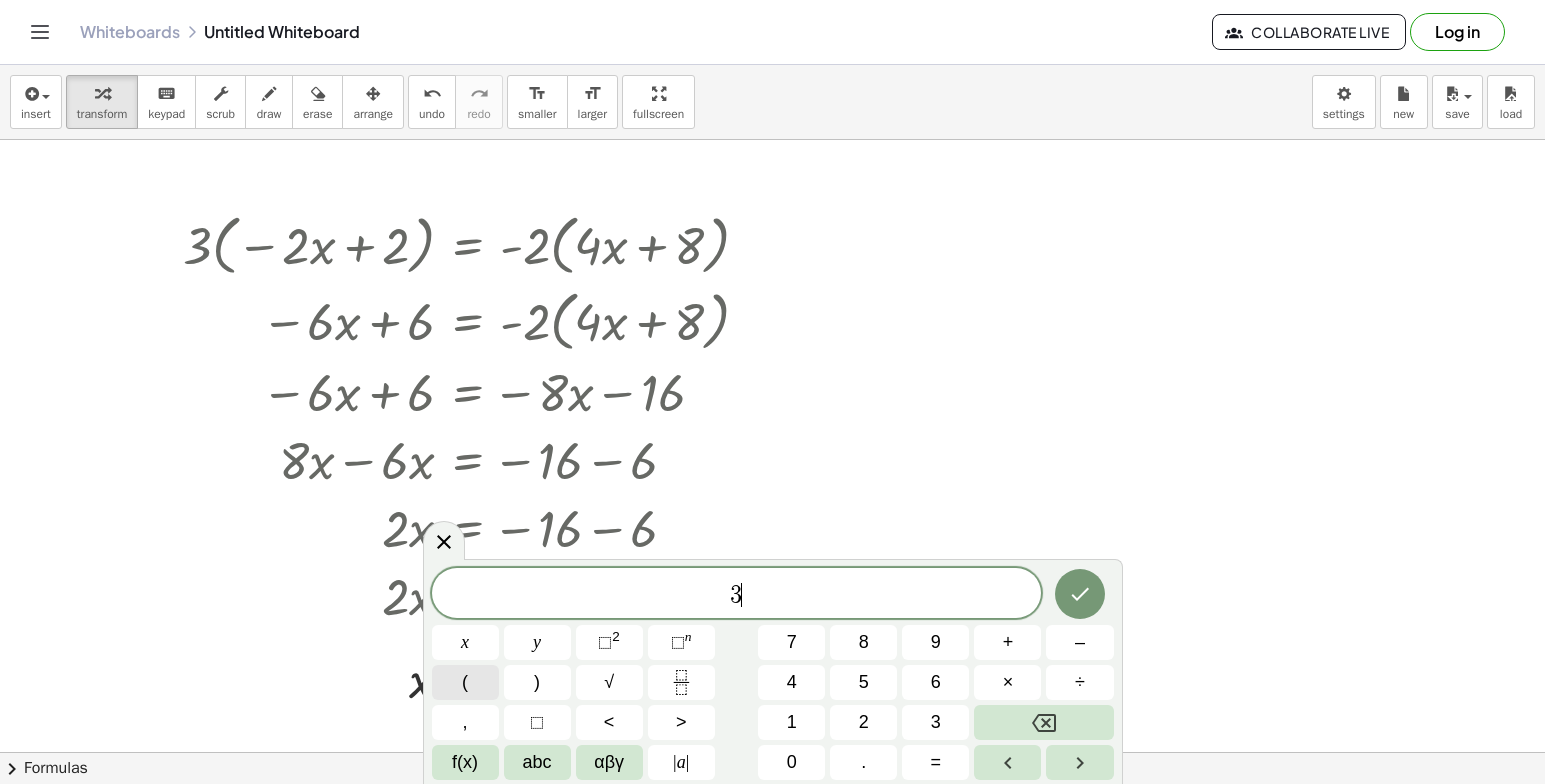 click on "(" at bounding box center (465, 682) 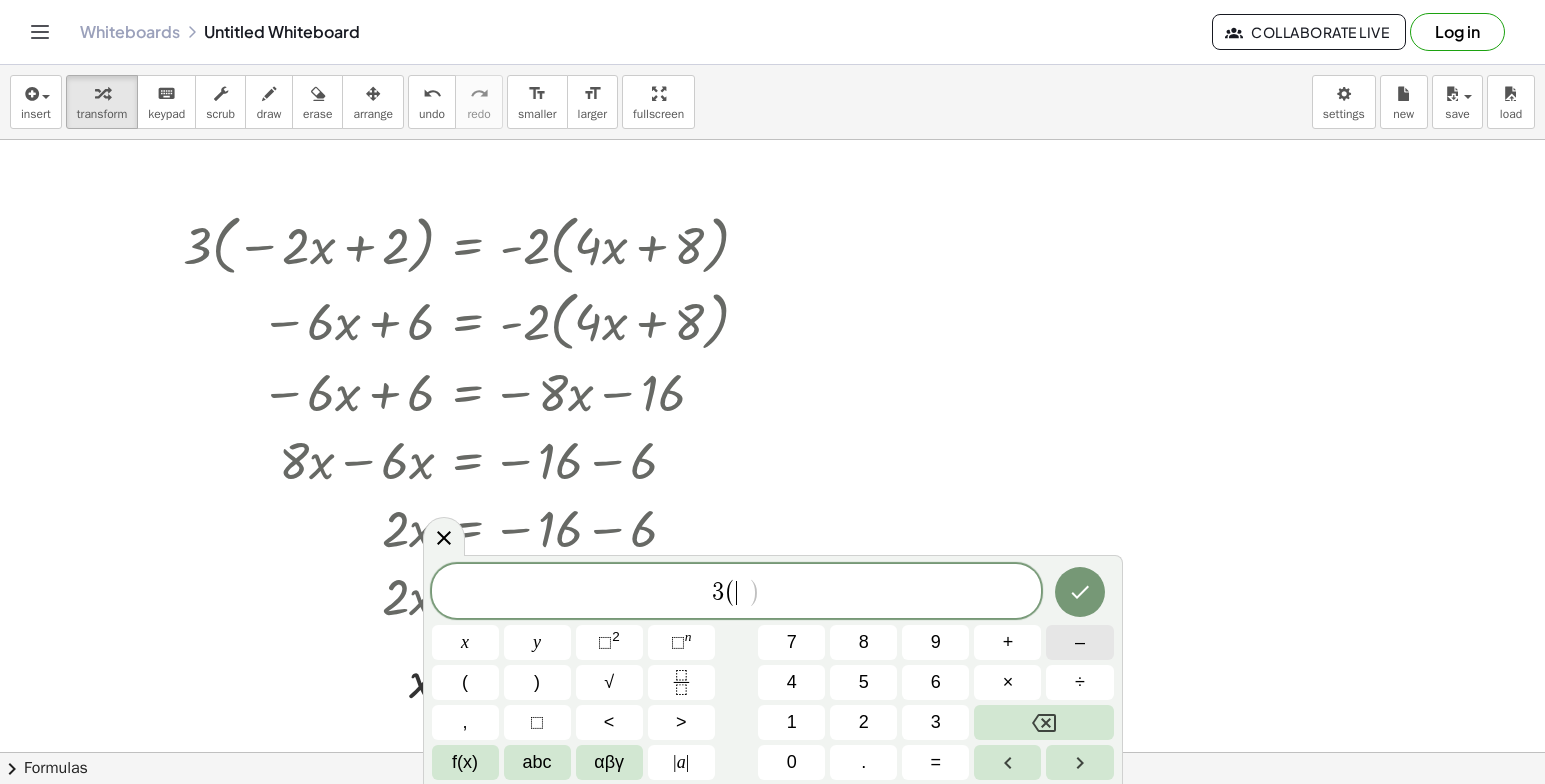 click on "–" at bounding box center [1079, 642] 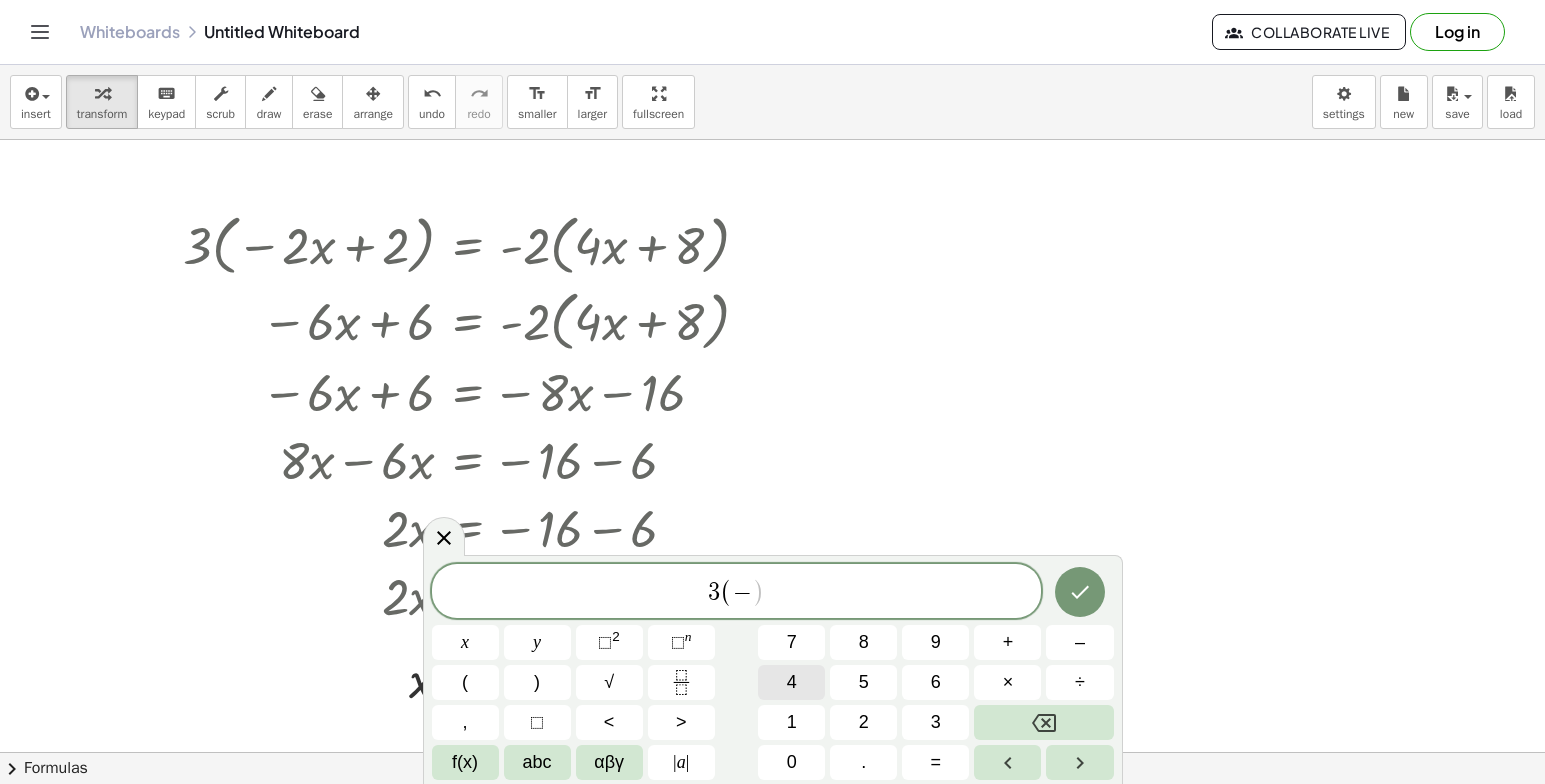 click on "4" at bounding box center [791, 682] 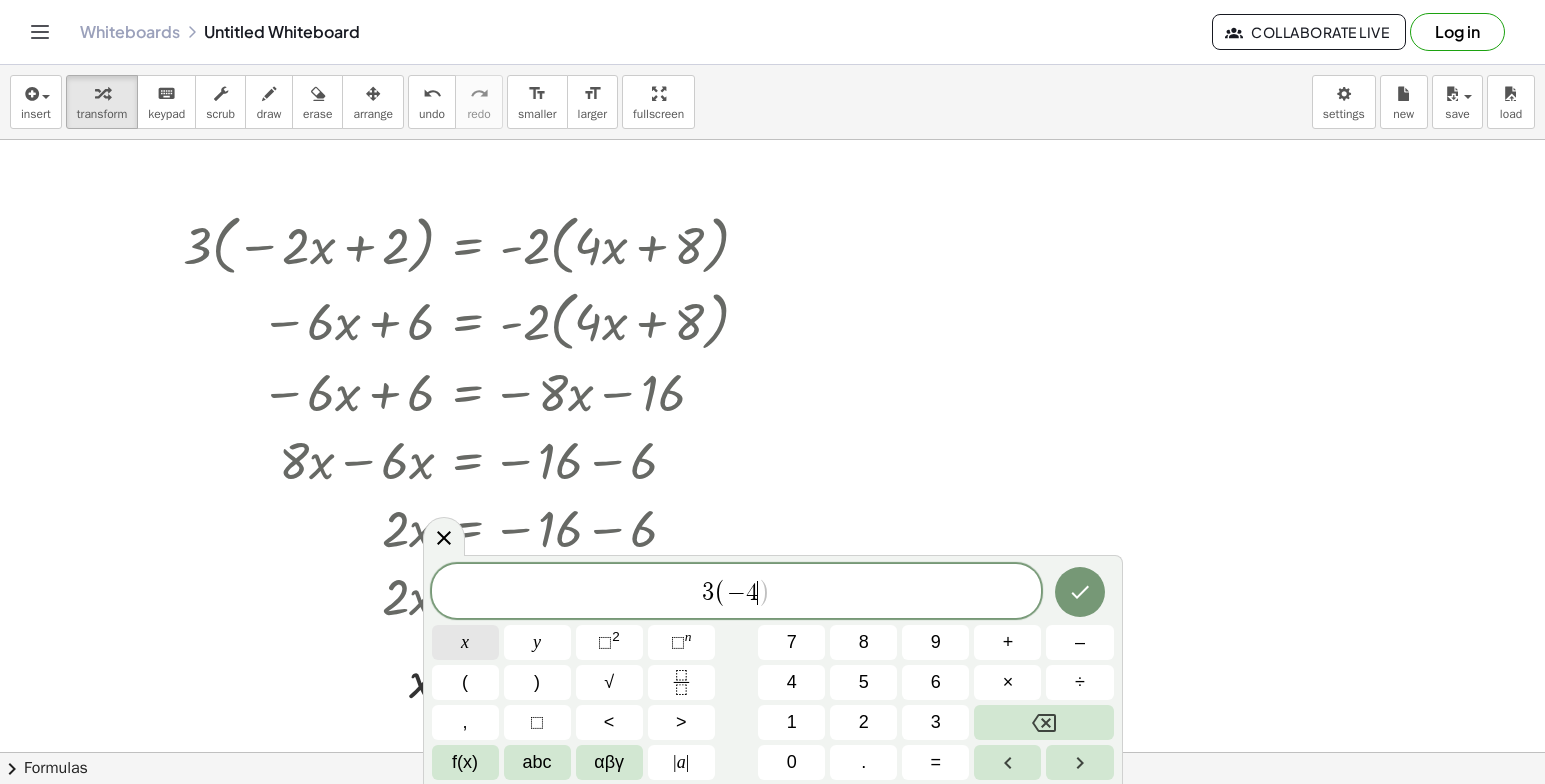 click on "x" at bounding box center (465, 642) 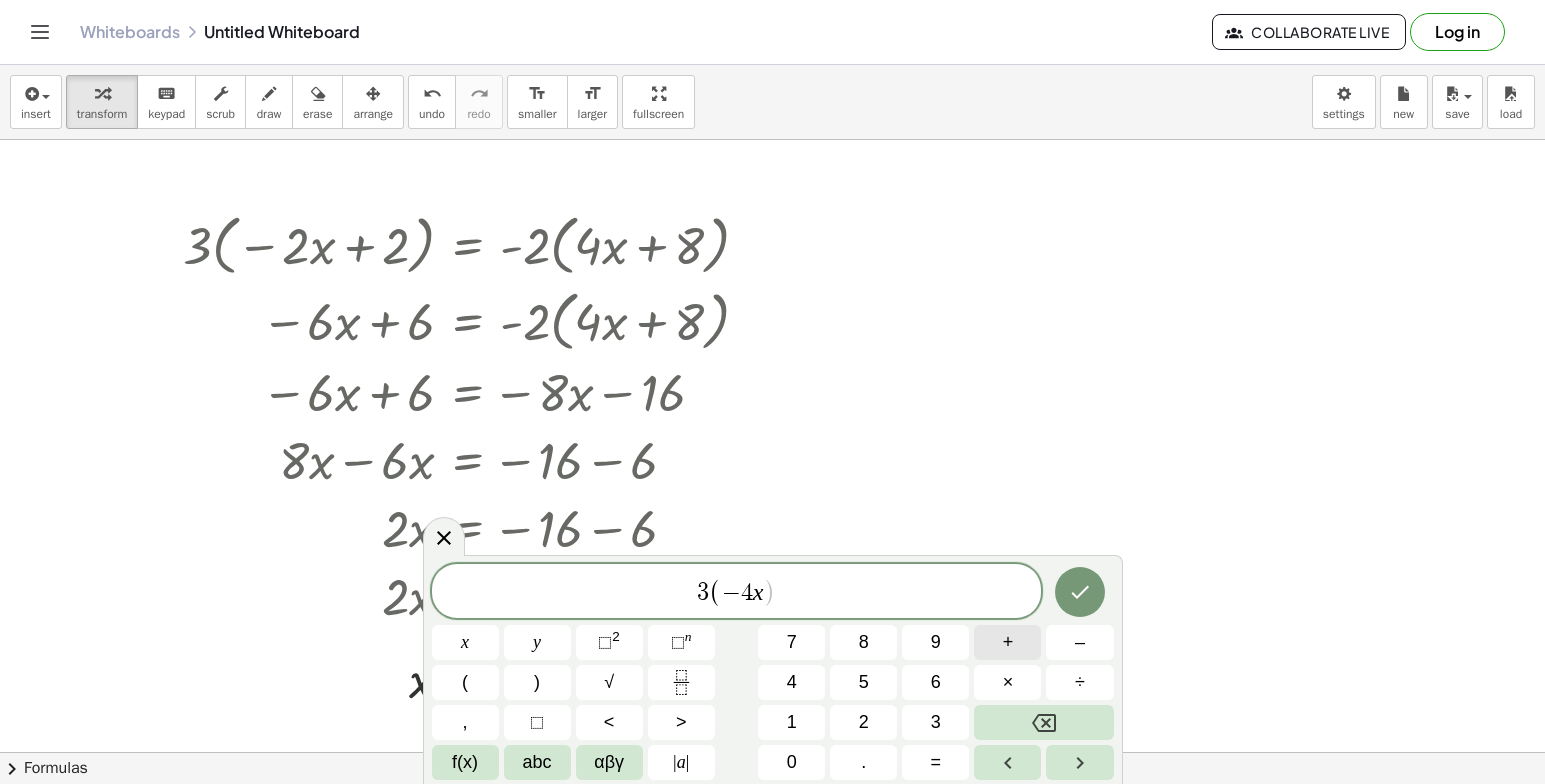 click on "+" at bounding box center [1007, 642] 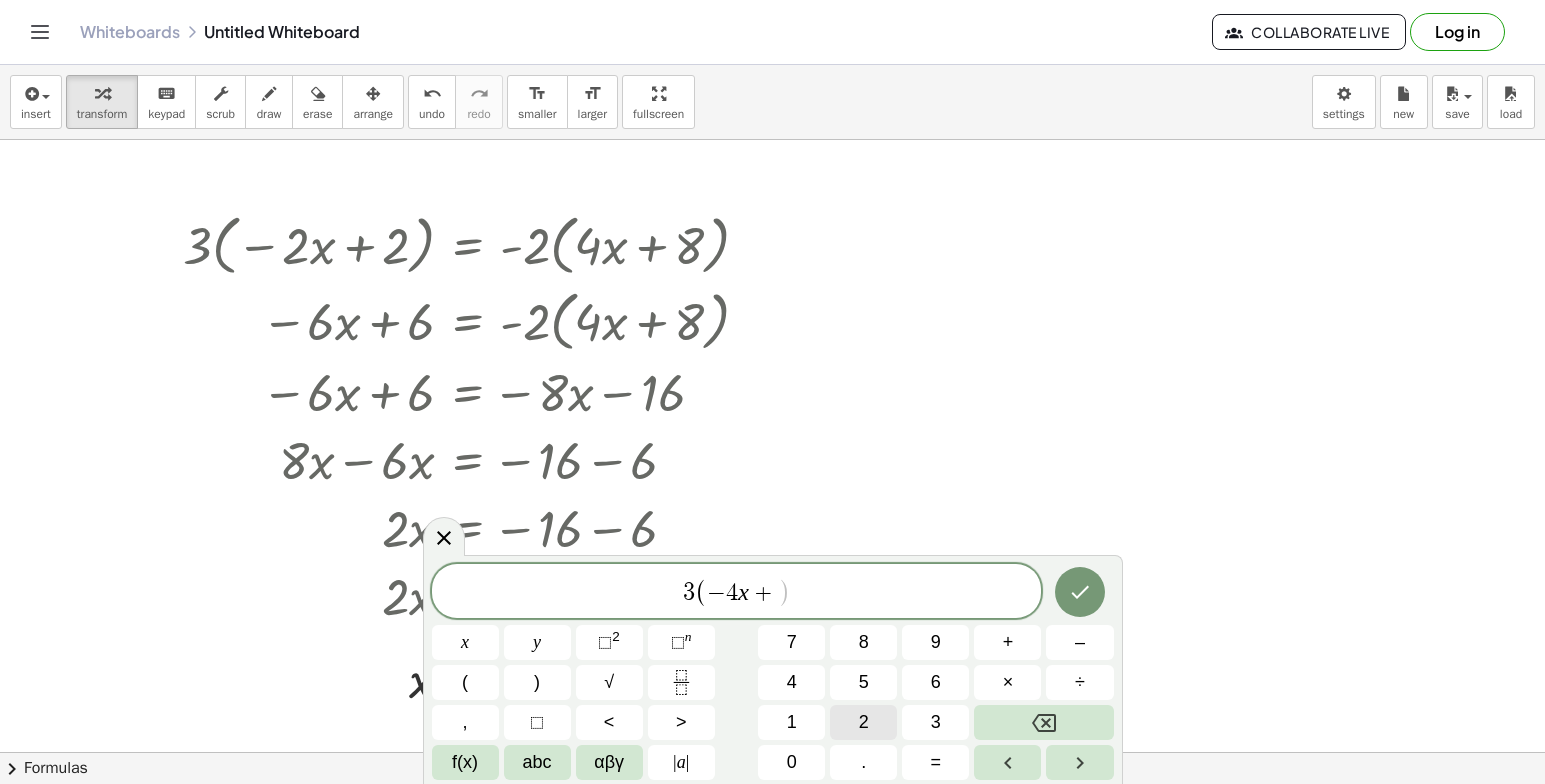 click on "2" at bounding box center [863, 722] 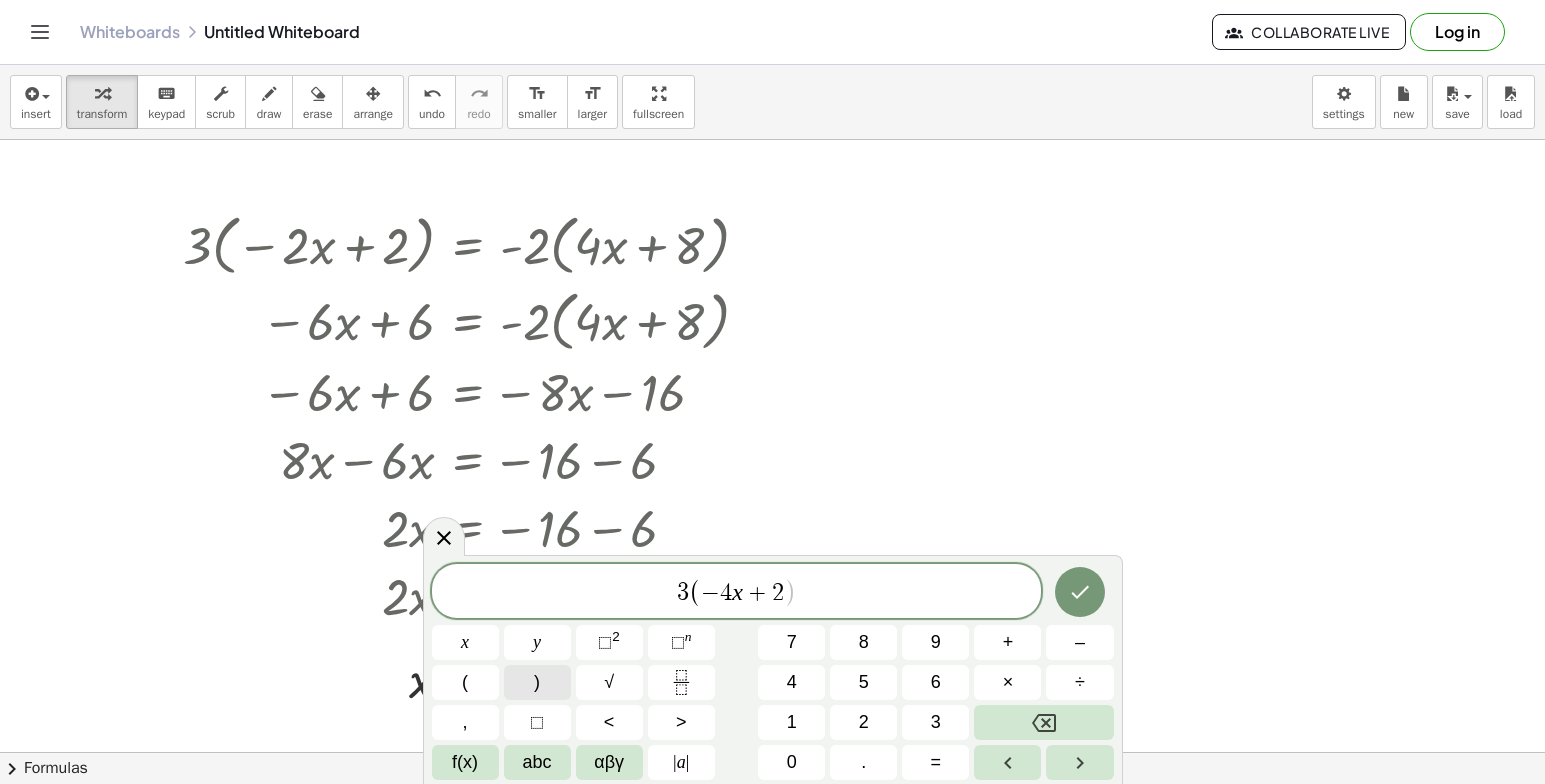 click on ")" at bounding box center [537, 682] 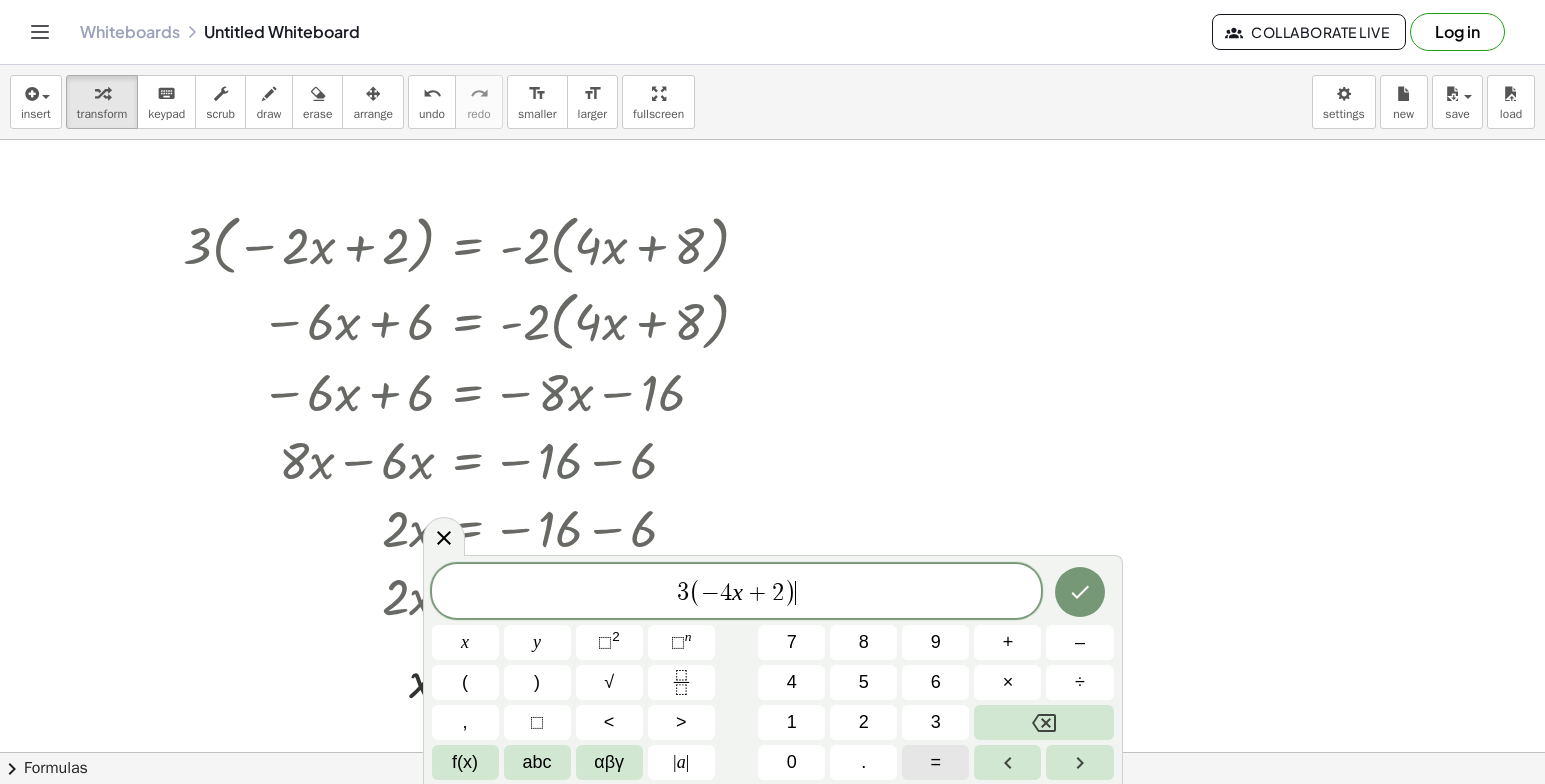 click on "=" at bounding box center (935, 762) 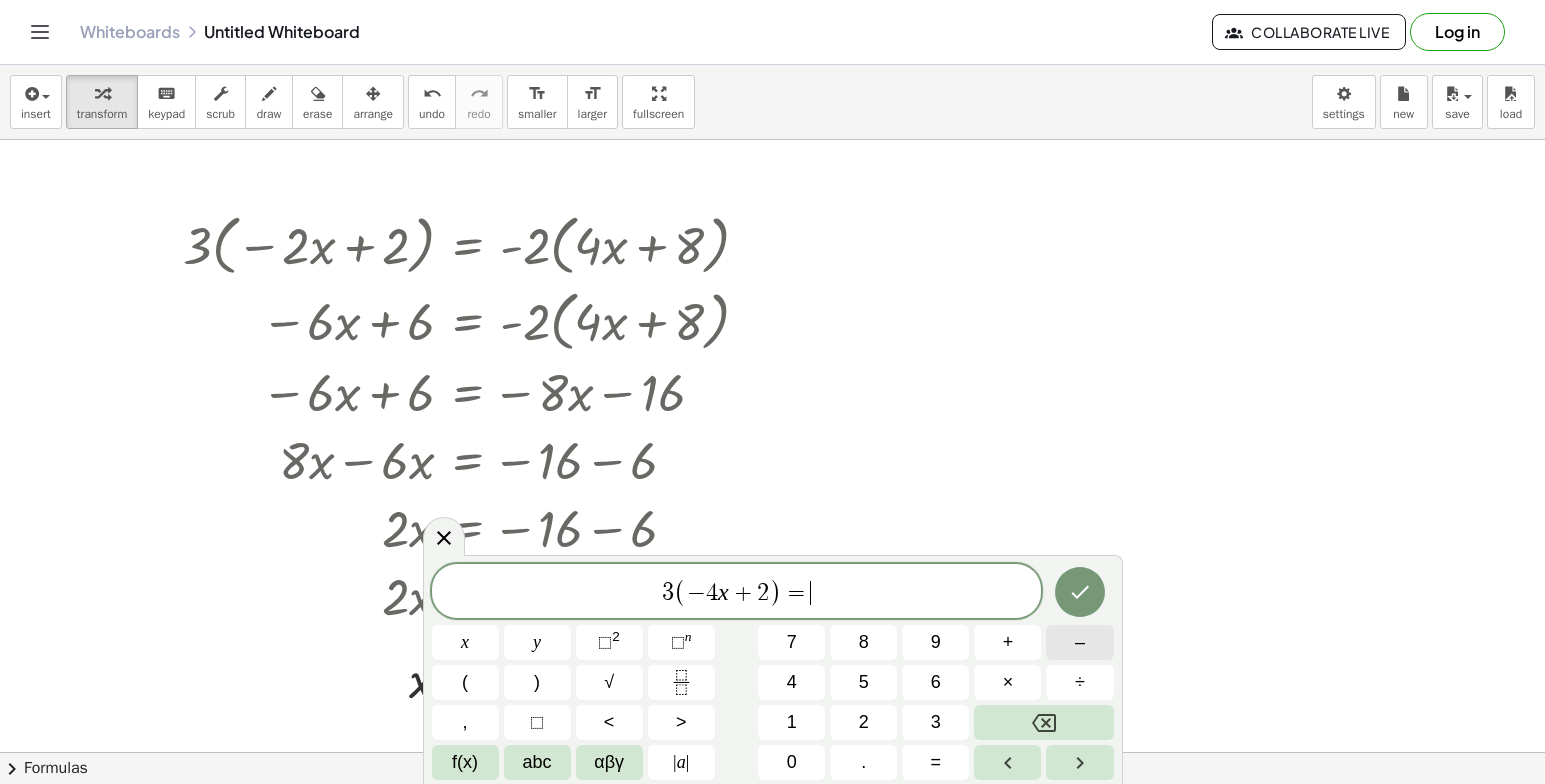 click on "3 ( − 4 x + 2 ) = ​ x y ⬚ 2 ⬚ n 7 8 9 + – ( ) √ 4 5 6 × ÷ , ⬚ < > 1 2 3 f(x) abc αβγ | a | 0 . =" at bounding box center [773, 672] 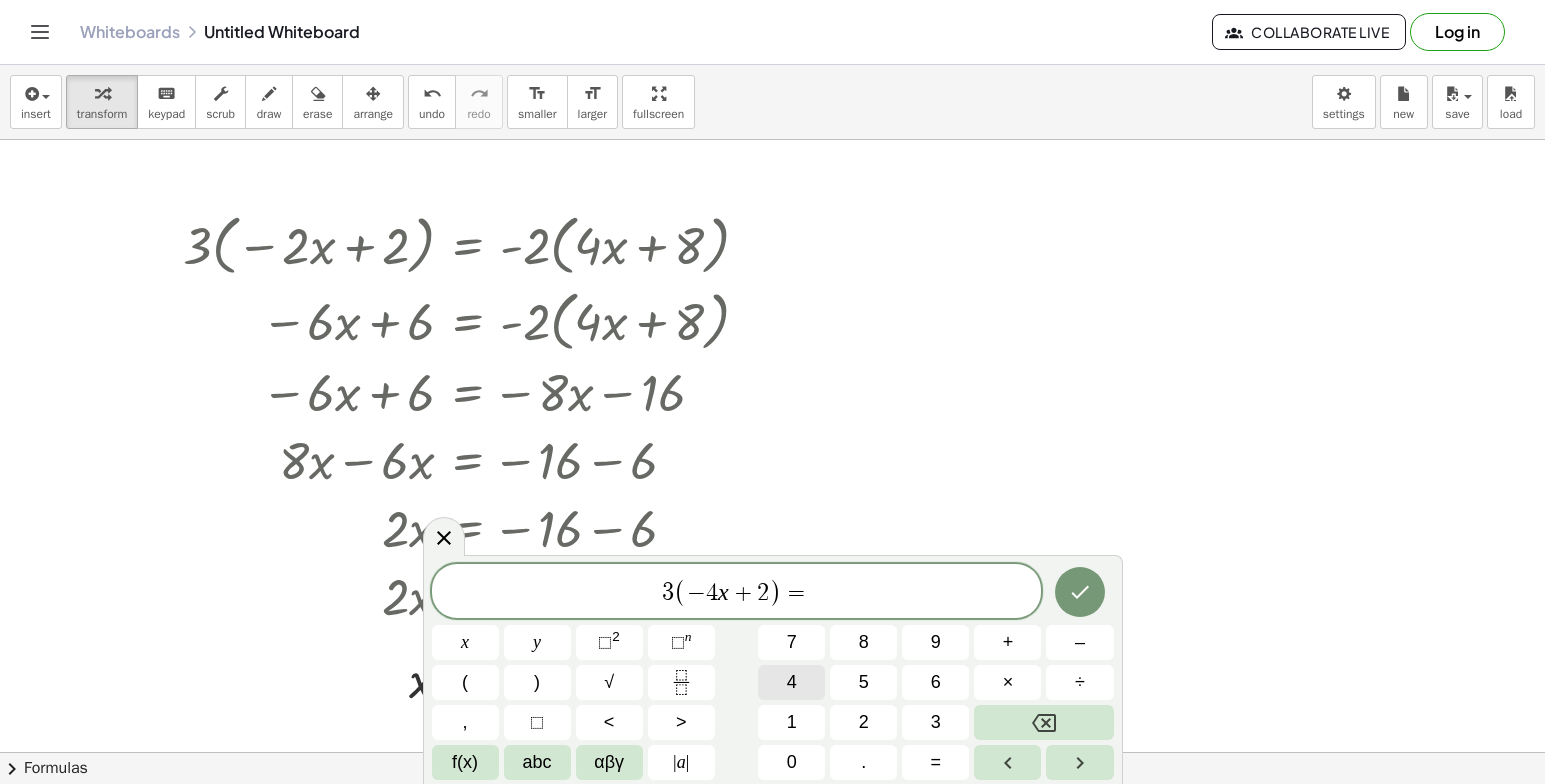 click on "3 ( − 4 x + 2 ) = x y ⬚ 2 ⬚ n 7 8 9 + – ( ) √ 4 5 6 × ÷ , ⬚ < > 1 2 3 f(x) abc αβγ | a | 0 . =" at bounding box center [773, 672] 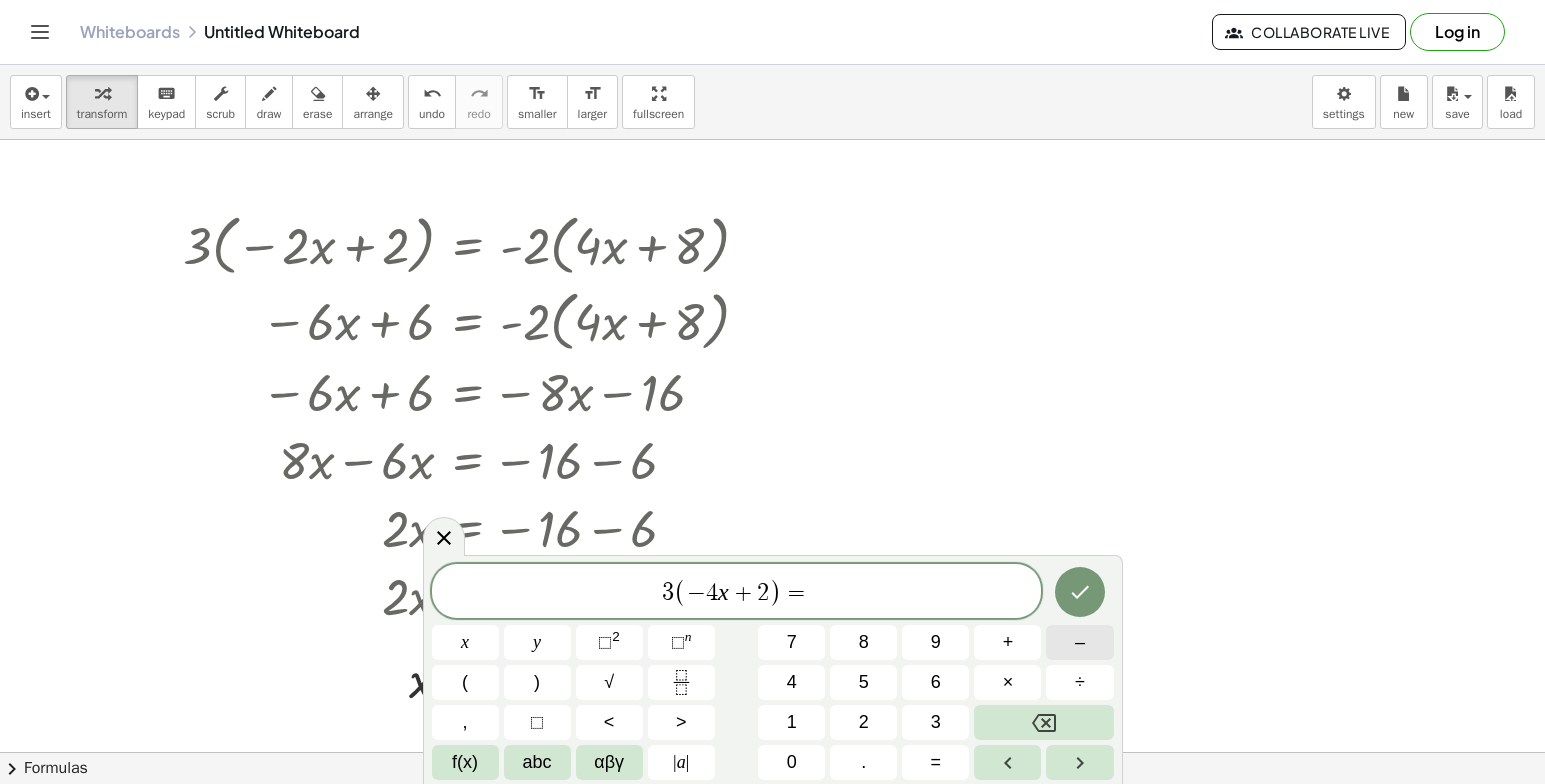 click on "–" at bounding box center (1079, 642) 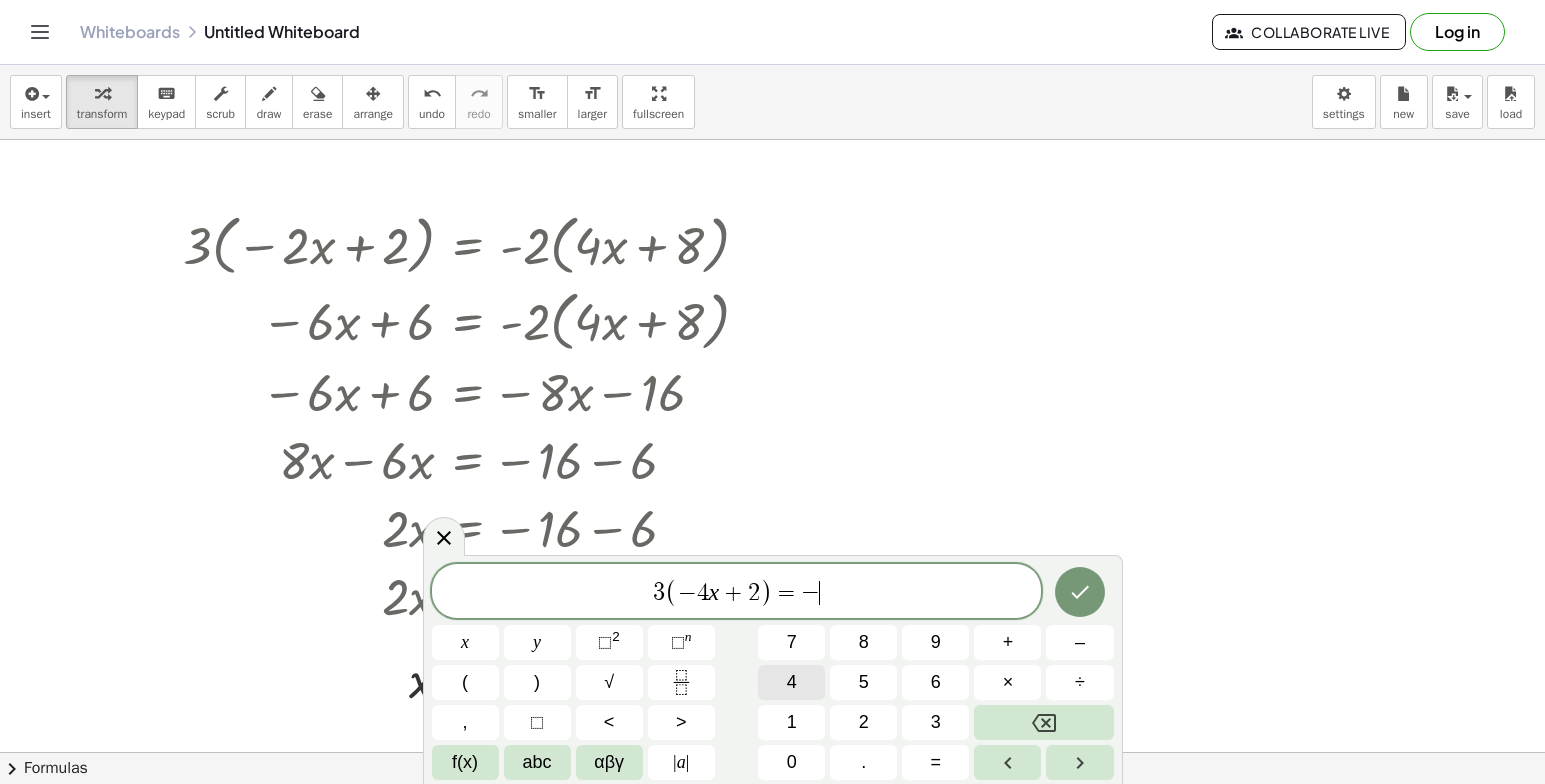 click on "3 ( − 4 x + 2 ) = − ​ x y ⬚ 2 ⬚ n 7 8 9 + – ( ) √ 4 5 6 × ÷ , ⬚ < > 1 2 3 f(x) abc αβγ | a | 0 . =" at bounding box center [773, 672] 